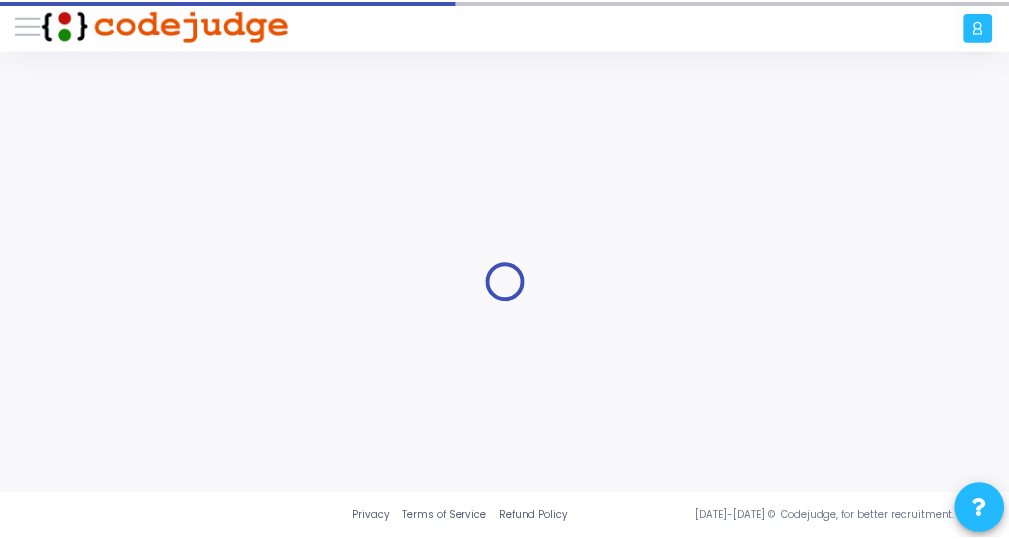 scroll, scrollTop: 0, scrollLeft: 0, axis: both 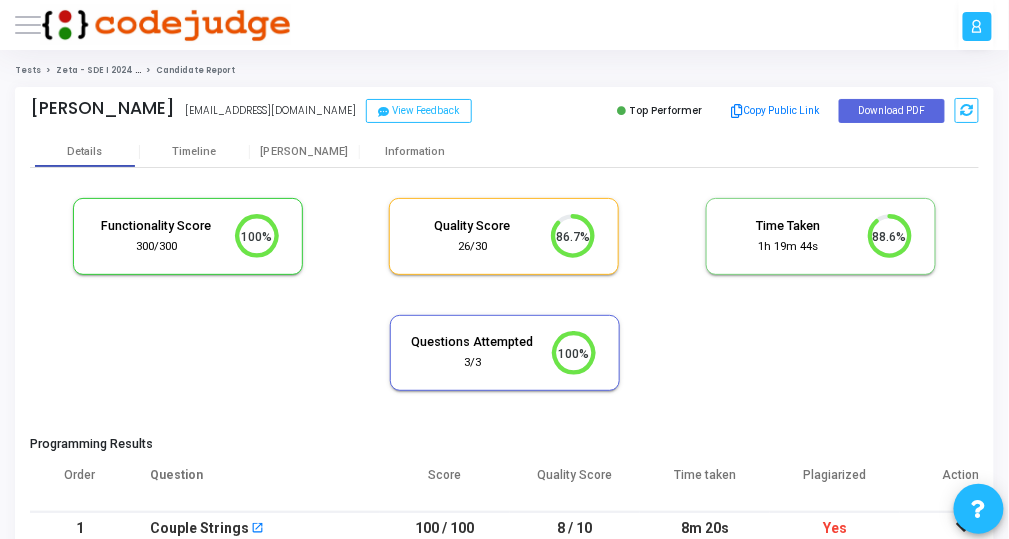 click at bounding box center (977, 27) 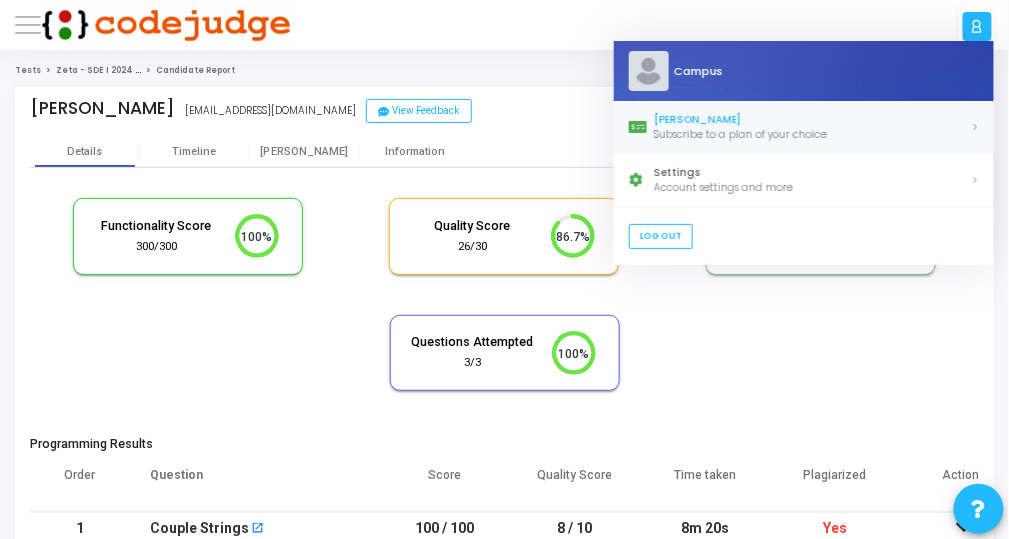 click on "Subscribe to a plan of your choice" at bounding box center [812, 134] 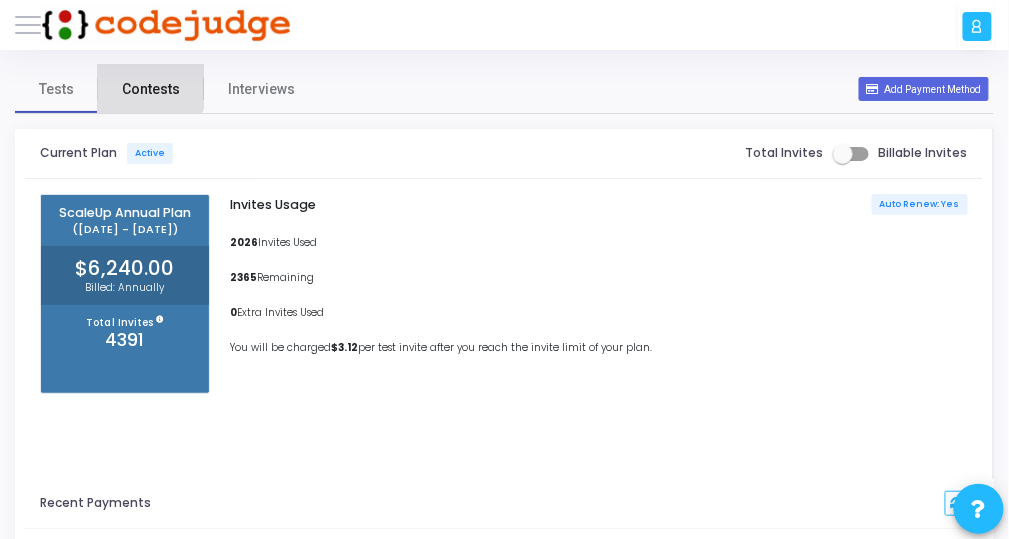 click on "Contests" at bounding box center [151, 89] 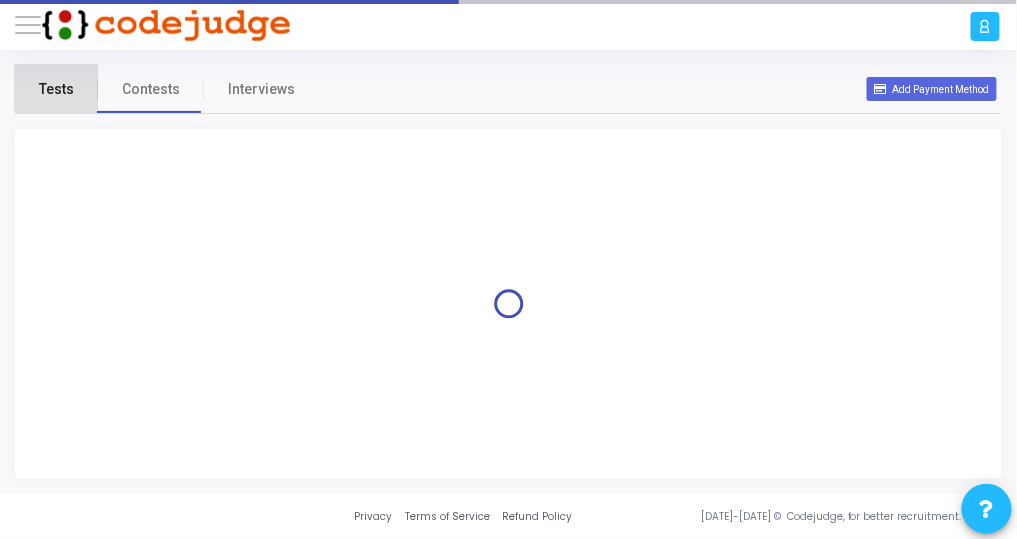 click on "Tests" at bounding box center [56, 89] 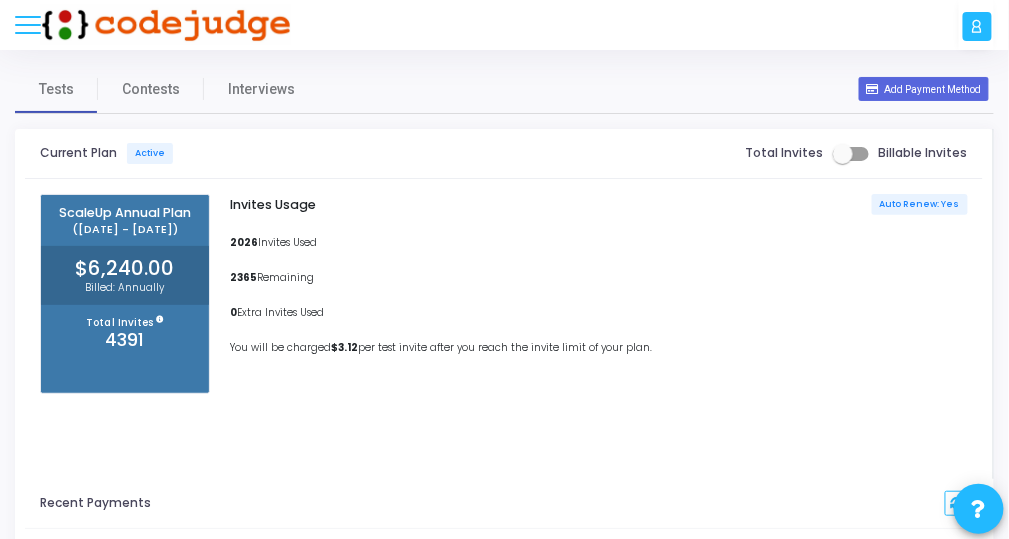 click at bounding box center [28, 25] 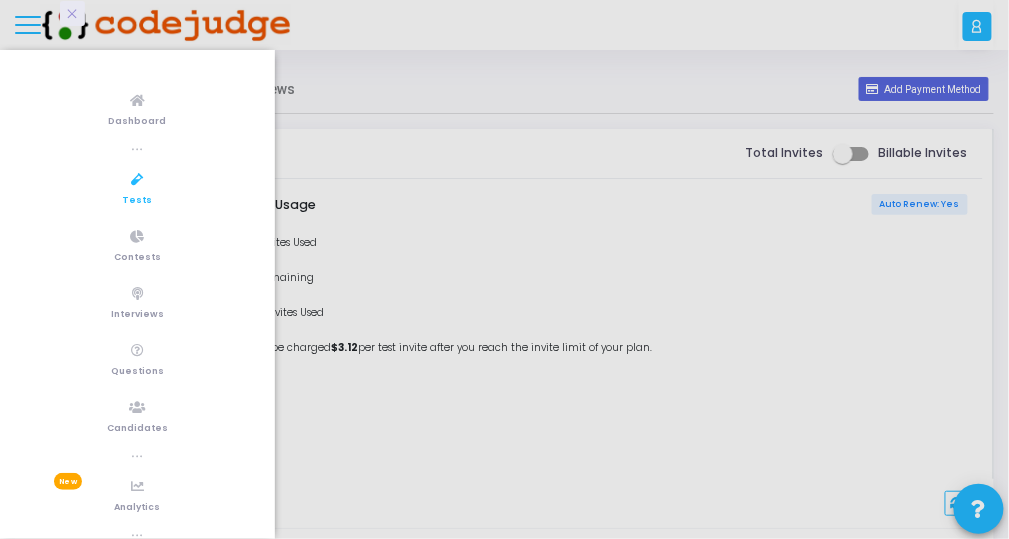 click on "Tests" at bounding box center (138, 201) 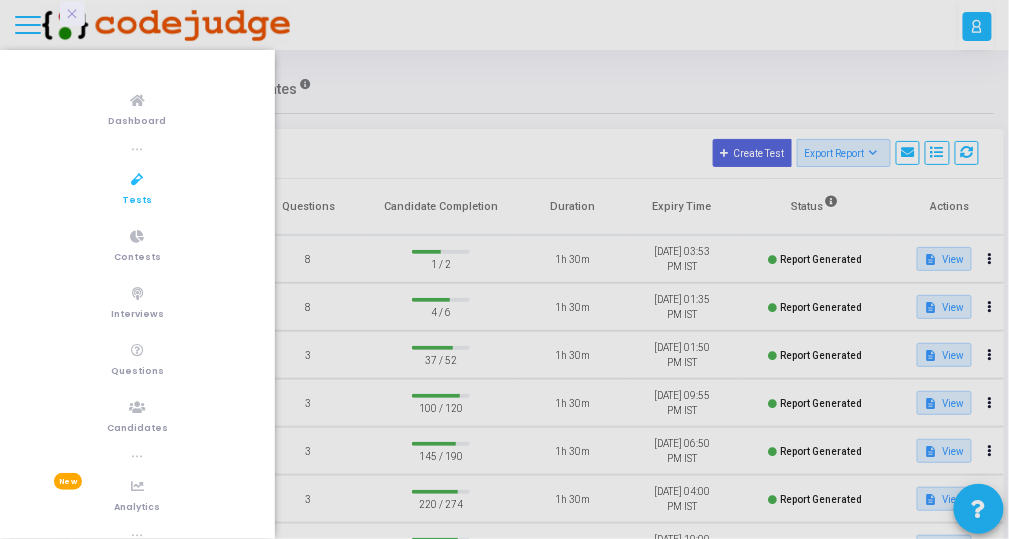 click 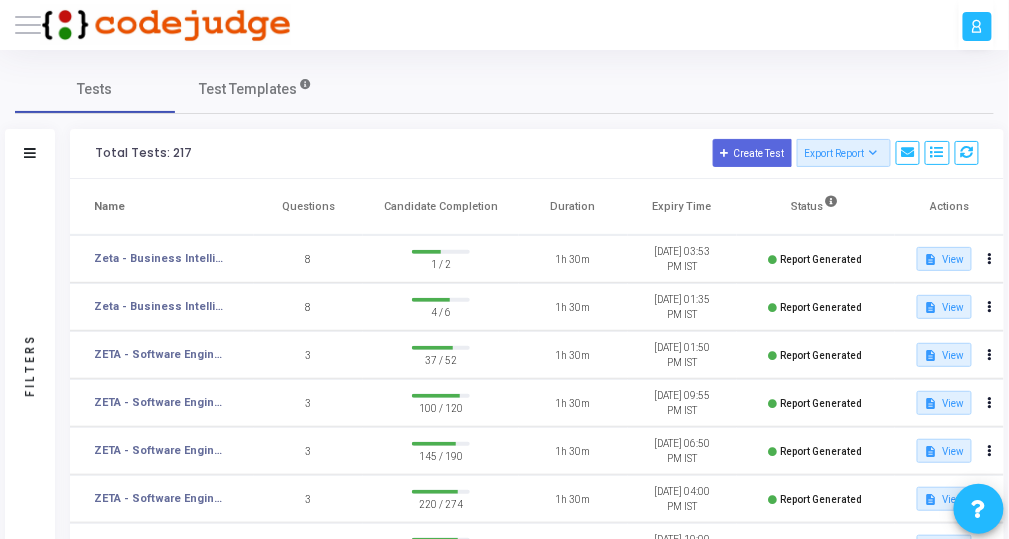 click on "Filters" 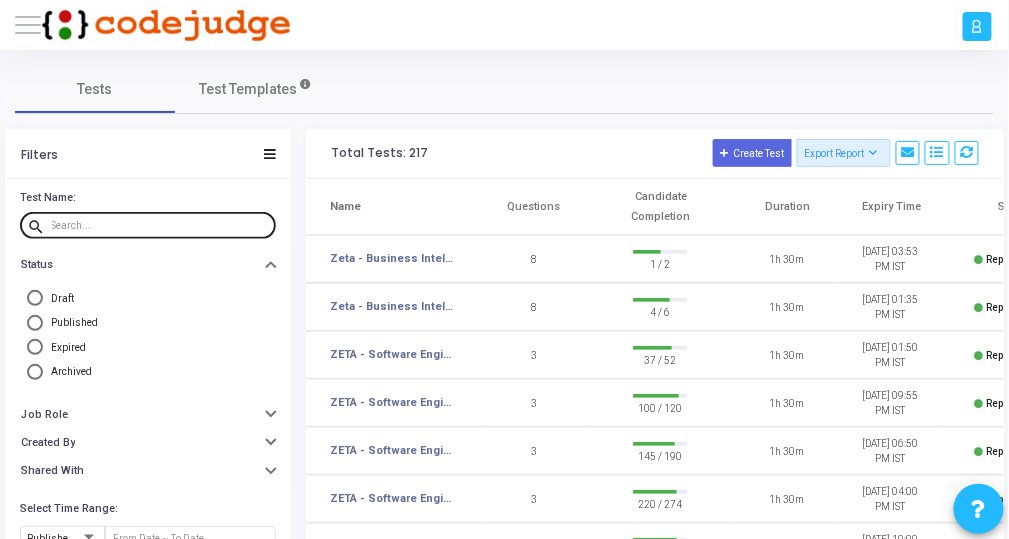 click at bounding box center [160, 225] 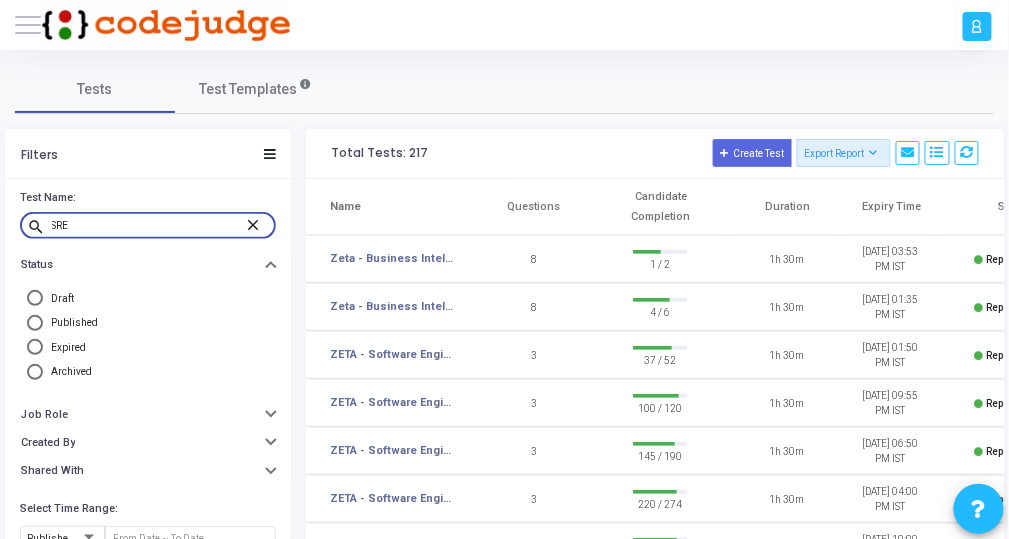 type on "SRE" 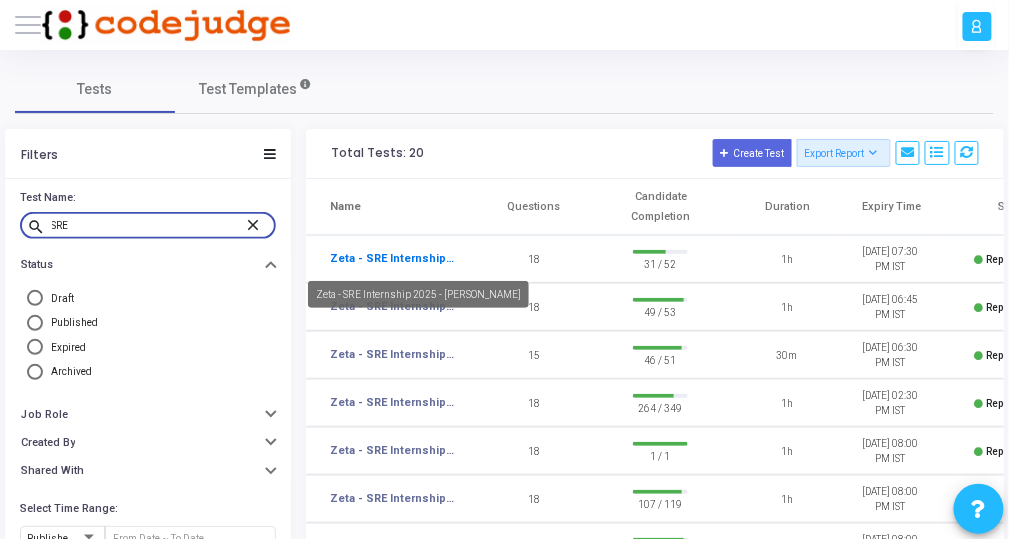 click on "Zeta - SRE Internship 2025 - [PERSON_NAME]" at bounding box center [392, 259] 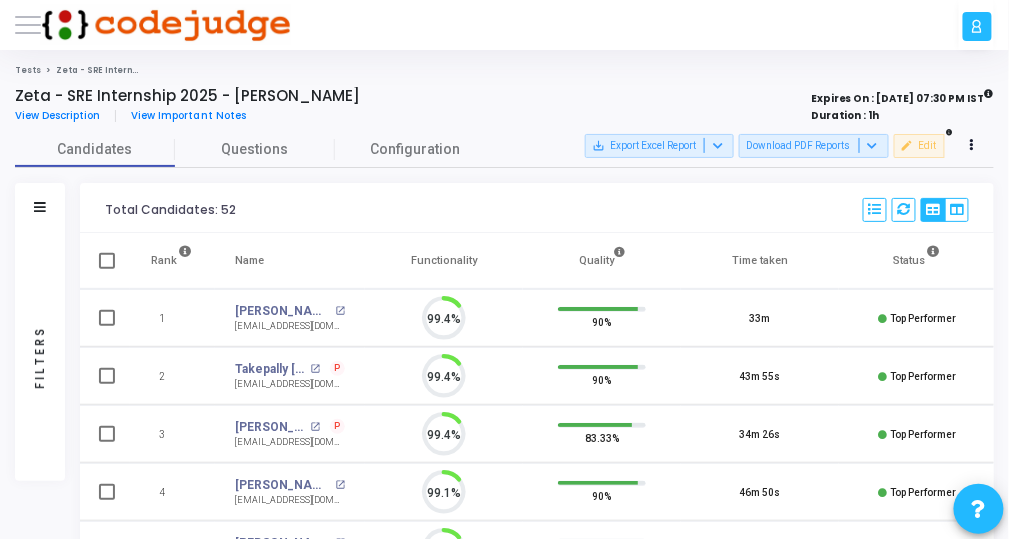 scroll, scrollTop: 8, scrollLeft: 9, axis: both 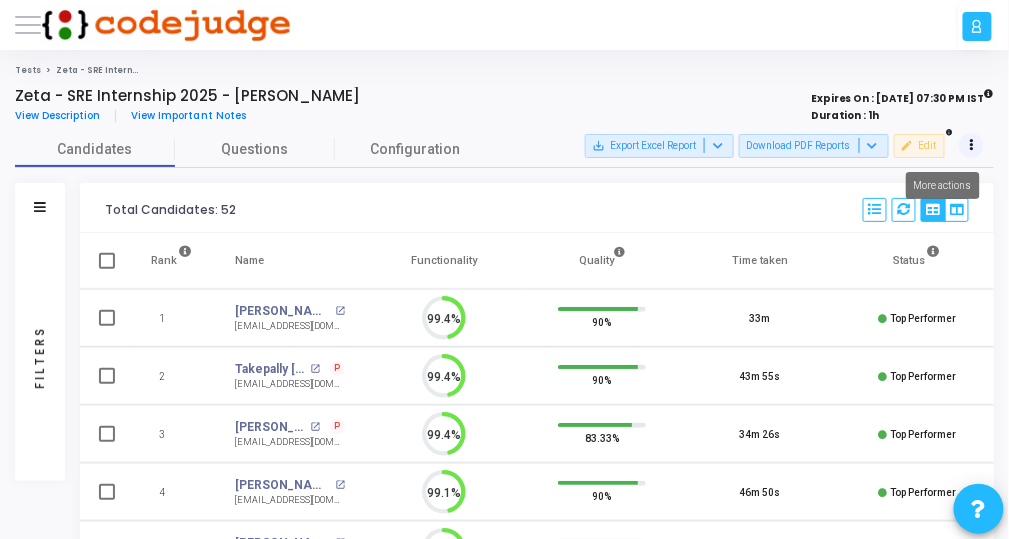 click at bounding box center (971, 145) 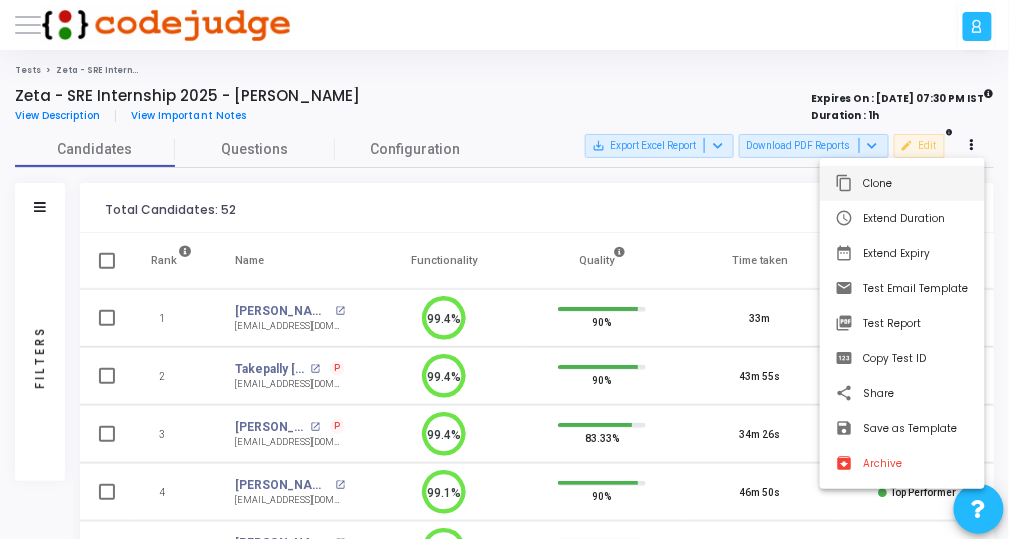 click on "content_copy  Clone" at bounding box center [902, 183] 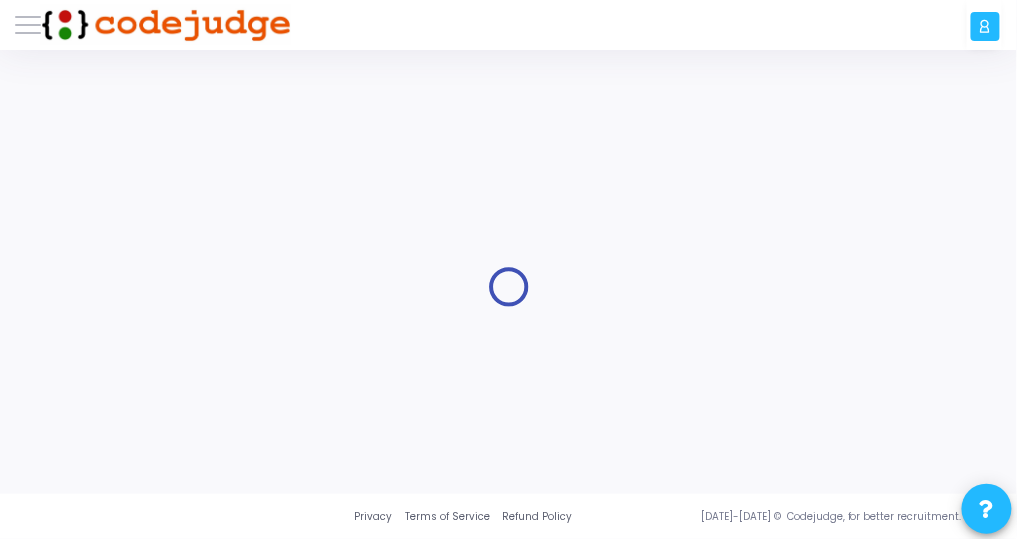 type on "Zeta - SRE Internship 2025 - [PERSON_NAME]" 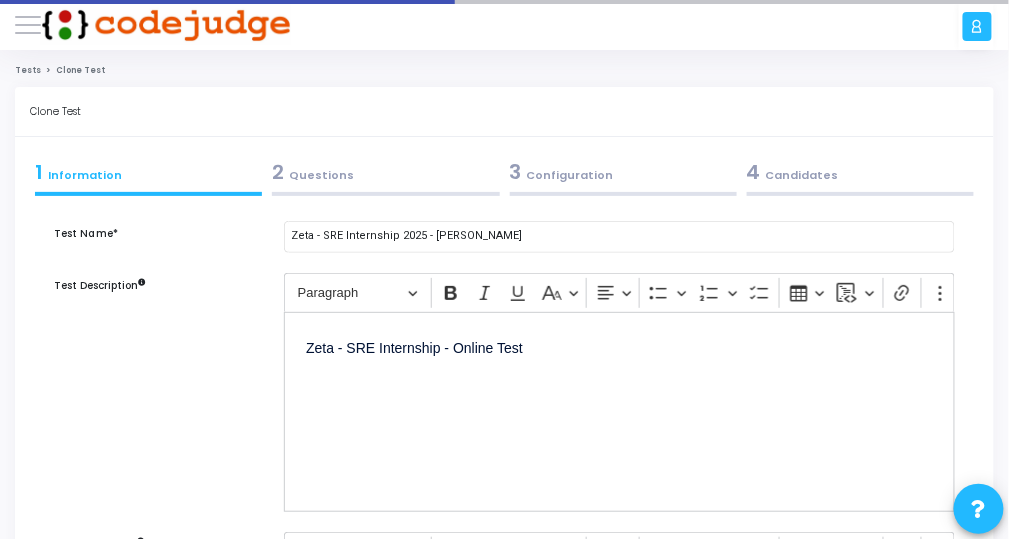 click on "2  Questions" at bounding box center [385, 172] 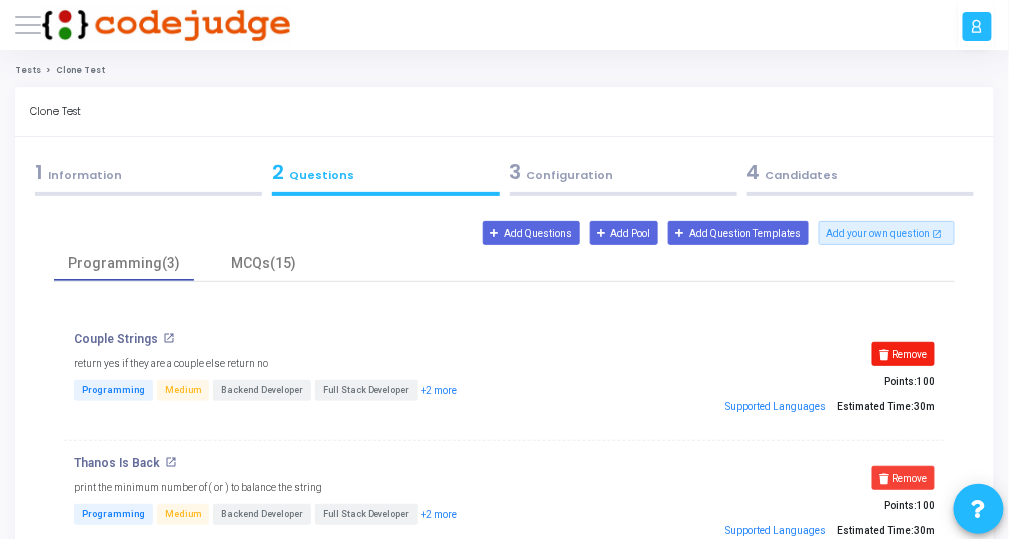 click on "Remove" at bounding box center (904, 354) 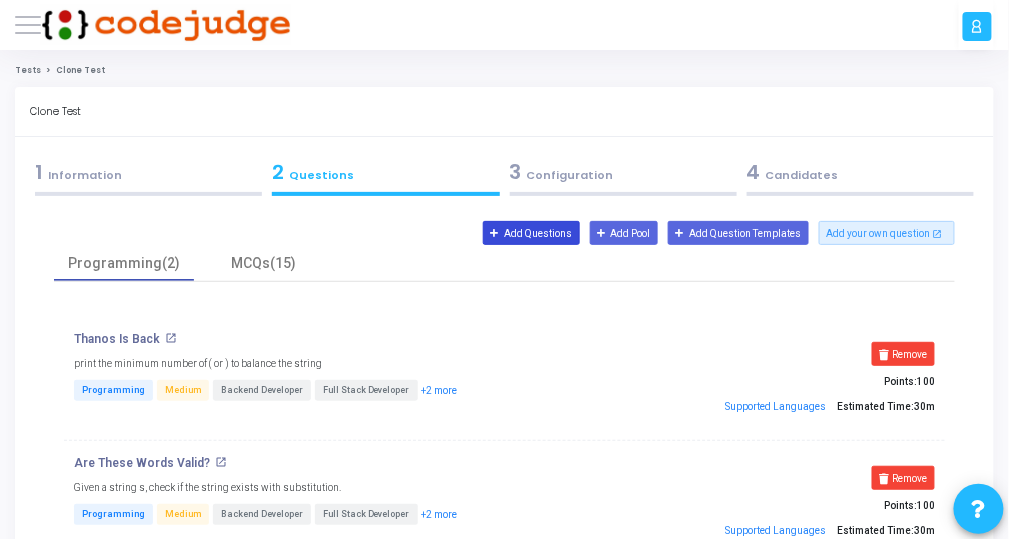 click on "Add Questions" at bounding box center [531, 233] 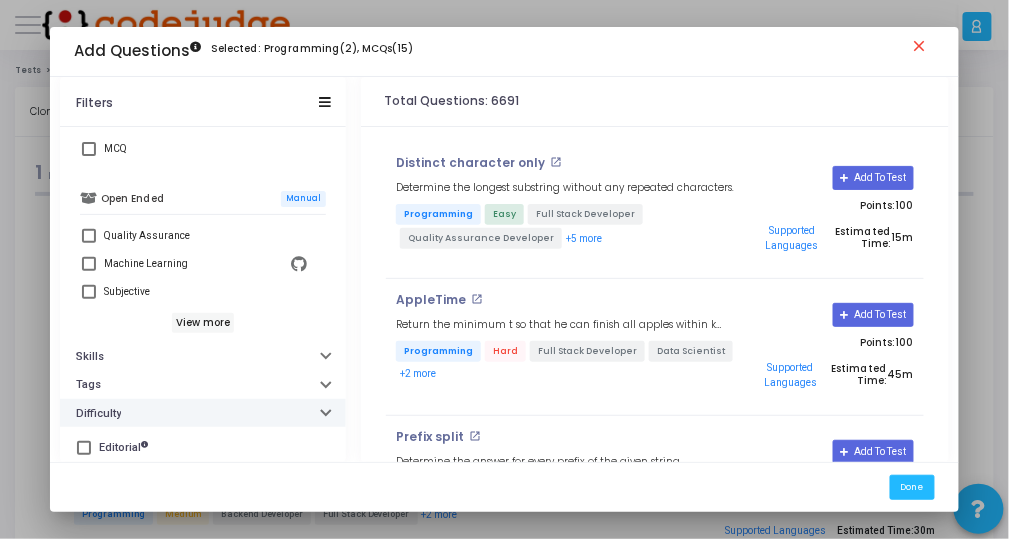 click on "Difficulty" at bounding box center [203, 413] 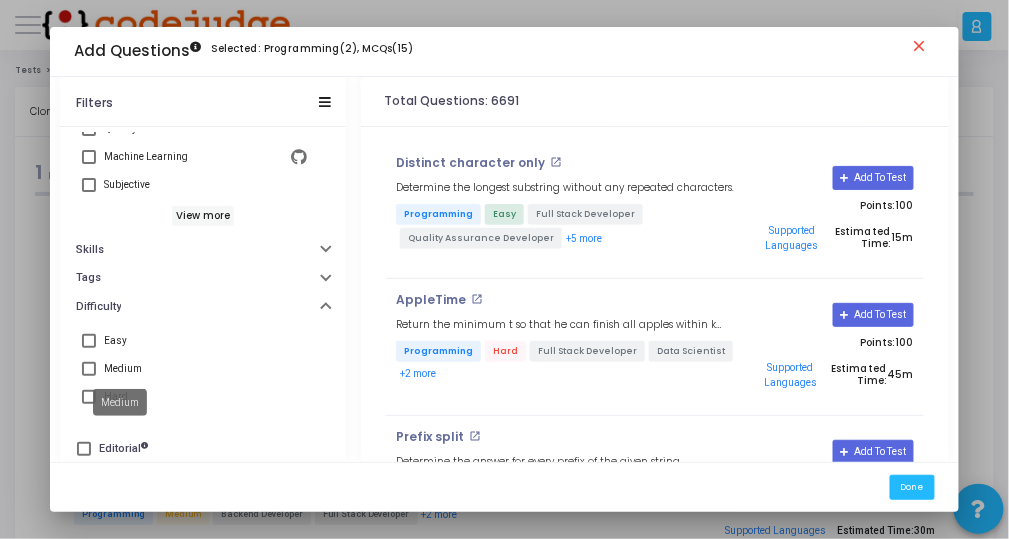 click on "Medium" at bounding box center [123, 369] 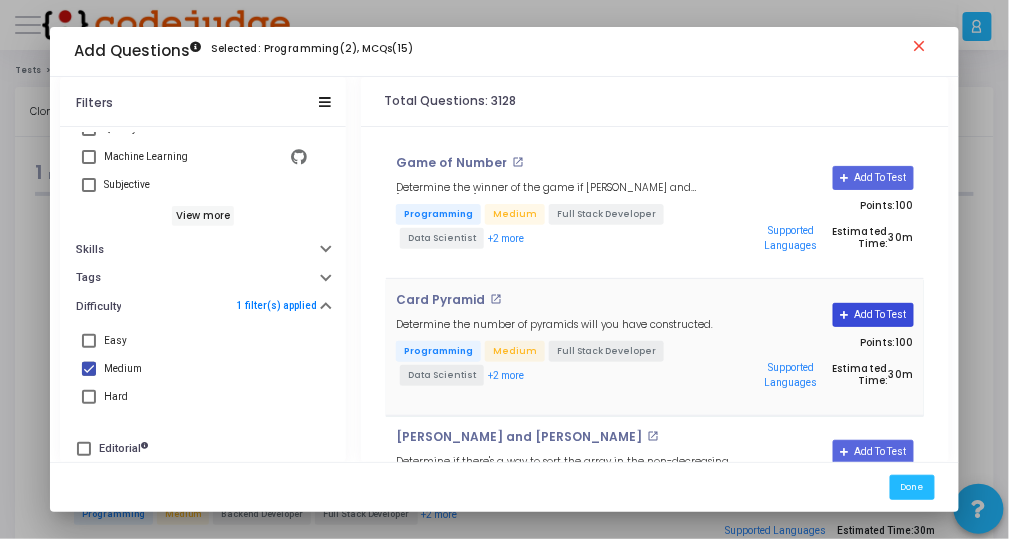 click on "Add To Test" at bounding box center [873, 315] 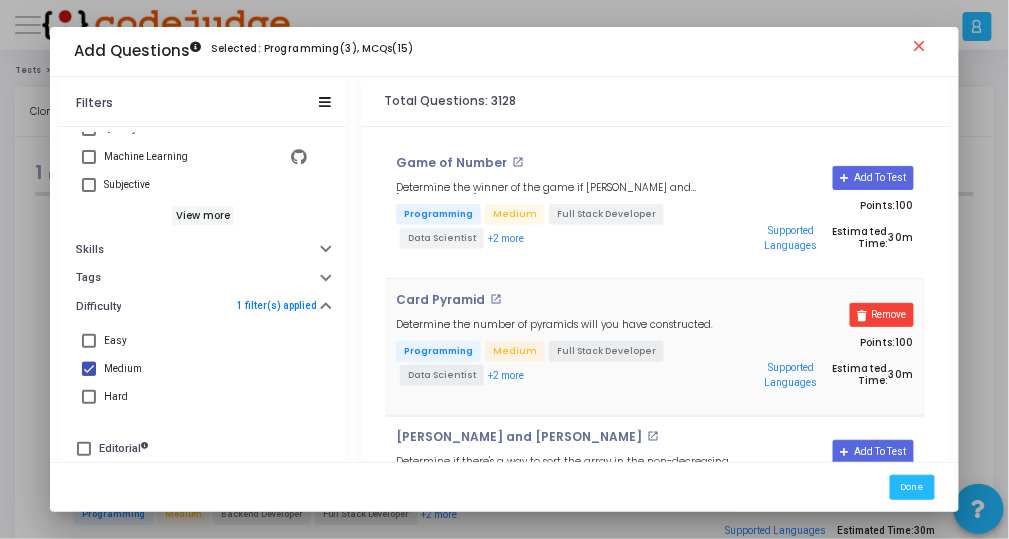 click on "close" at bounding box center [923, 49] 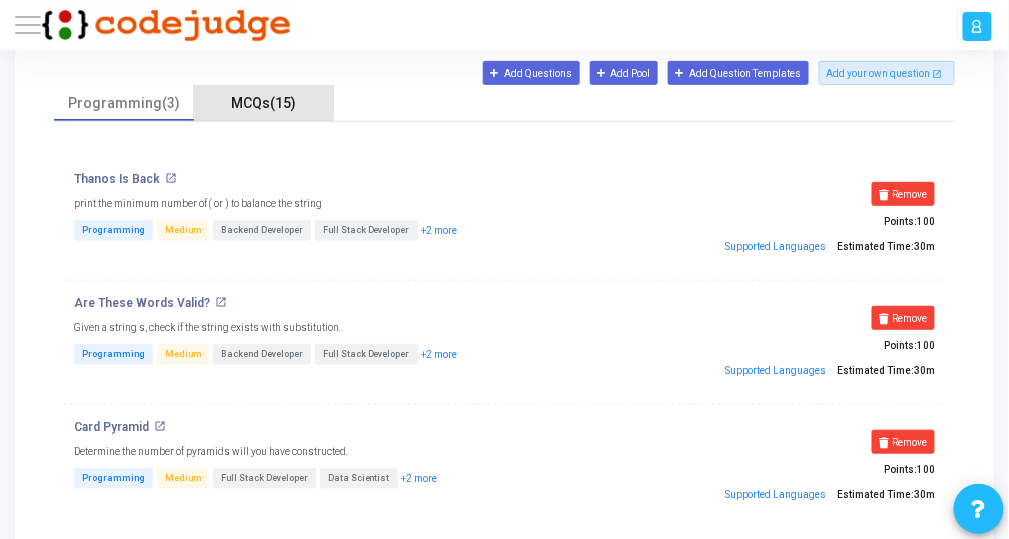 click on "MCQs(15)" at bounding box center (264, 103) 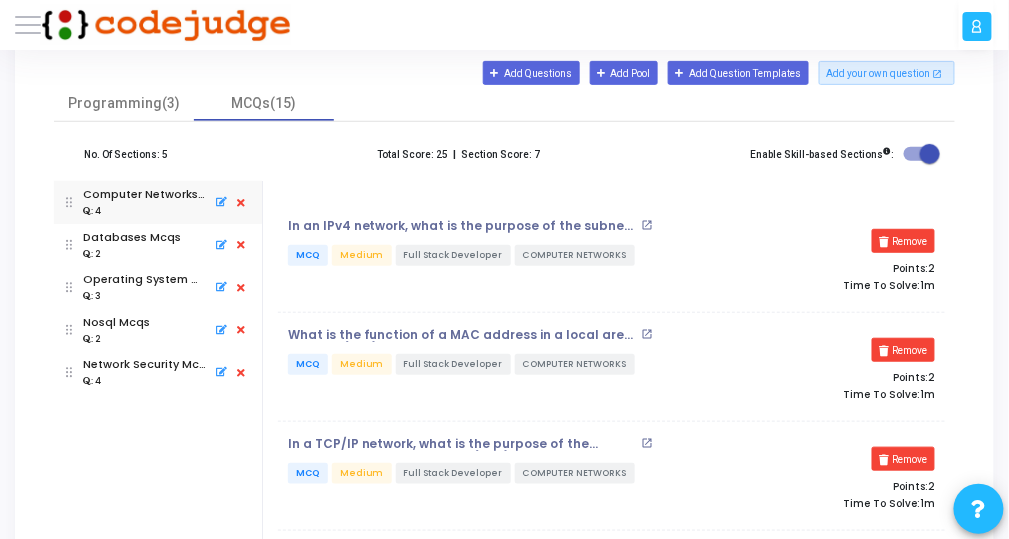 click on "C   Campus  [PERSON_NAME] Subscribe to a plan of your choice Settings Account settings and more Log Out My Profile My Tasks Messages Settings Sign Out" at bounding box center [504, 25] 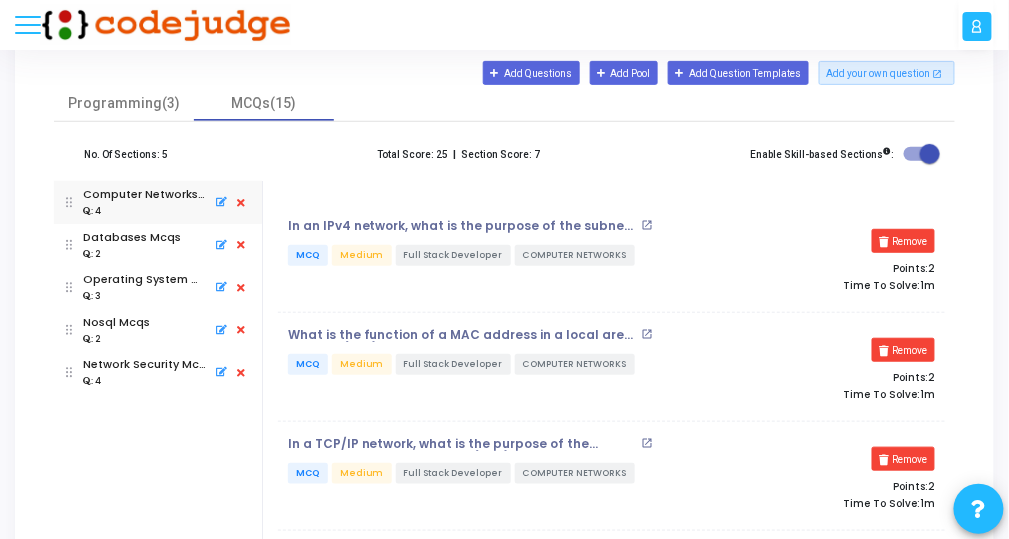 click at bounding box center (28, 25) 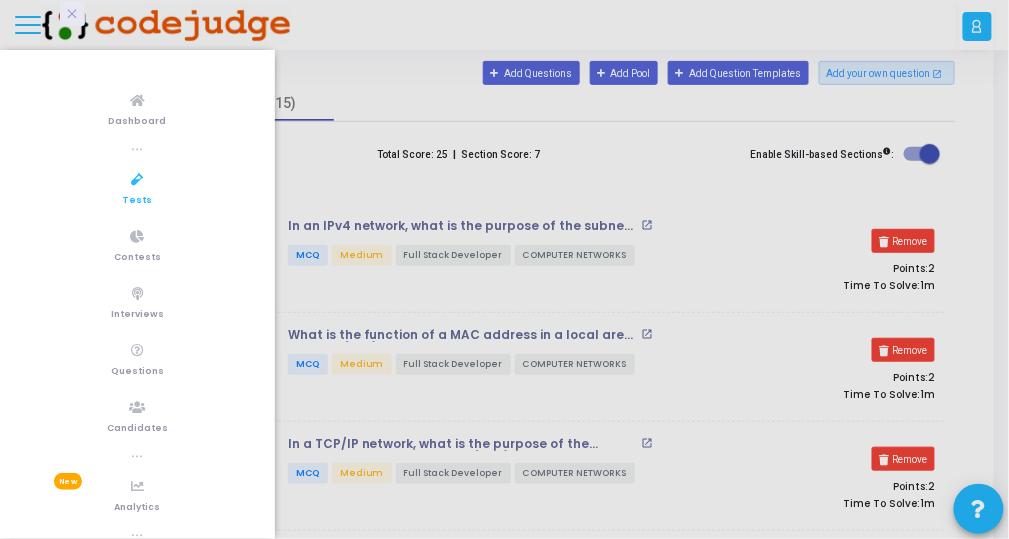 click 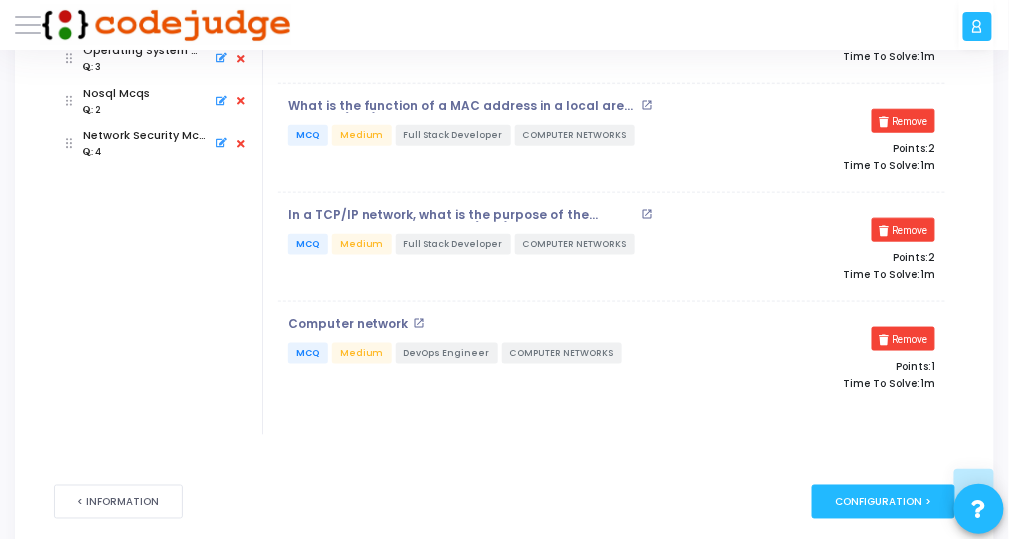 scroll, scrollTop: 487, scrollLeft: 0, axis: vertical 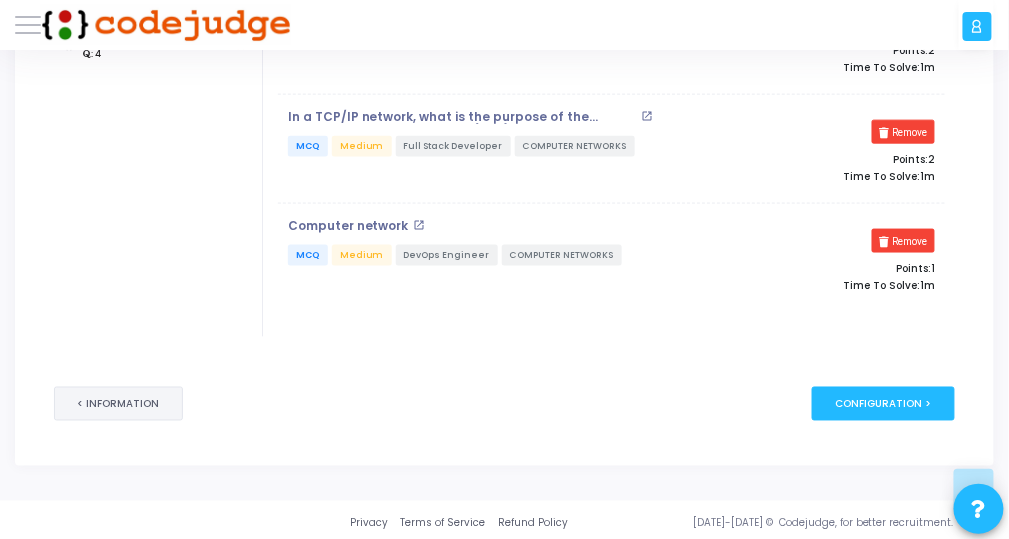 click on "< Information" at bounding box center [118, 404] 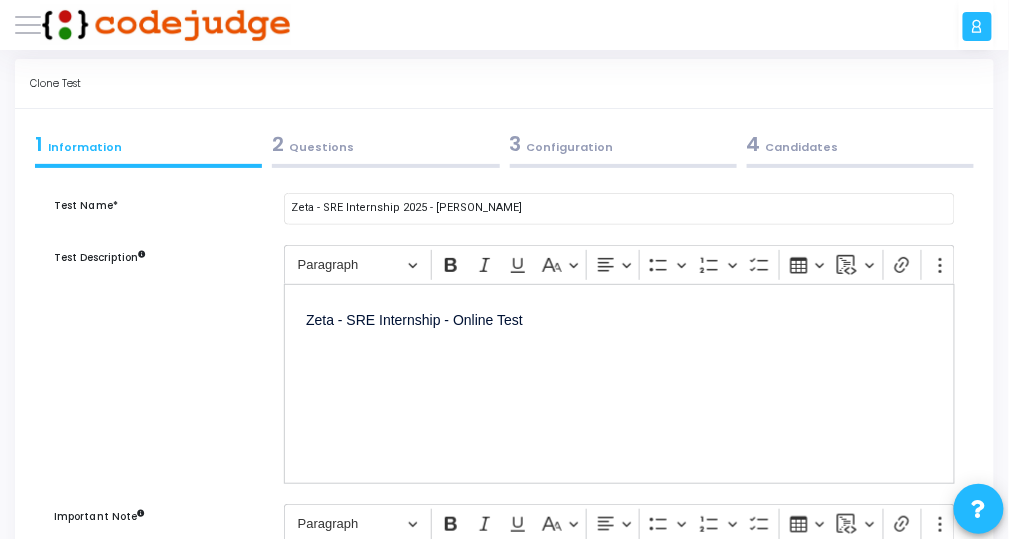 scroll, scrollTop: 0, scrollLeft: 0, axis: both 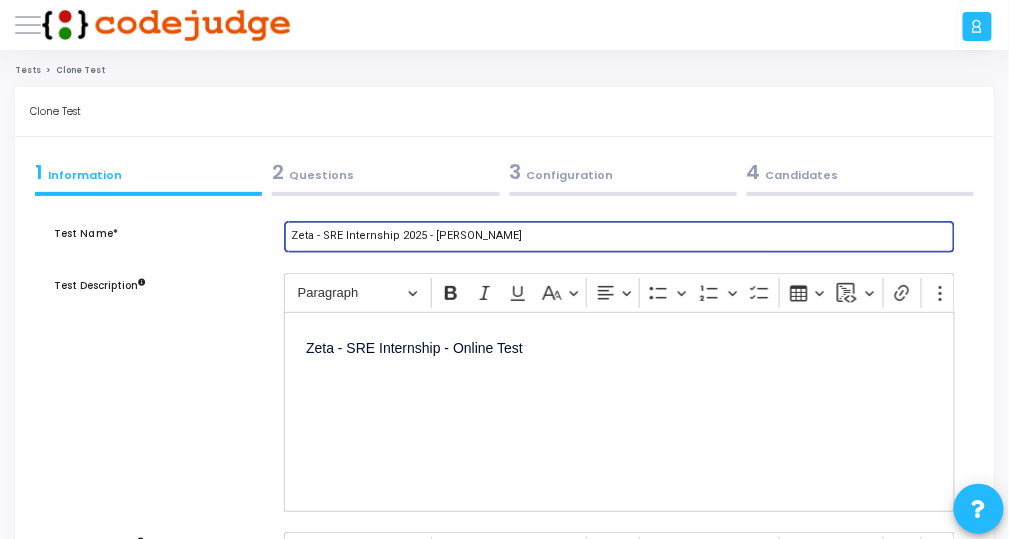 drag, startPoint x: 496, startPoint y: 235, endPoint x: 344, endPoint y: 241, distance: 152.11838 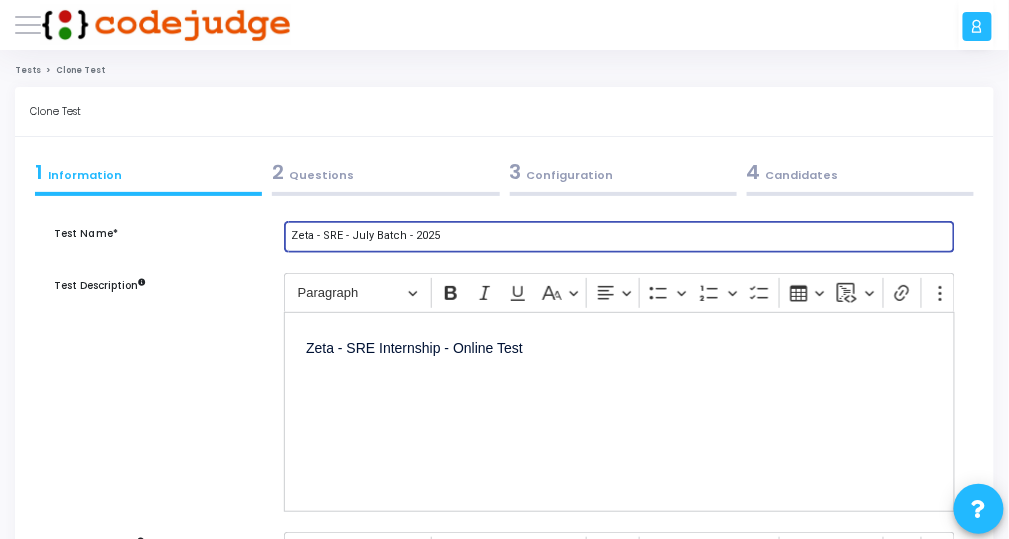click on "Zeta - SRE - July Batch - 2025" at bounding box center (620, 236) 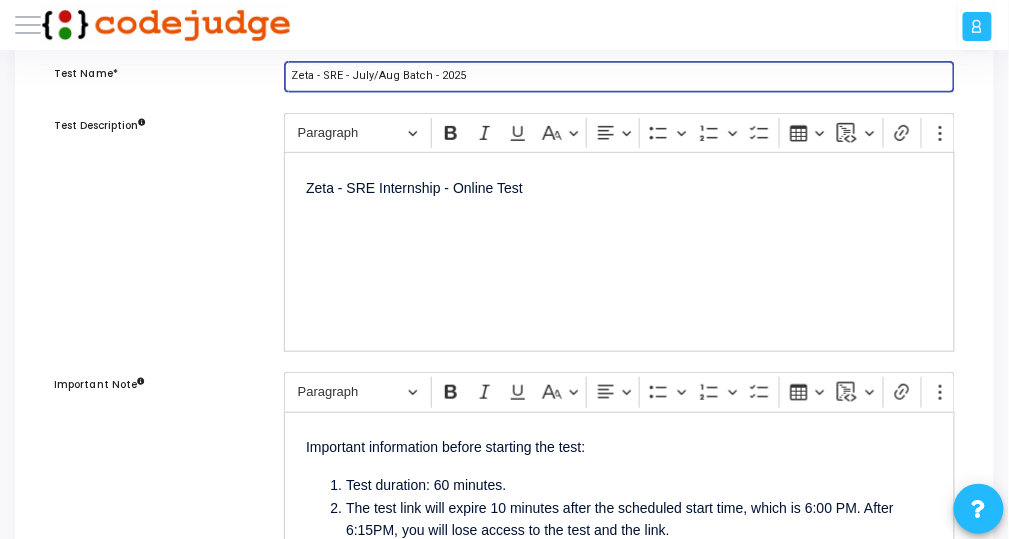 scroll, scrollTop: 400, scrollLeft: 0, axis: vertical 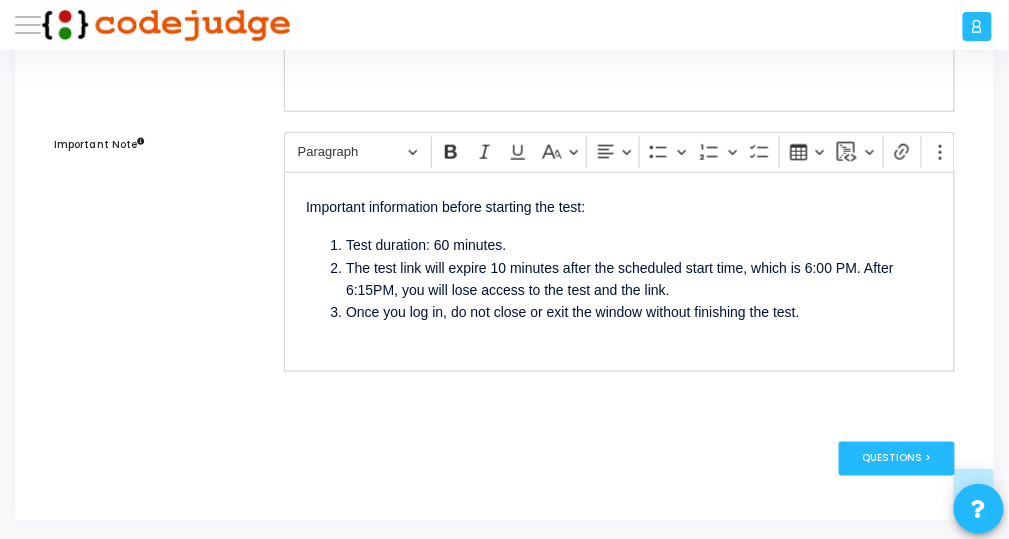 type on "Zeta - SRE - July/Aug Batch - 2025" 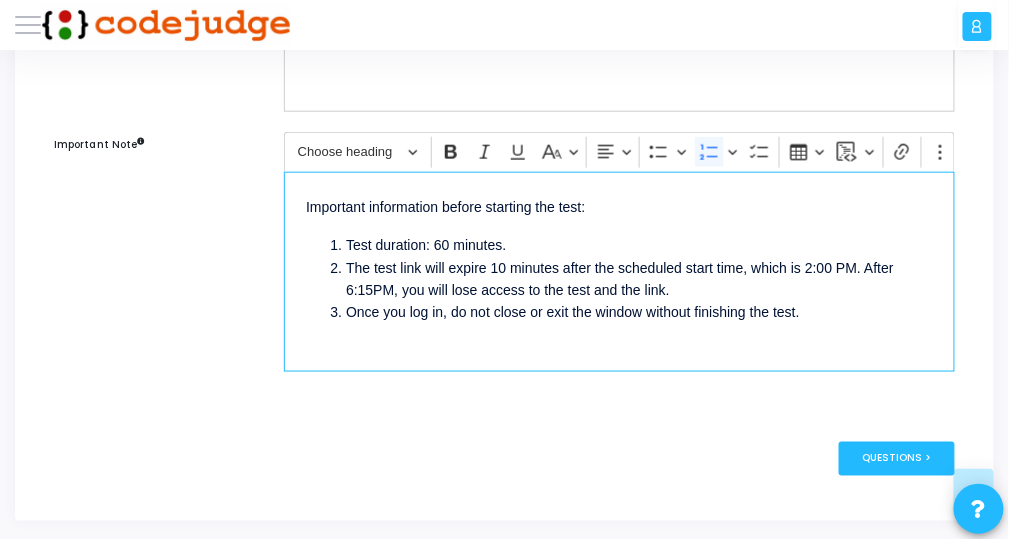 click on "The test link will expire 10 minutes after the scheduled start time, which is 2:00 PM. After 6:15PM, you will lose access to the test and the link." at bounding box center (639, 279) 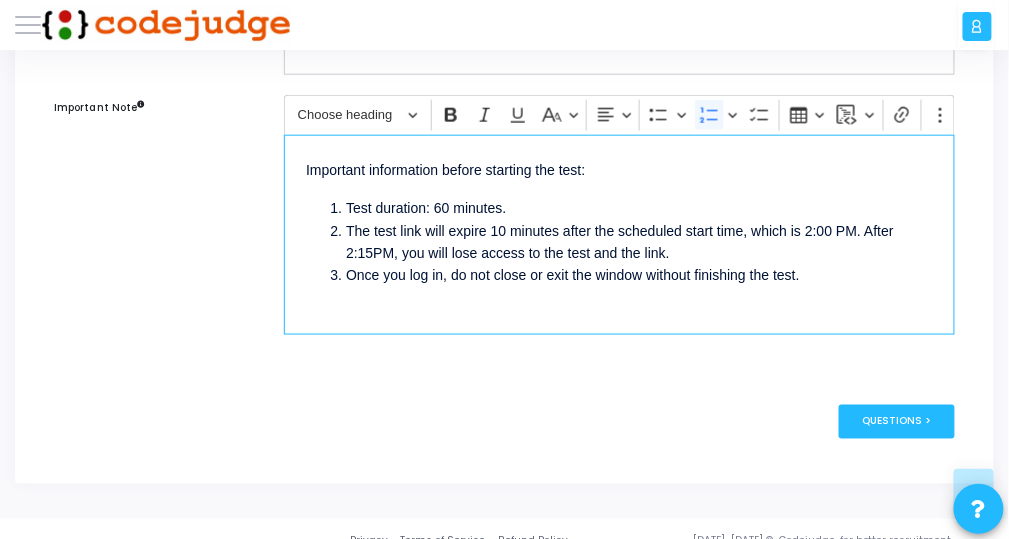 scroll, scrollTop: 457, scrollLeft: 0, axis: vertical 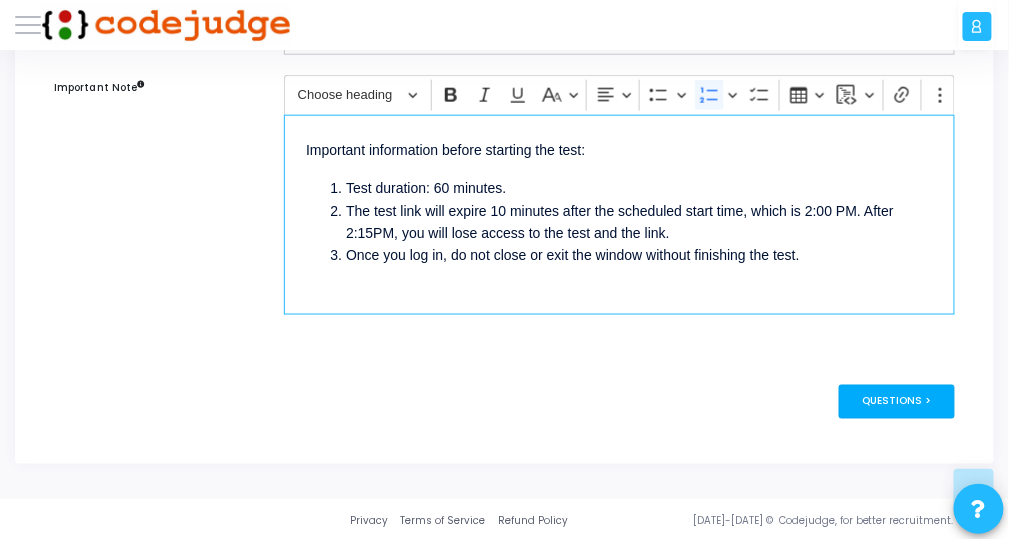 click on "Questions >" at bounding box center (897, 402) 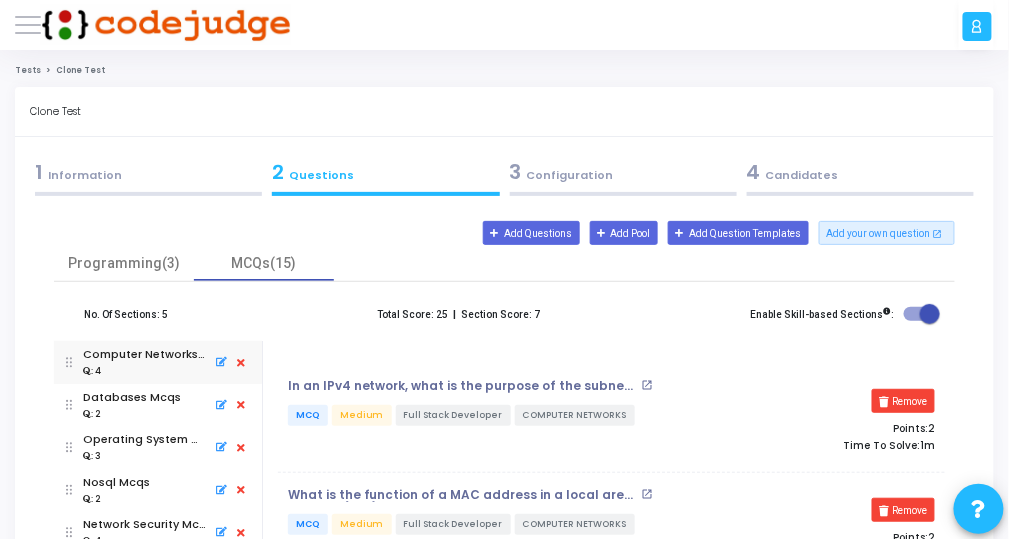 scroll, scrollTop: 400, scrollLeft: 0, axis: vertical 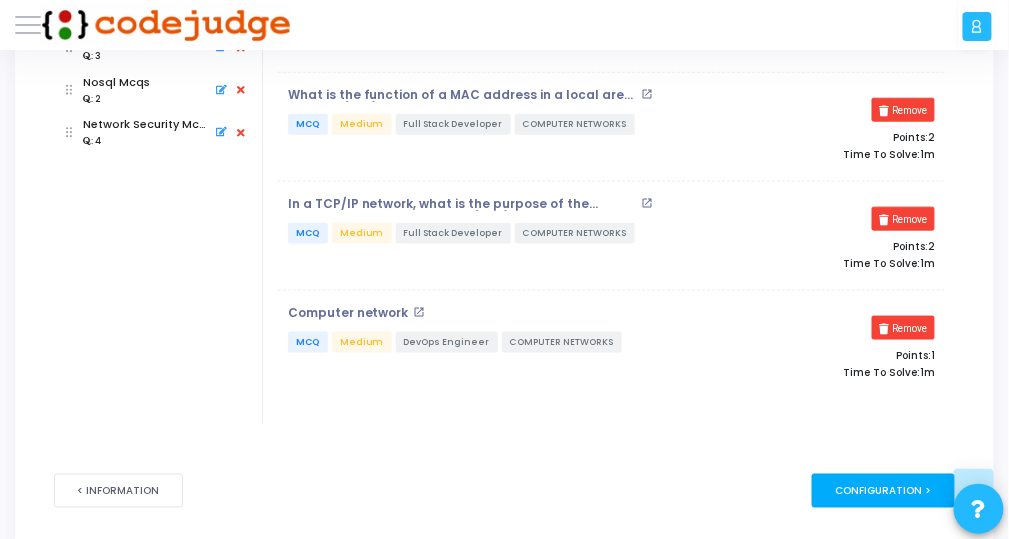 click on "Configuration >" at bounding box center [883, 491] 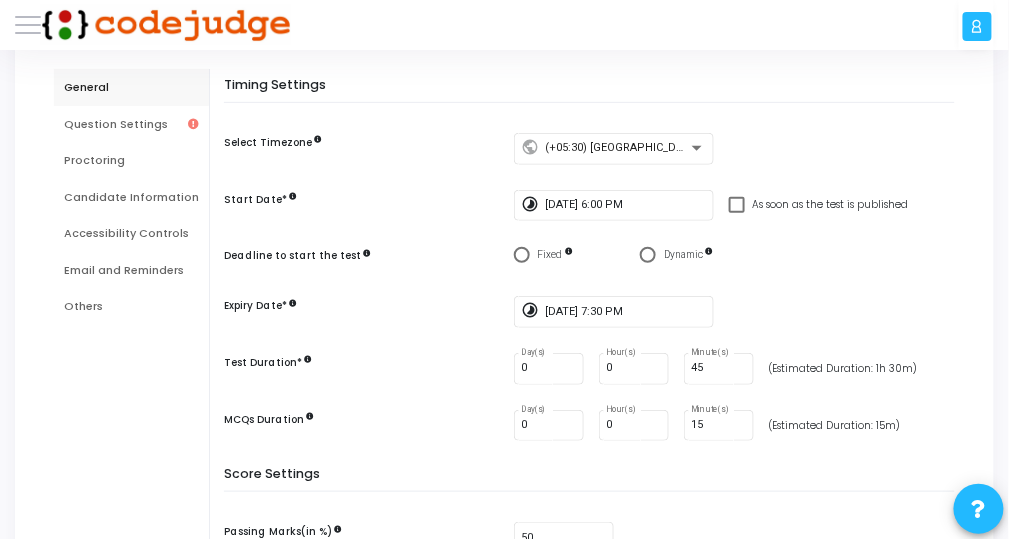 scroll, scrollTop: 0, scrollLeft: 0, axis: both 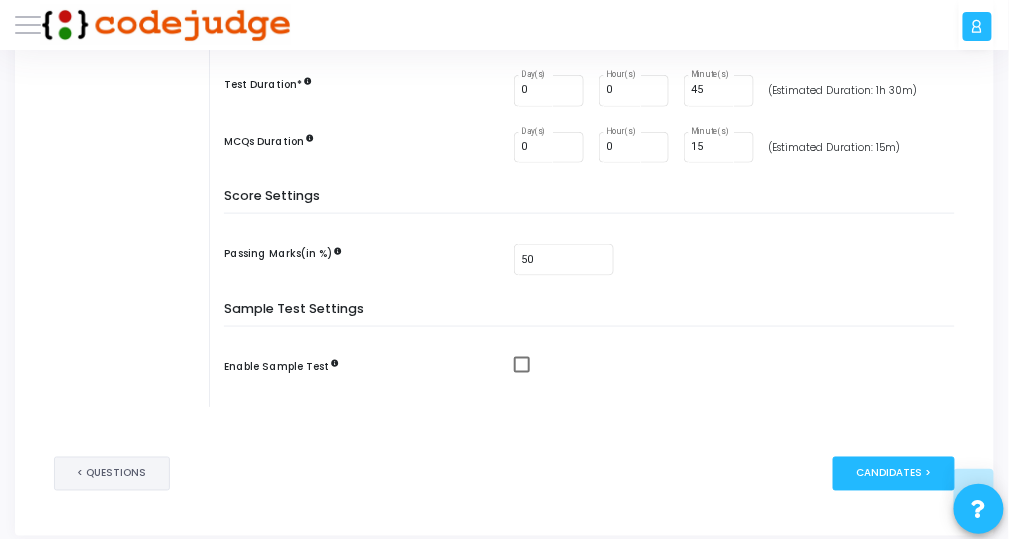 click on "< Questions" at bounding box center (112, 474) 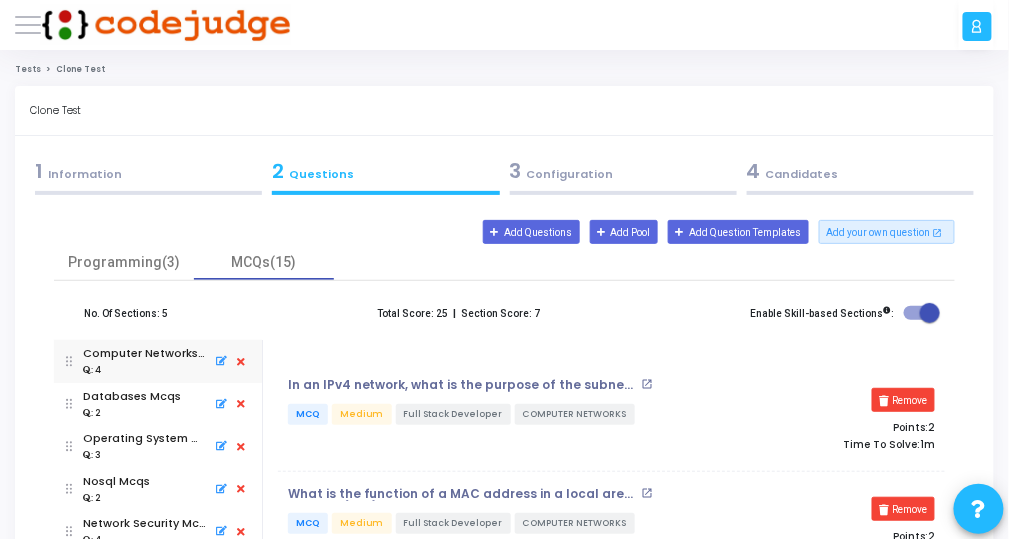 scroll, scrollTop: 0, scrollLeft: 0, axis: both 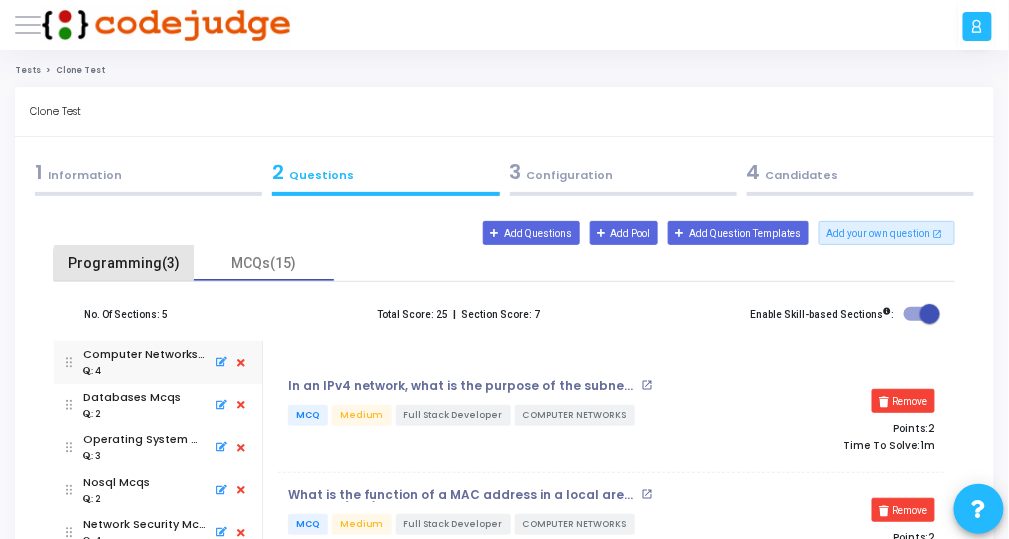 click on "Programming(3)" at bounding box center (124, 263) 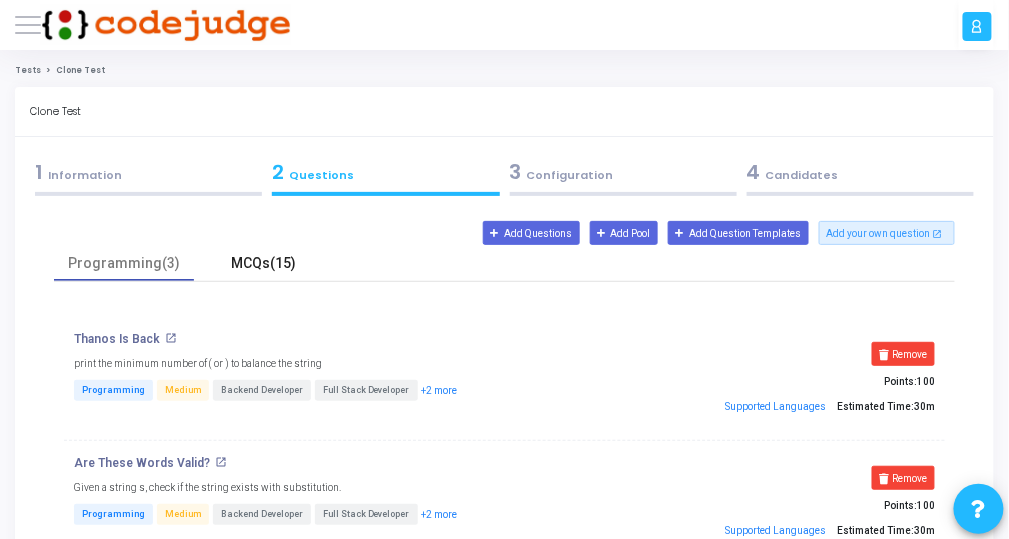 click on "MCQs(15)" at bounding box center [264, 263] 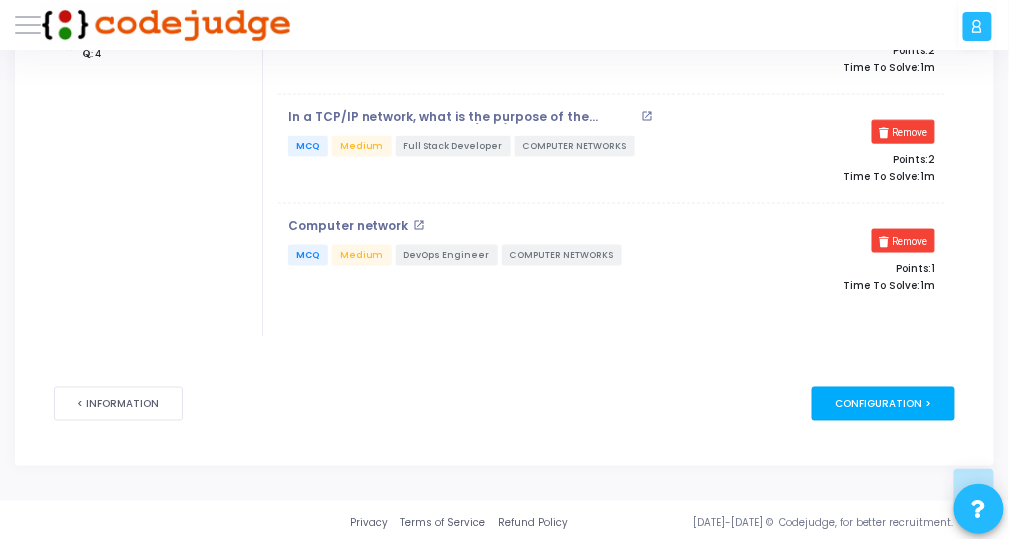 click on "Configuration >" at bounding box center [883, 404] 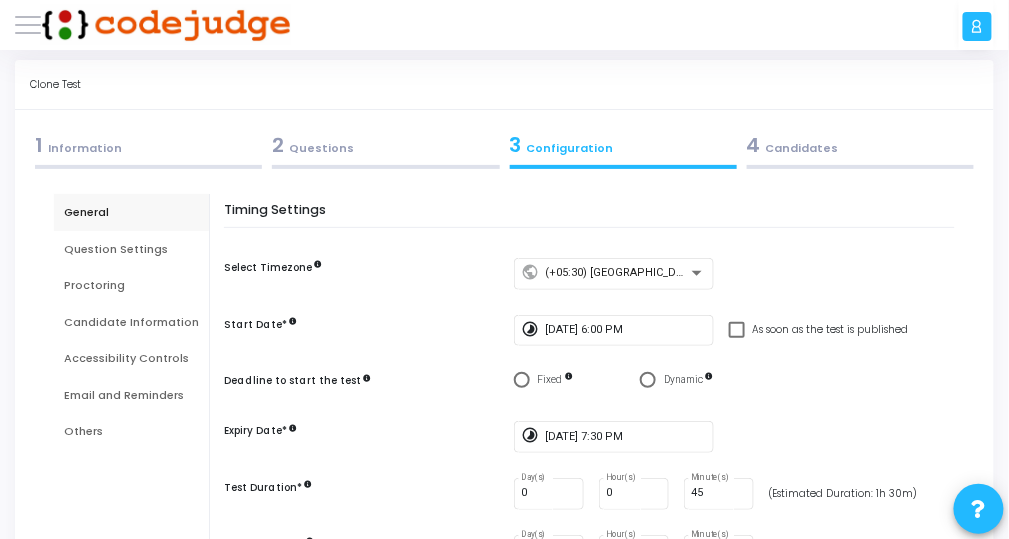 scroll, scrollTop: 0, scrollLeft: 0, axis: both 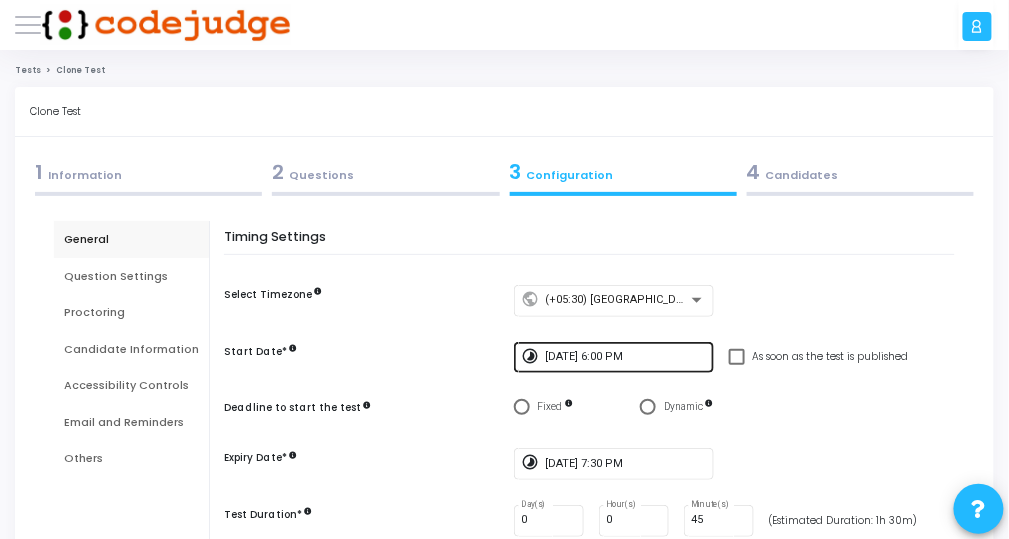 click on "[DATE] 6:00 PM" at bounding box center [625, 357] 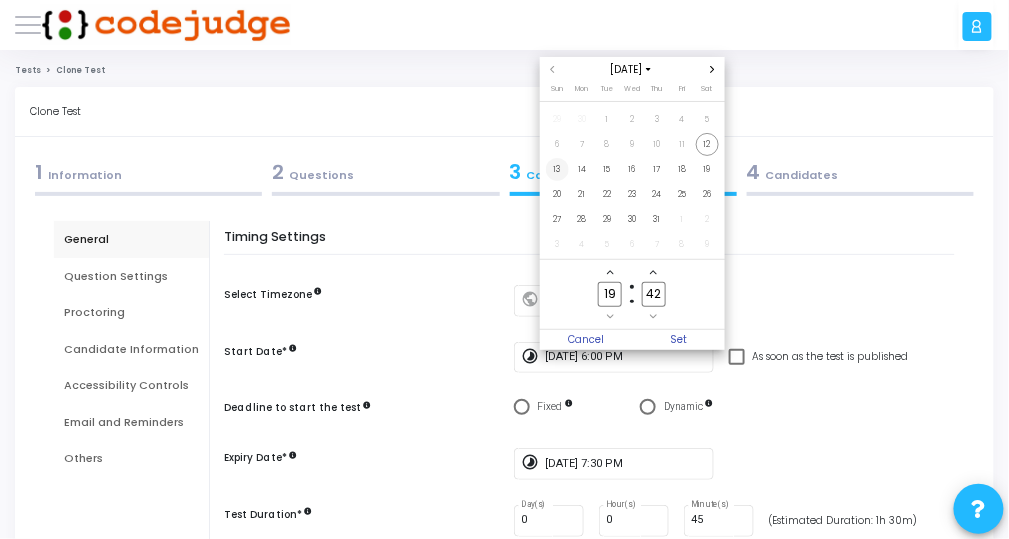 click on "13" at bounding box center (557, 169) 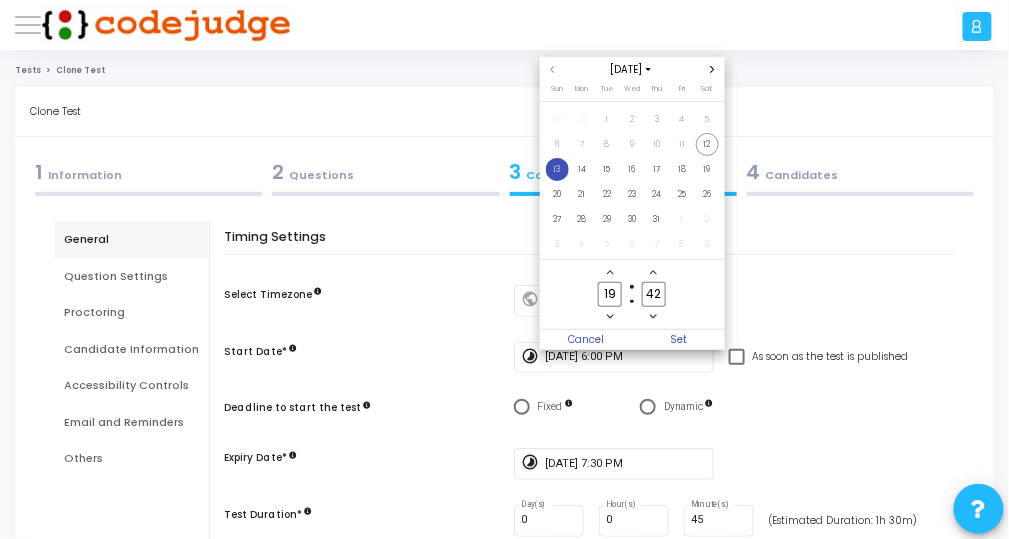 click 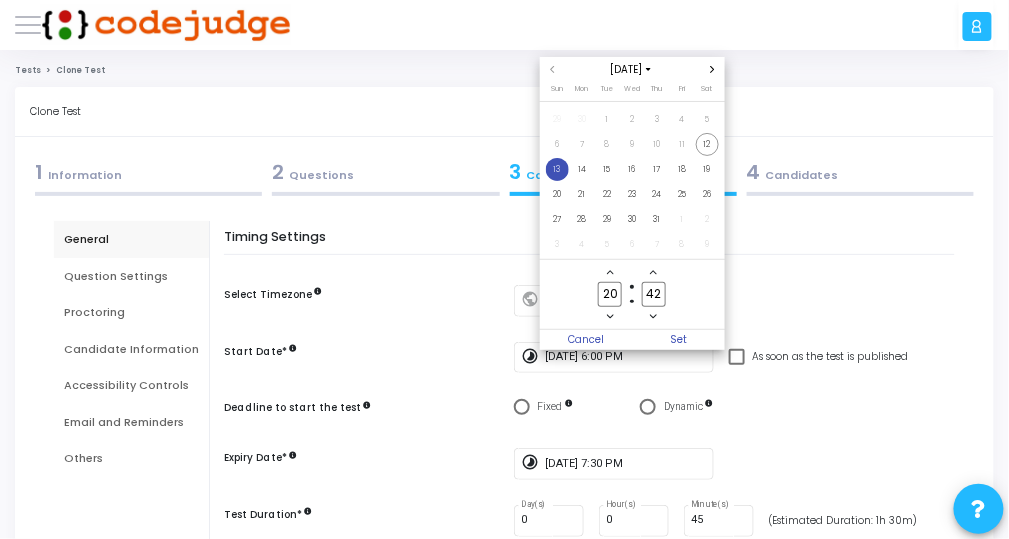 click 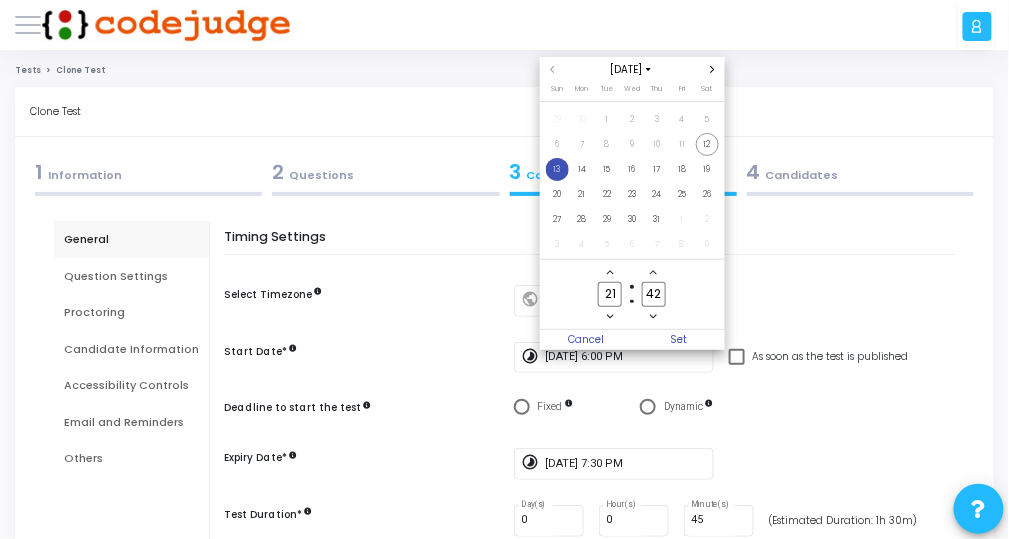 click 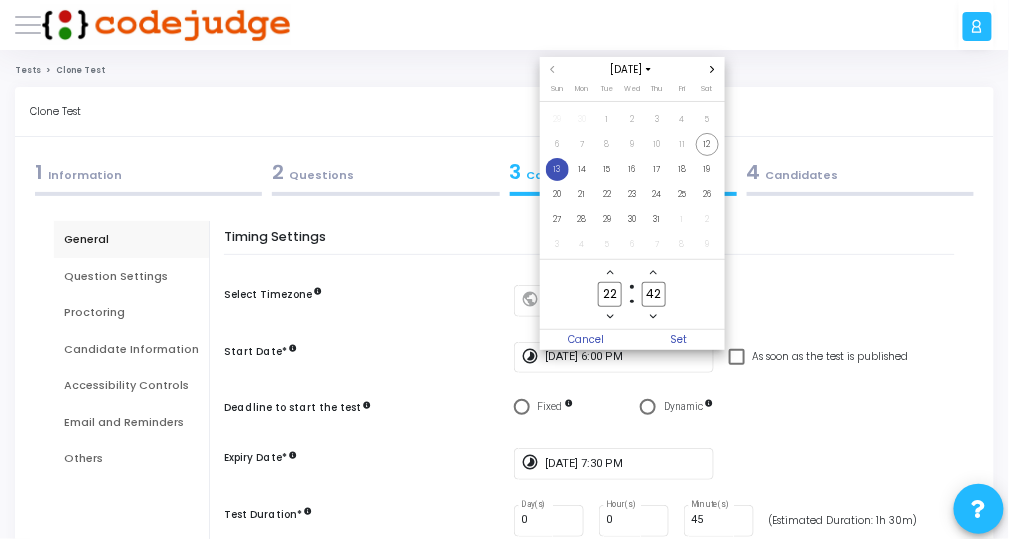 click 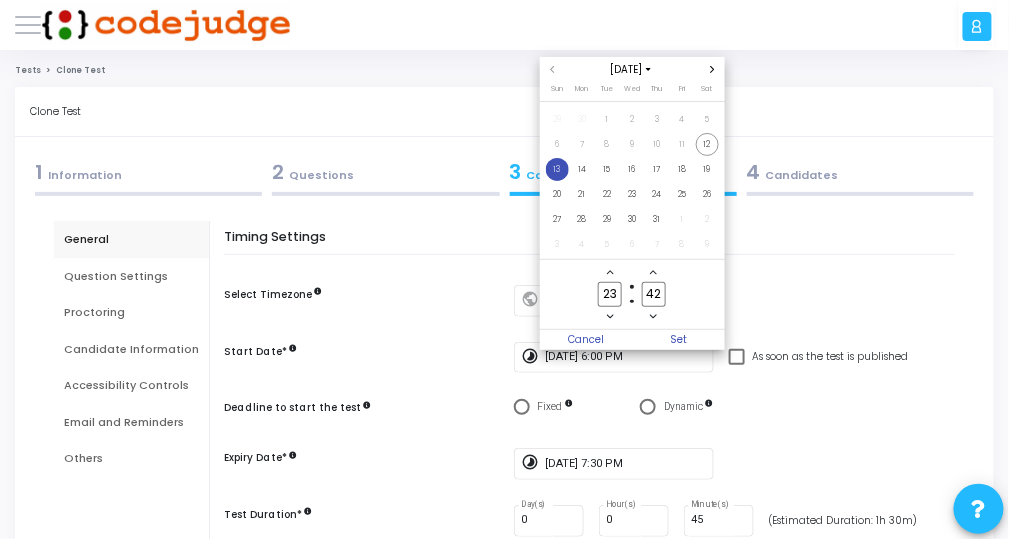 click 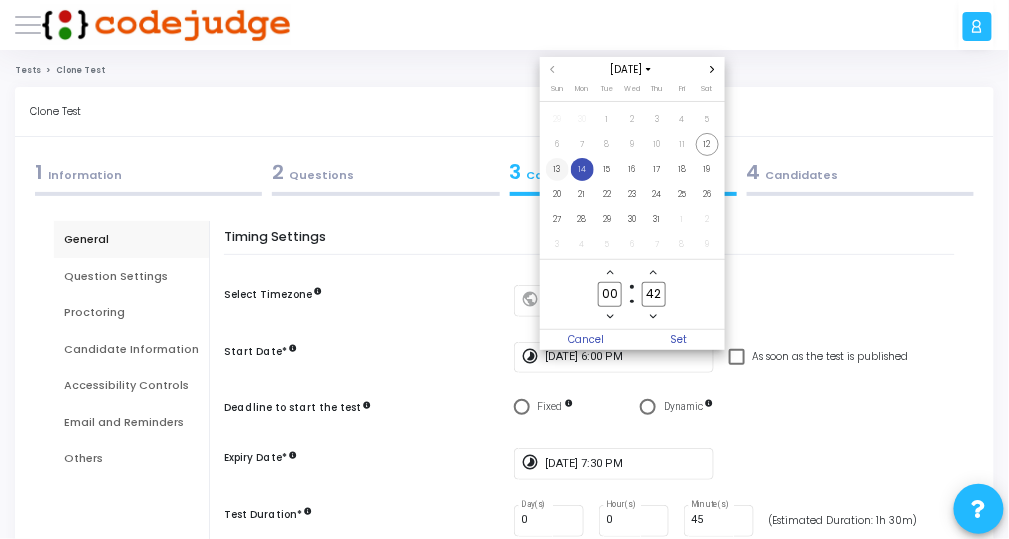 click on "13" at bounding box center [557, 169] 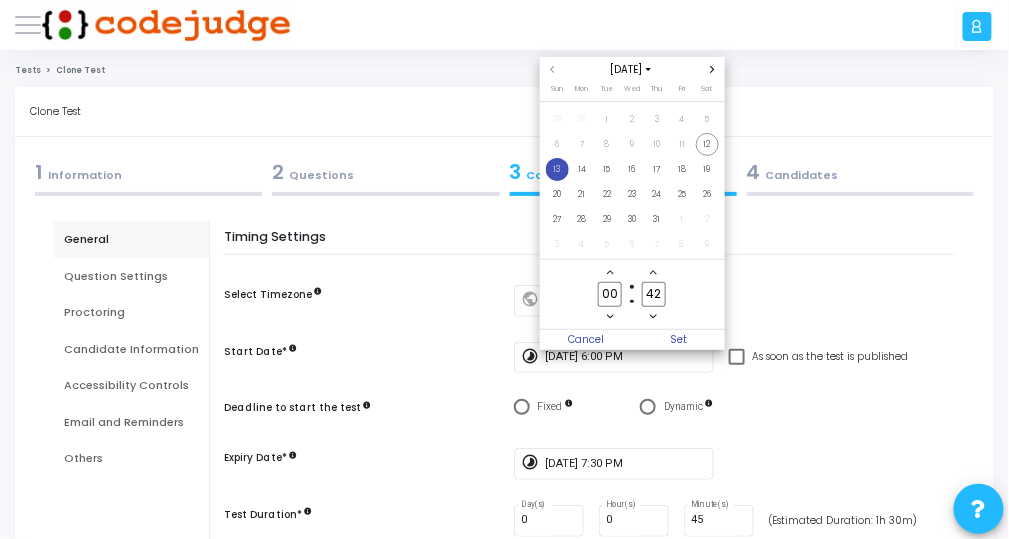 click on "00" 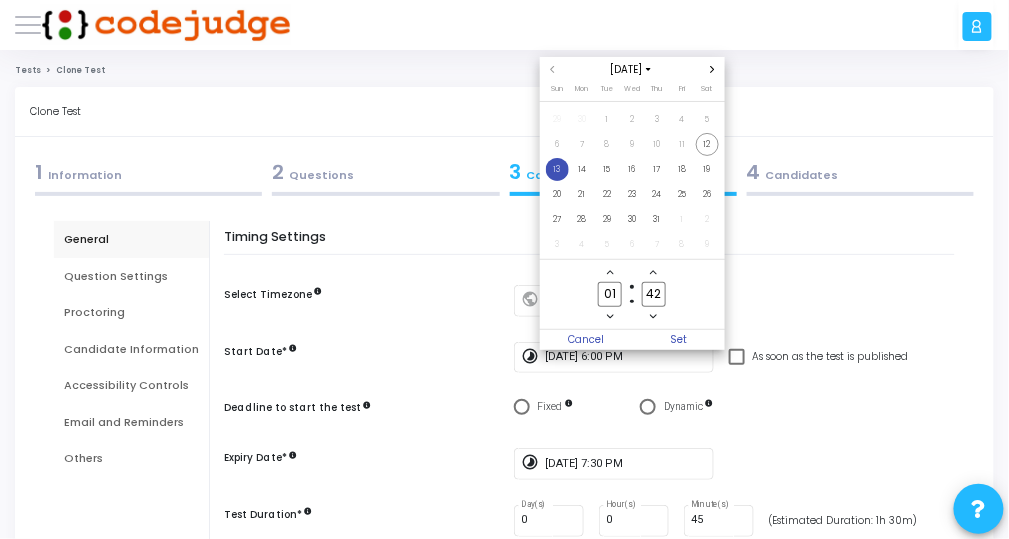click 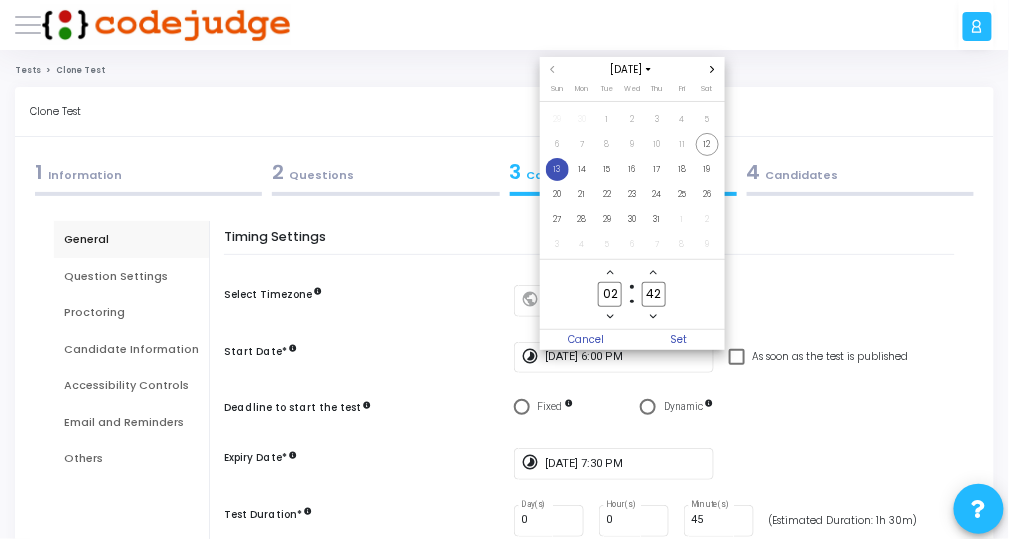 click 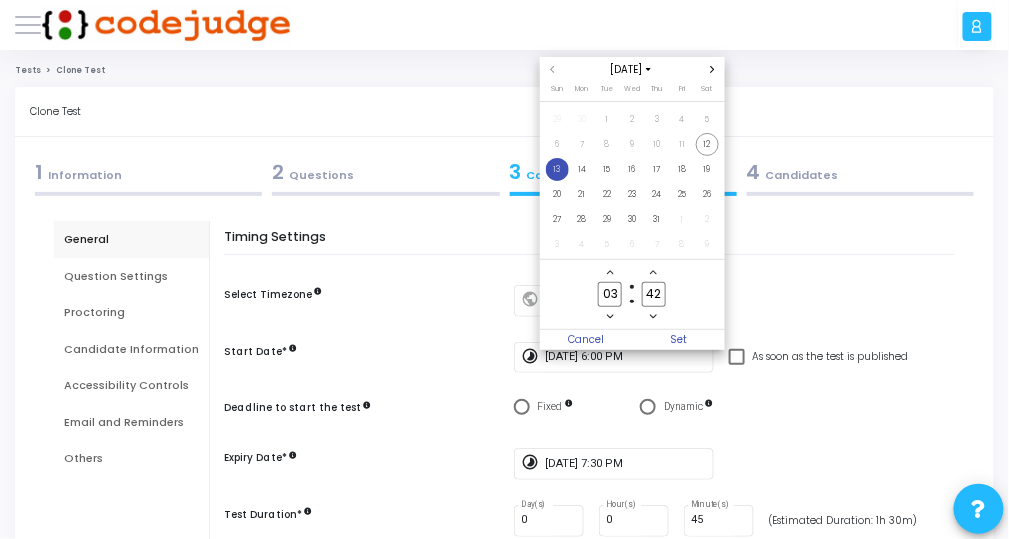 click 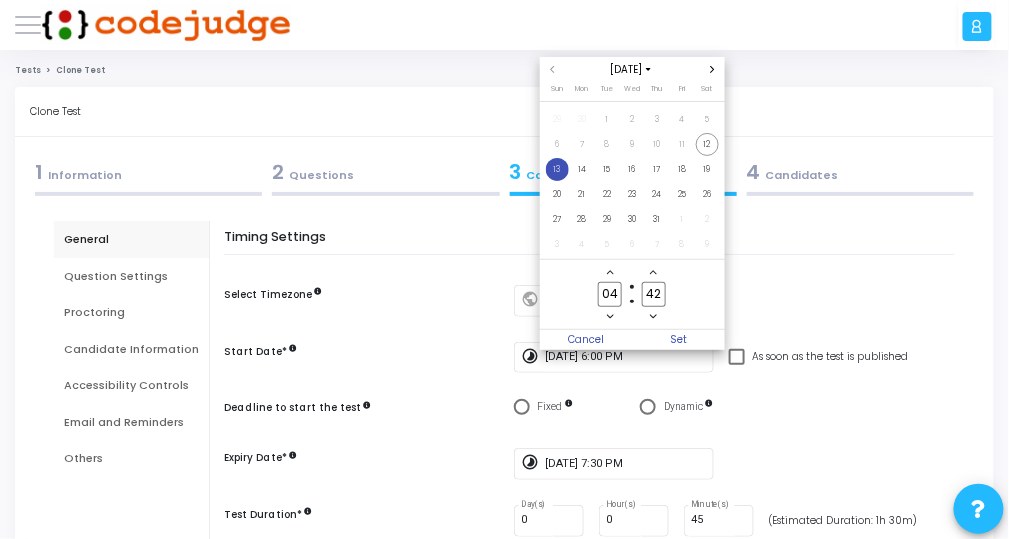 click 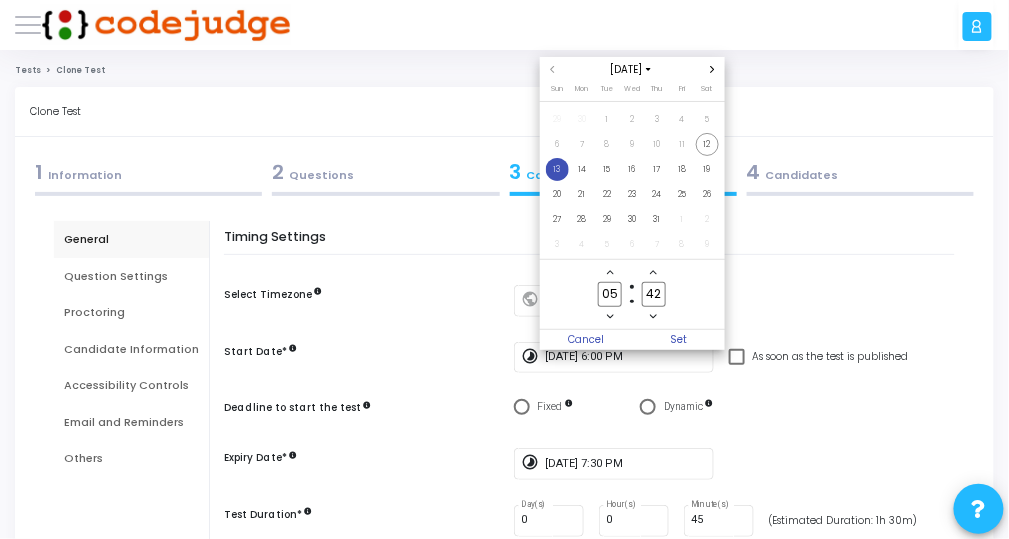 click 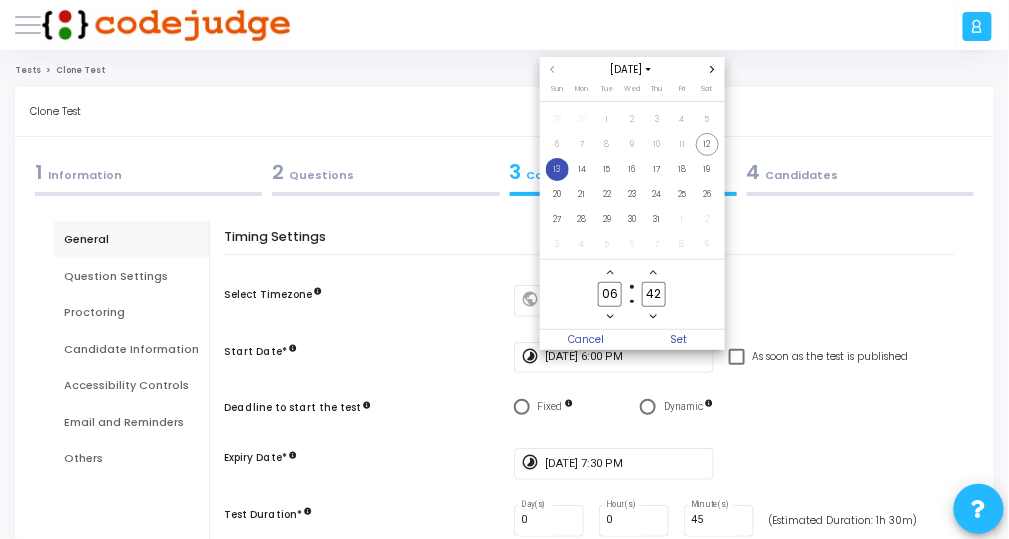 click 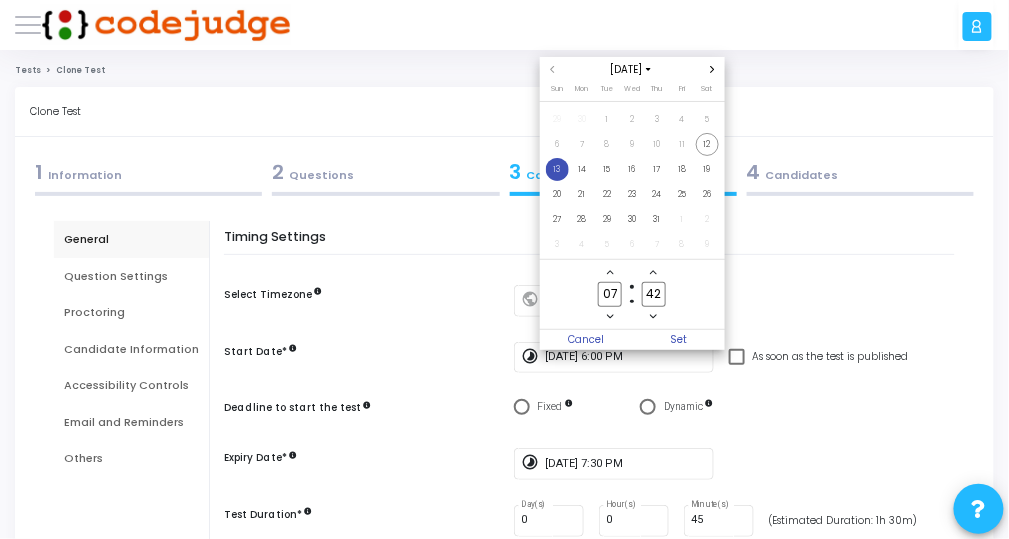 click 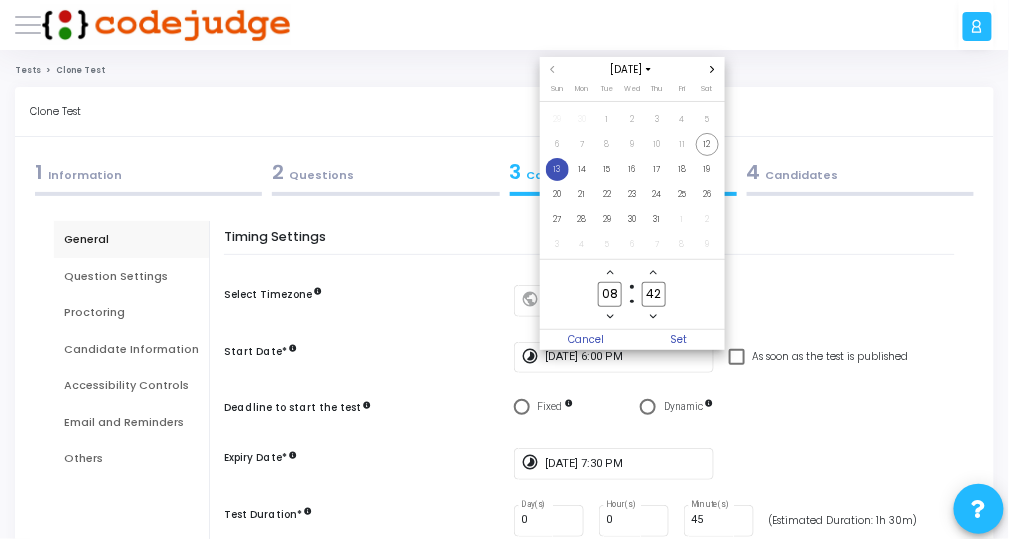 click 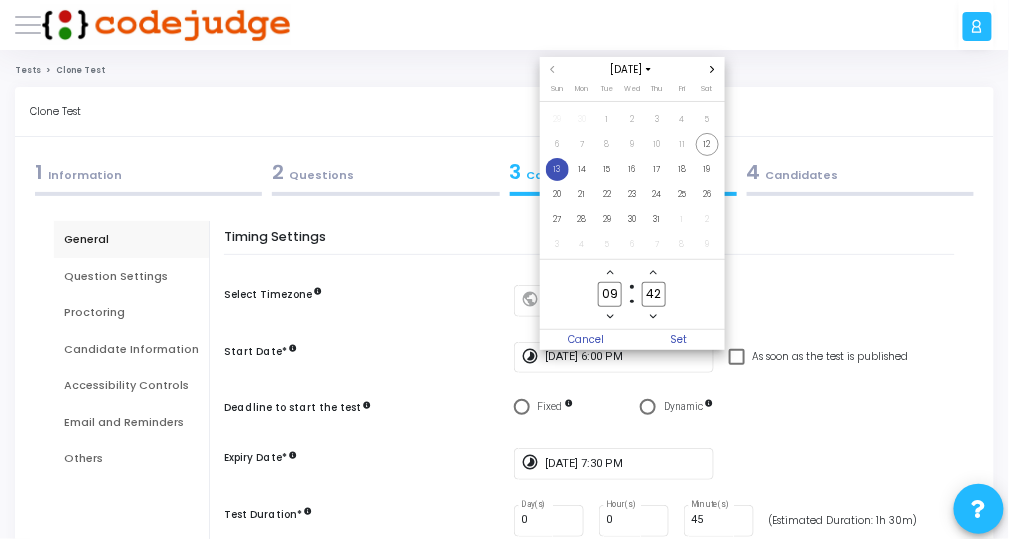 click 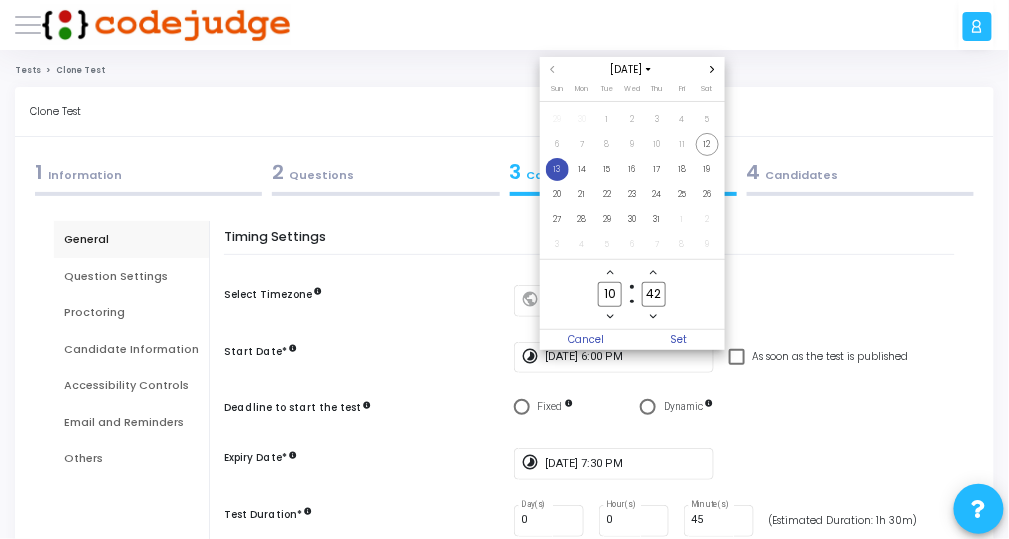 click 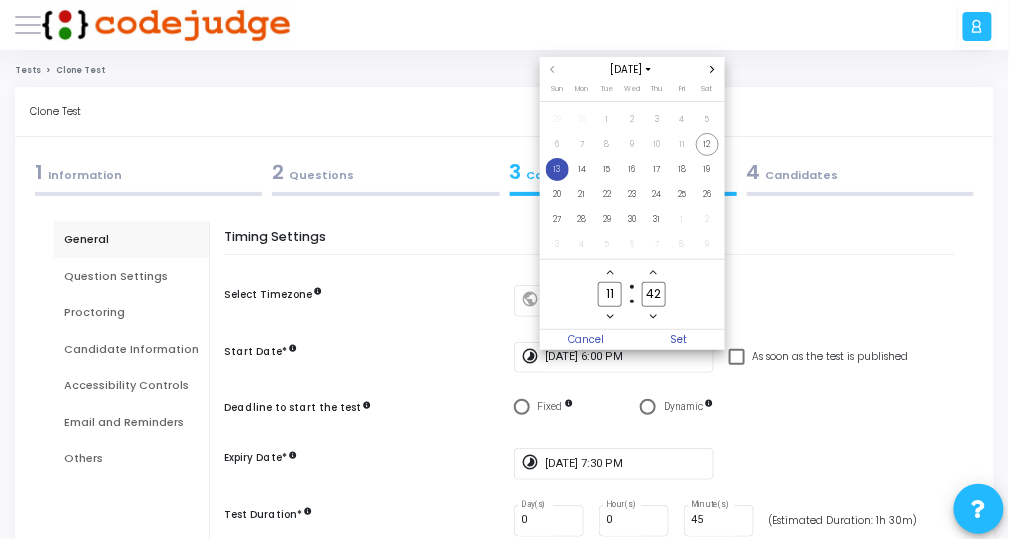 click 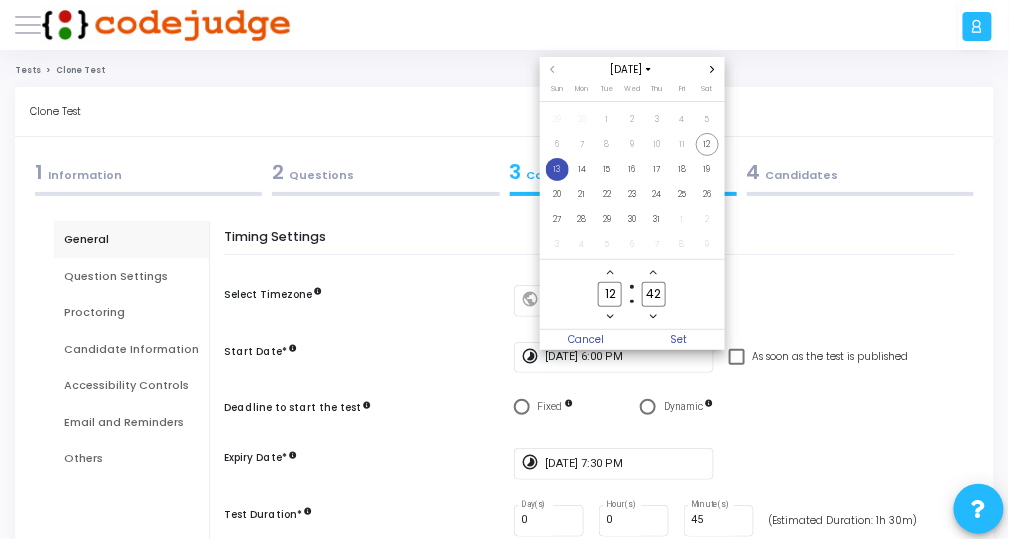 click 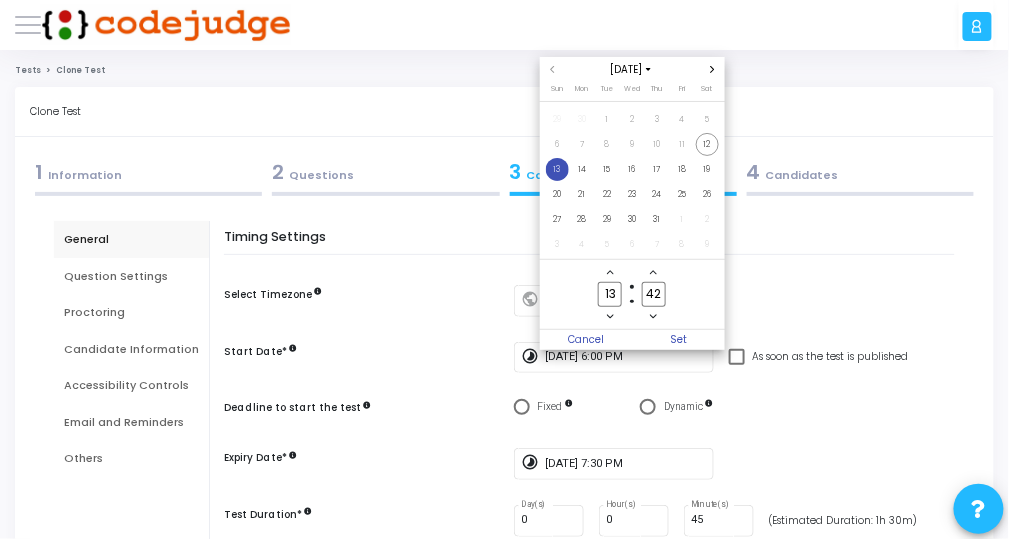 click 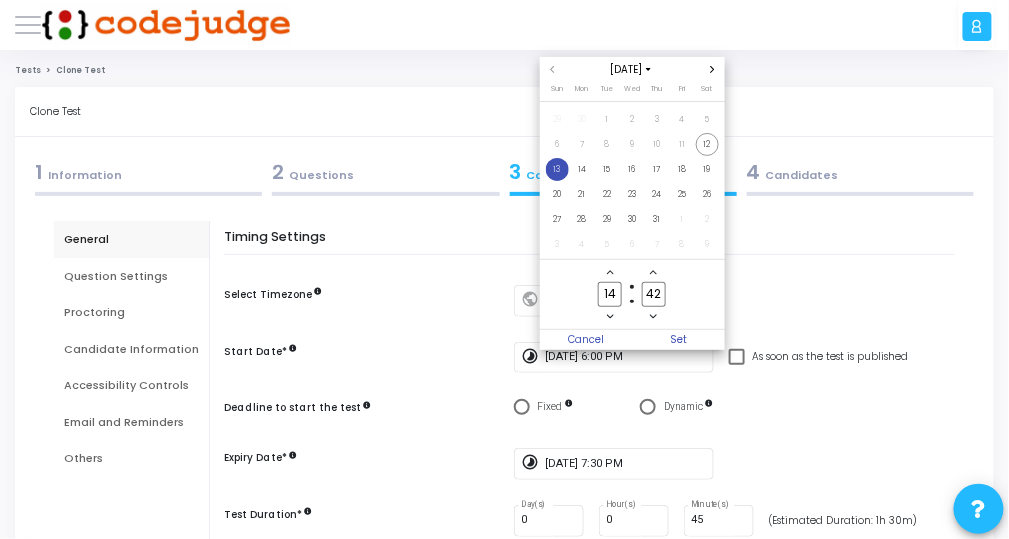 click on "42" 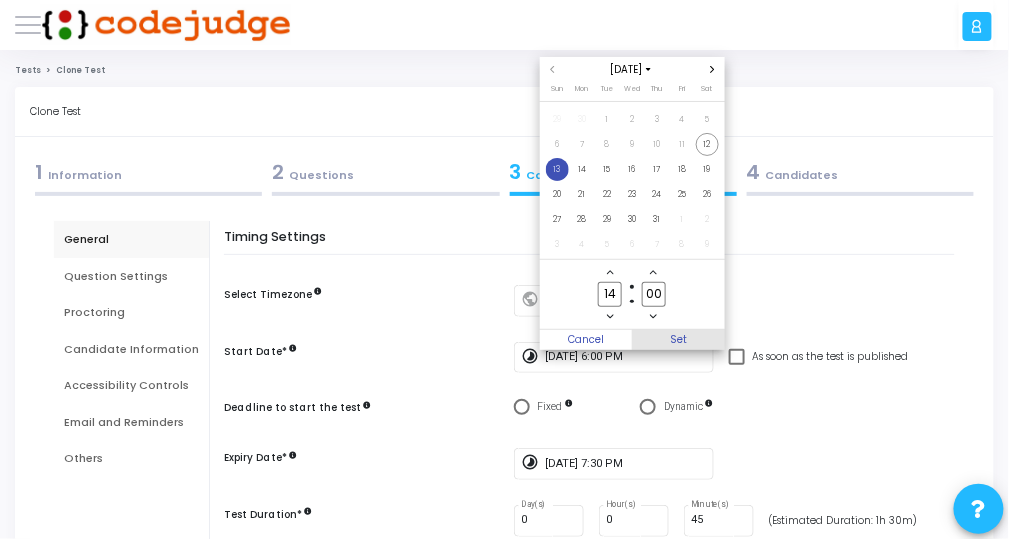 type on "00" 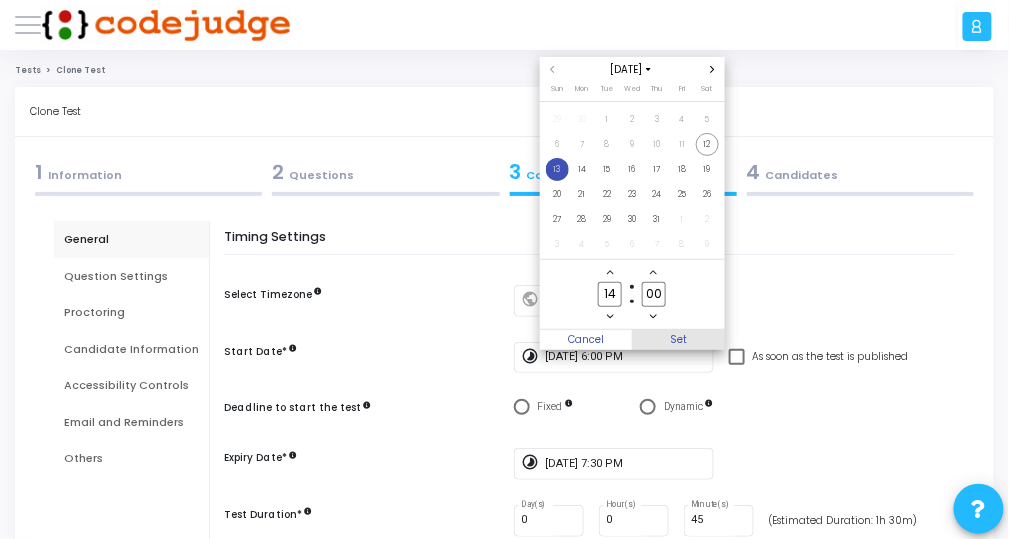 click on "Set" at bounding box center [678, 340] 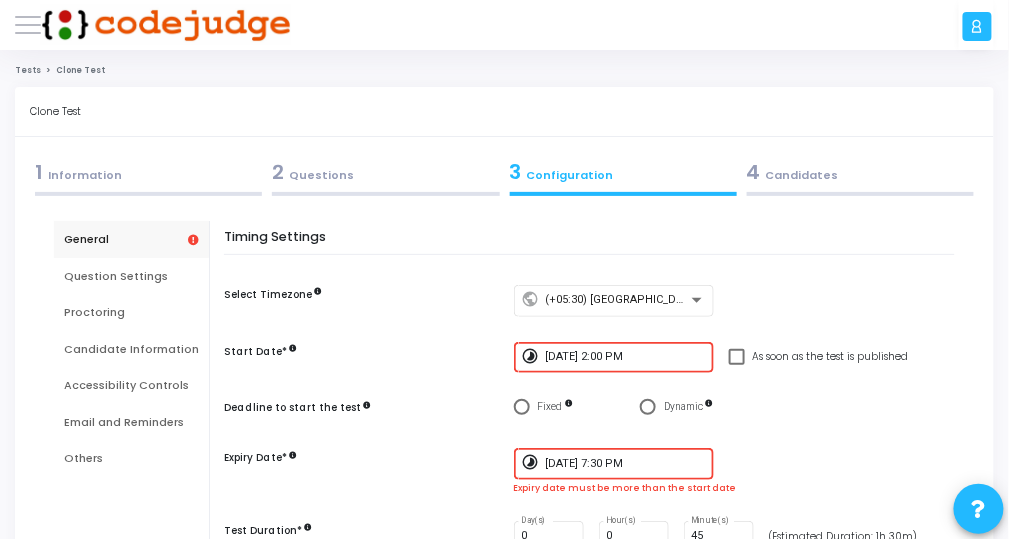 click on "[DATE] 7:30 PM" at bounding box center [625, 464] 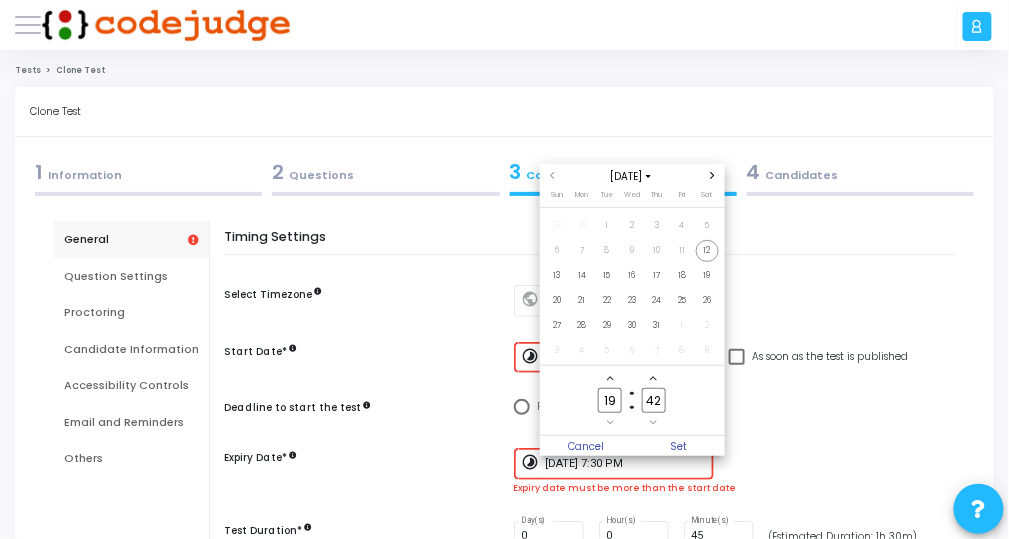 click at bounding box center [504, 269] 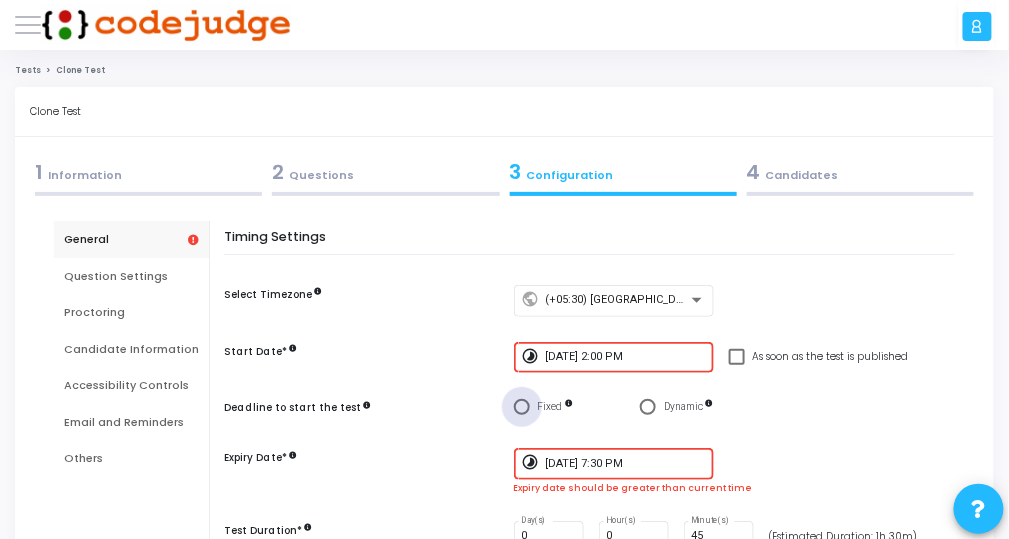 click on "Fixed" at bounding box center (550, 406) 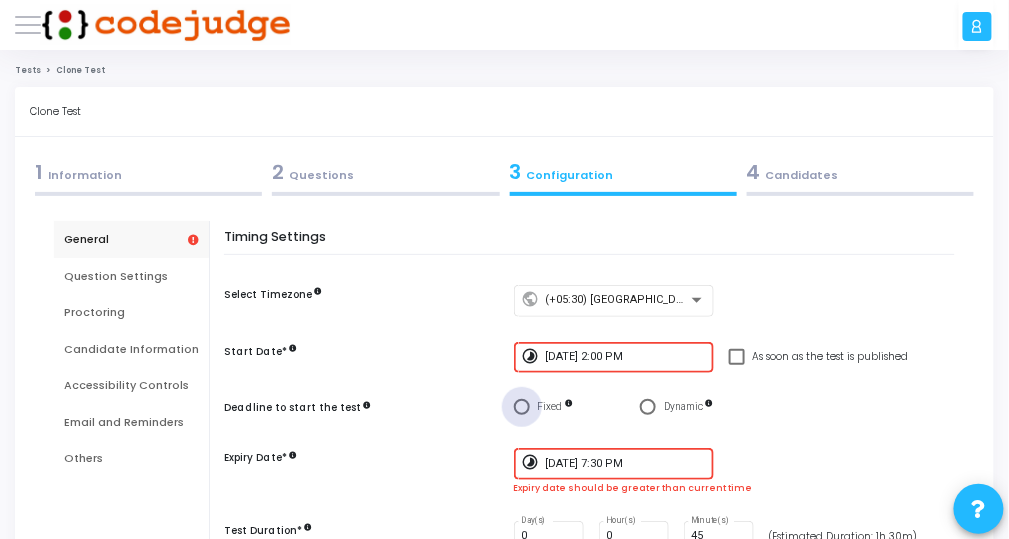 click on "Fixed" at bounding box center (522, 407) 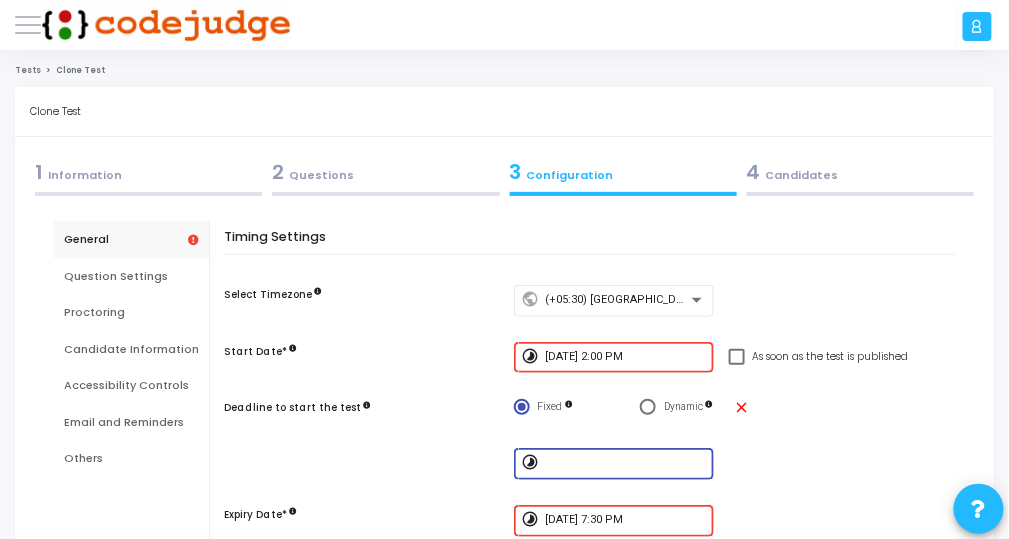 click at bounding box center (625, 464) 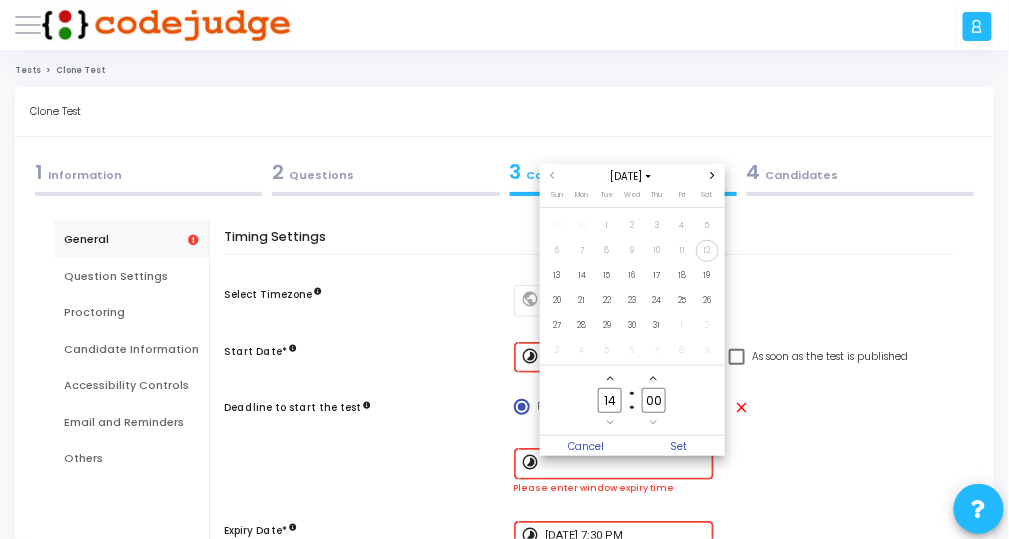 click on "00" 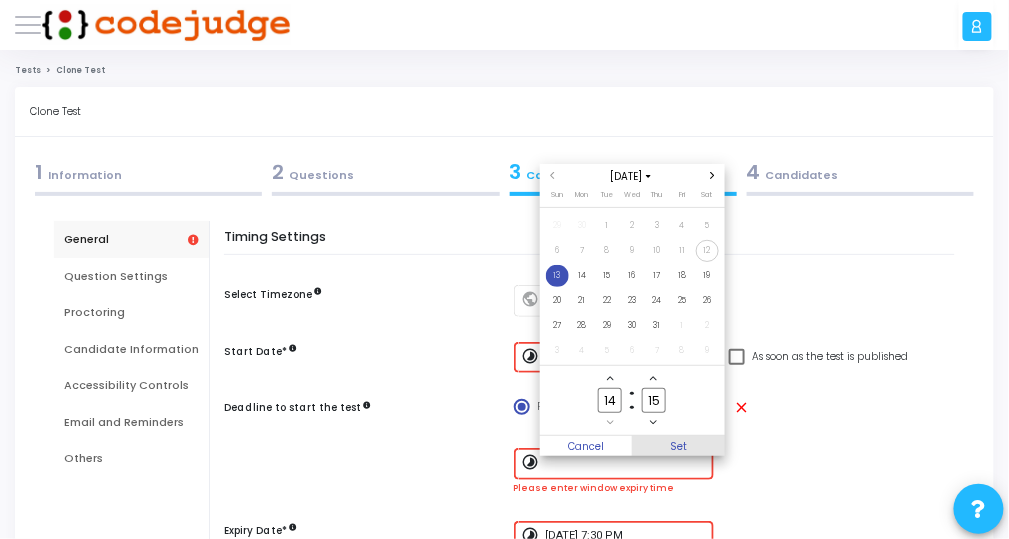 type on "15" 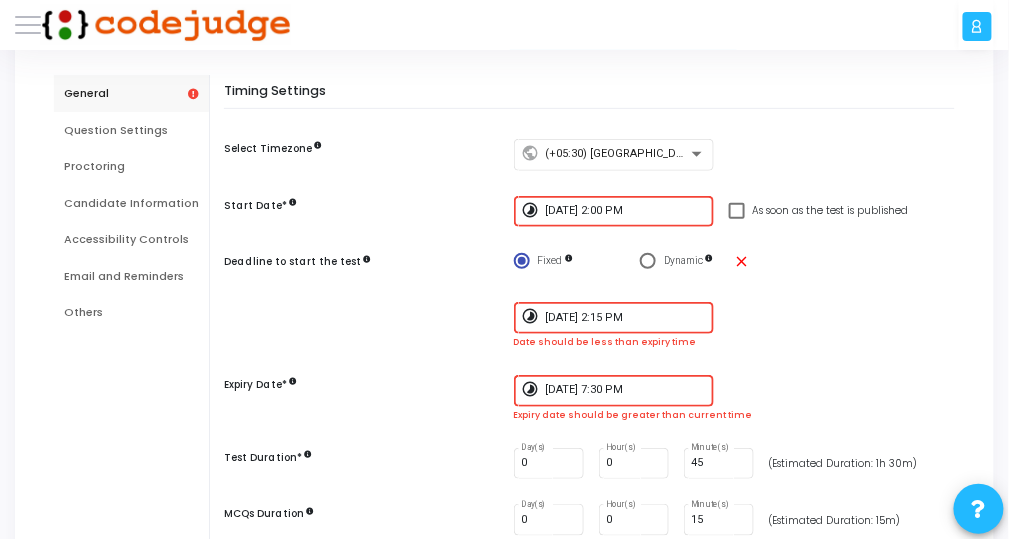 scroll, scrollTop: 160, scrollLeft: 0, axis: vertical 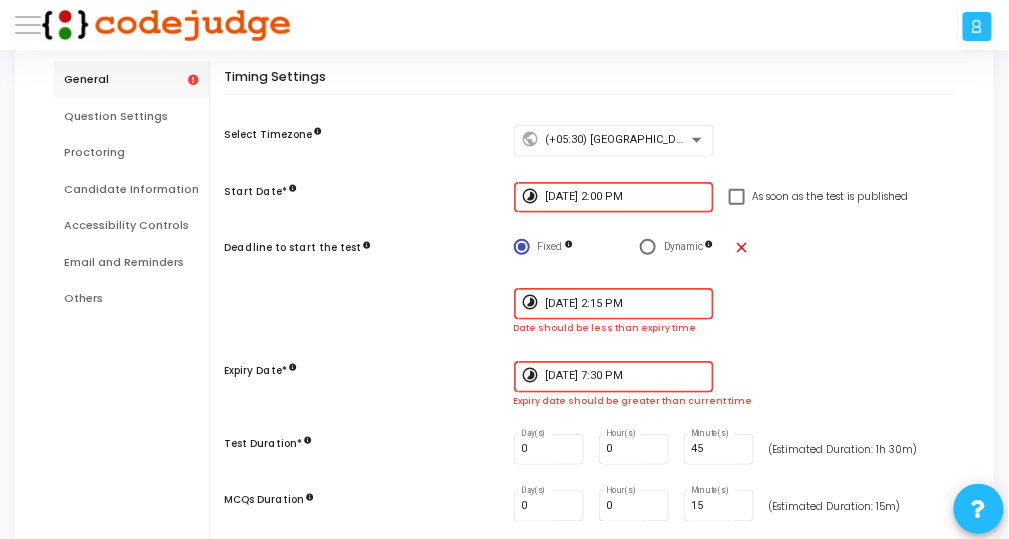 click on "[DATE] 7:30 PM" at bounding box center [625, 376] 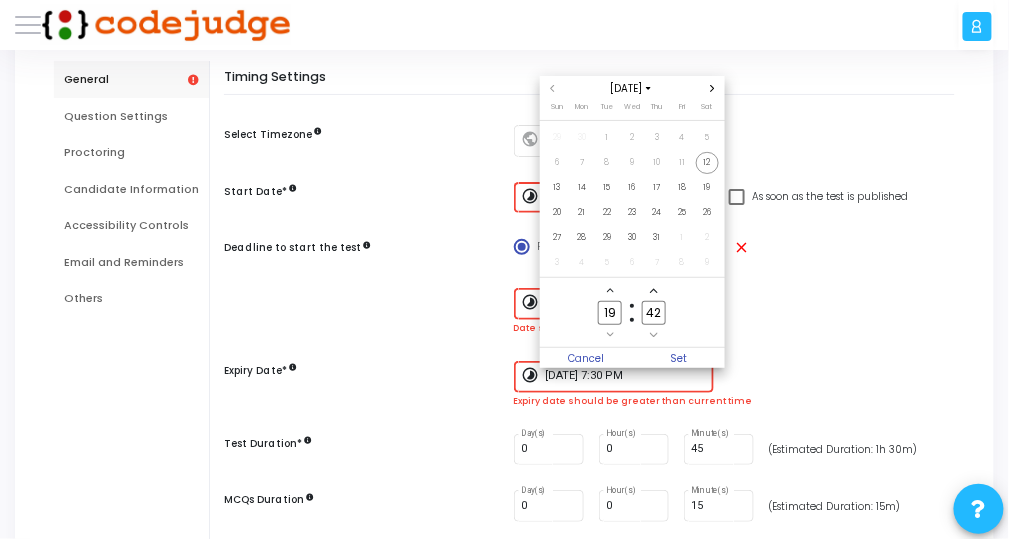 scroll, scrollTop: 0, scrollLeft: 0, axis: both 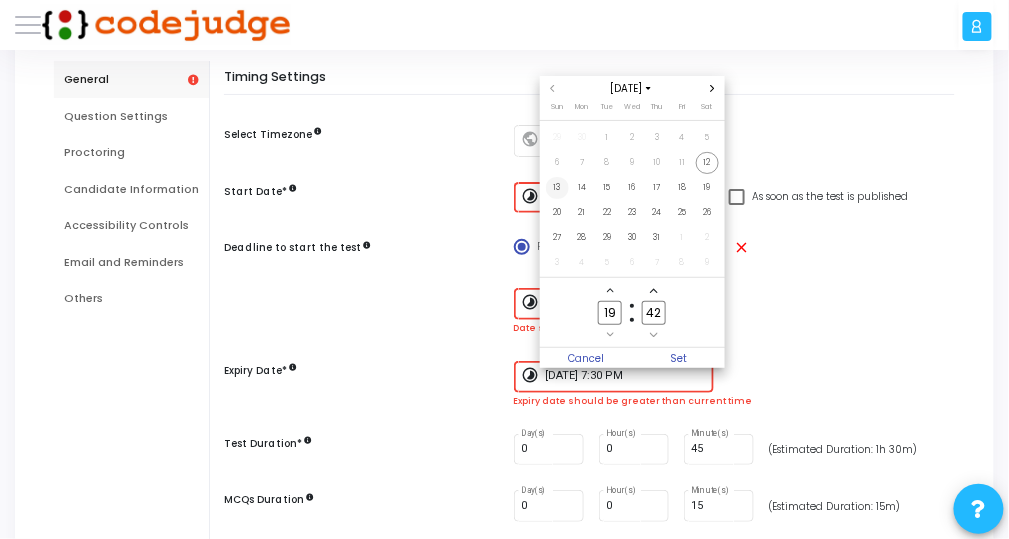 click on "13" at bounding box center [557, 188] 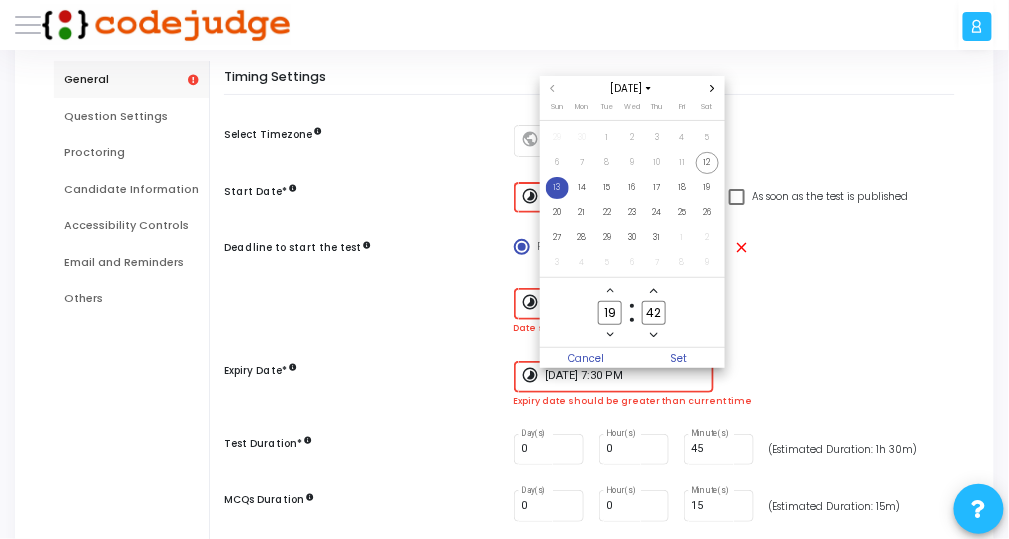 click on "19" 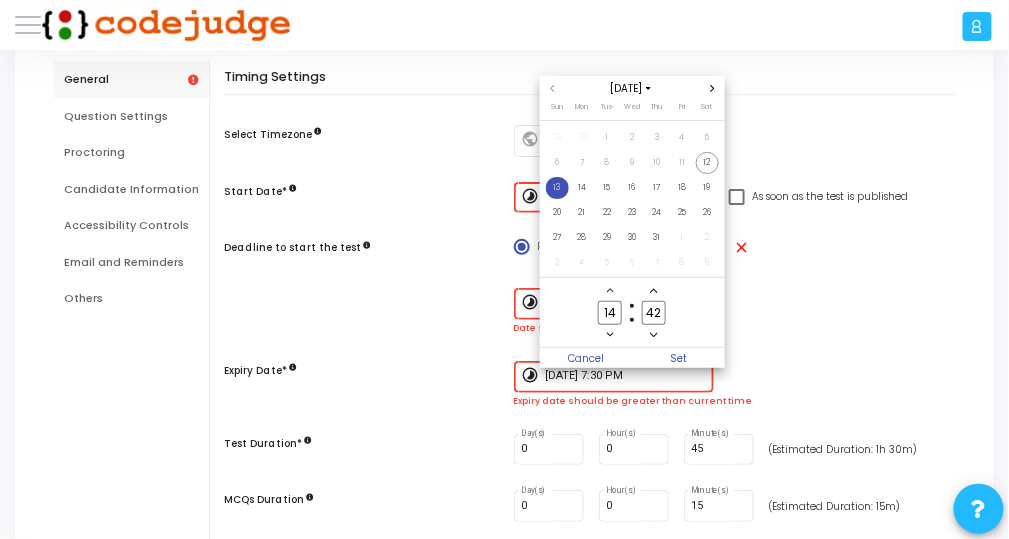 type on "14" 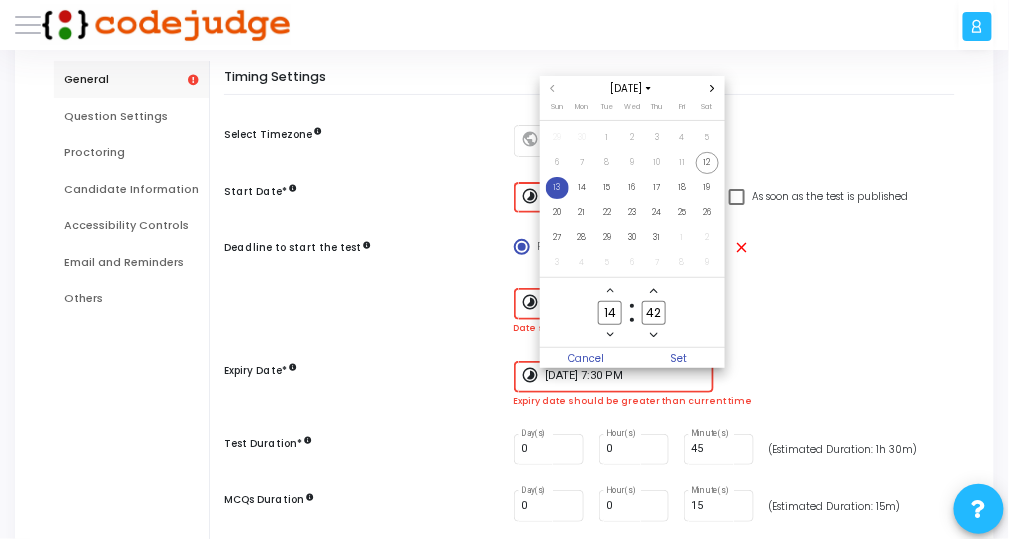 click on "42" 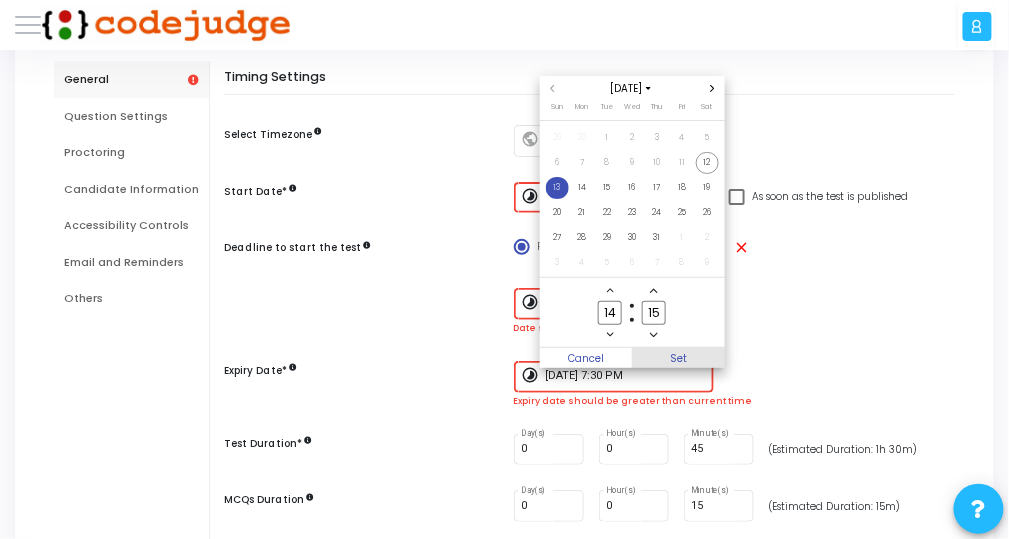 type on "15" 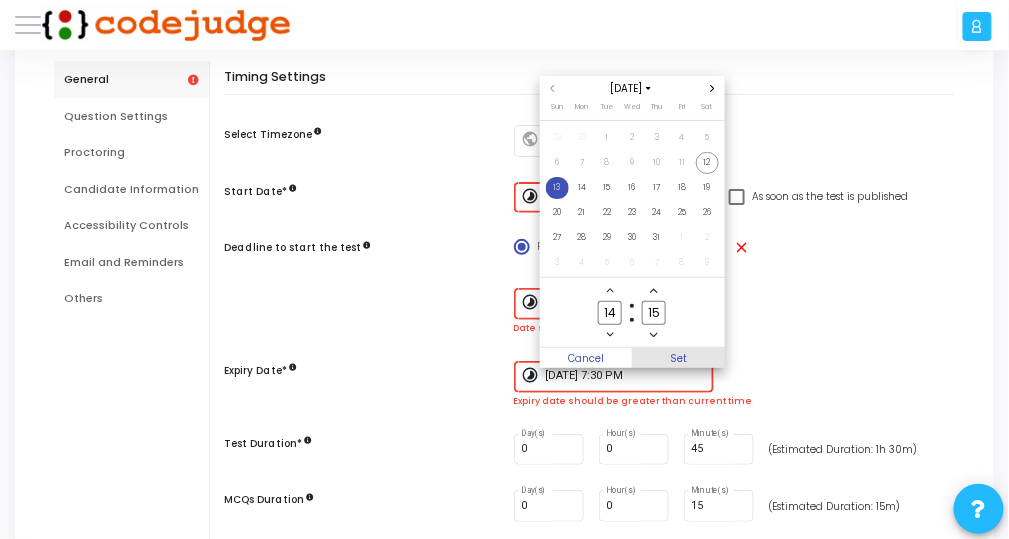 click on "Set" at bounding box center [678, 358] 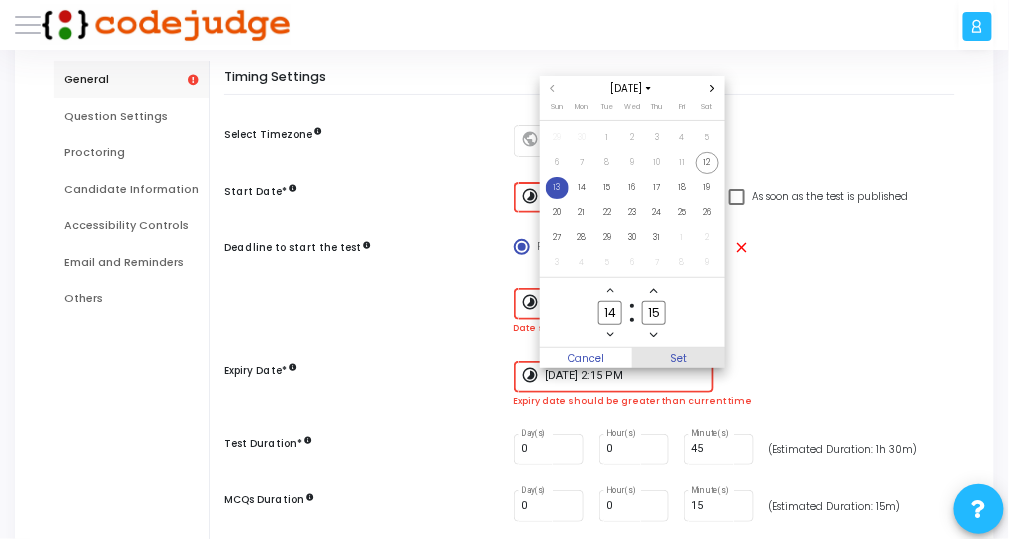 scroll, scrollTop: 160, scrollLeft: 0, axis: vertical 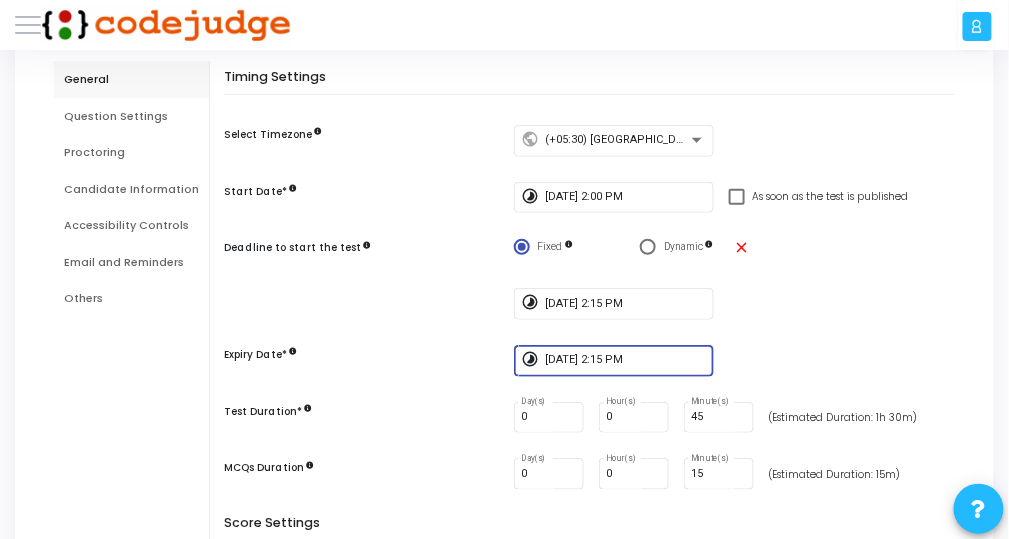 drag, startPoint x: 650, startPoint y: 357, endPoint x: 619, endPoint y: 357, distance: 31 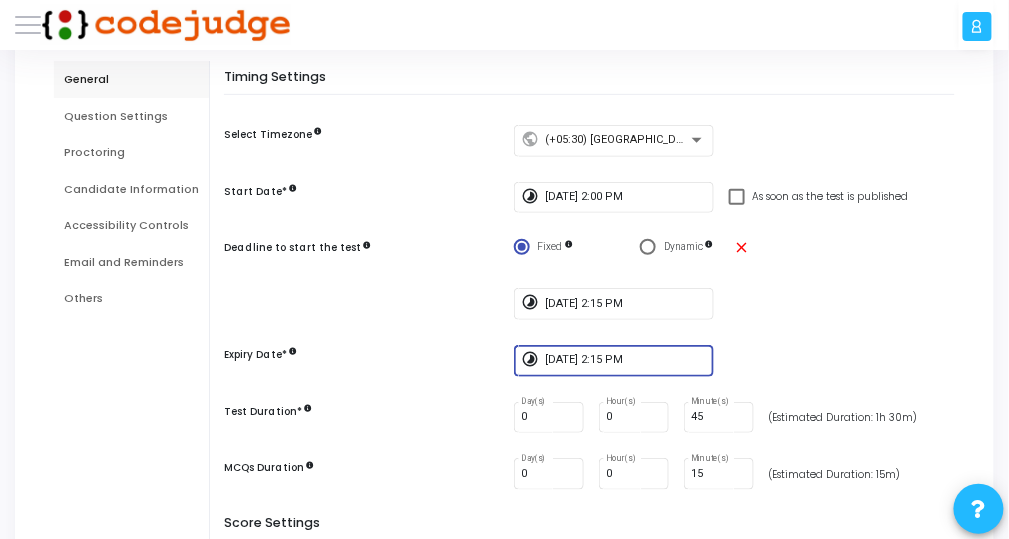 click on "[DATE] 2:15 PM" at bounding box center [625, 360] 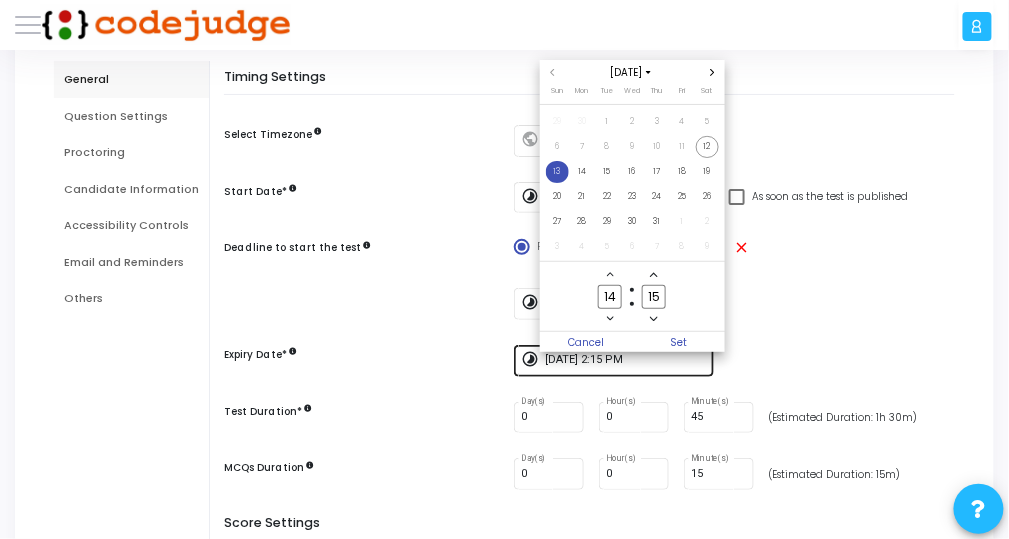 scroll, scrollTop: 0, scrollLeft: 0, axis: both 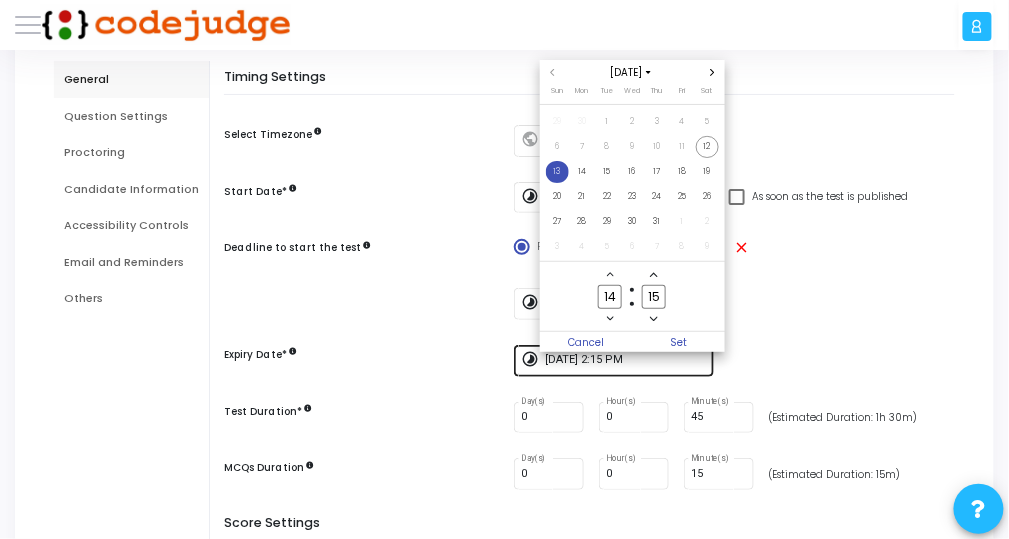 click at bounding box center (504, 269) 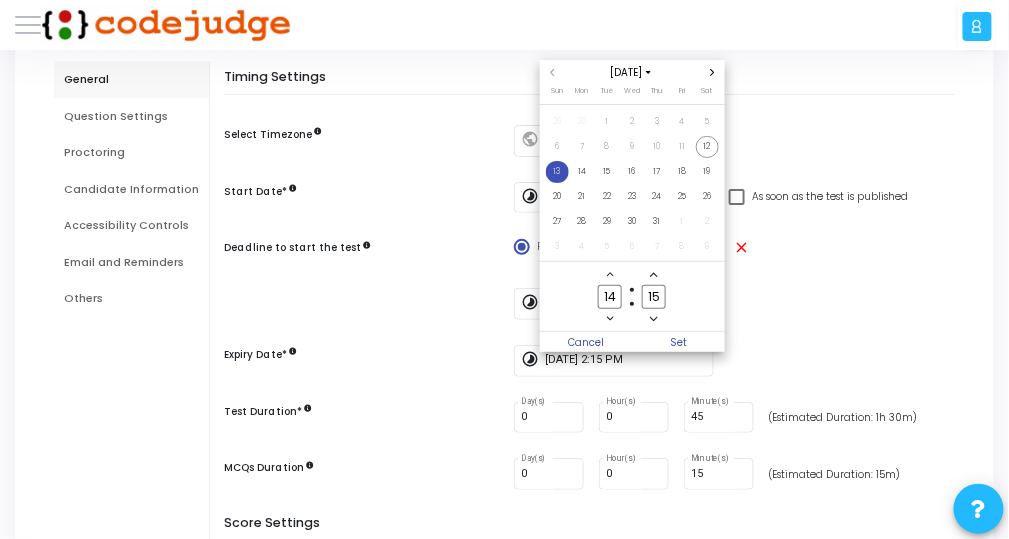 click 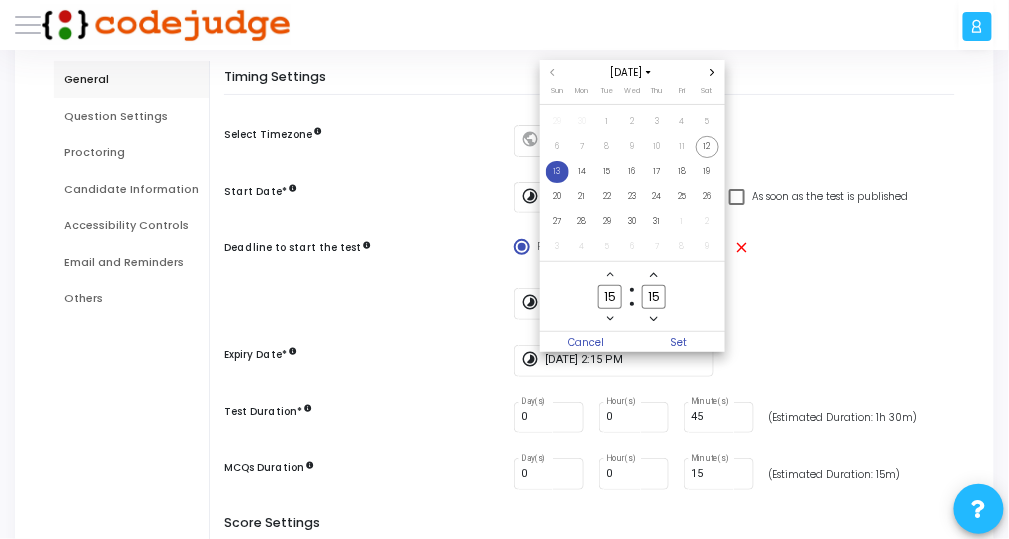 click 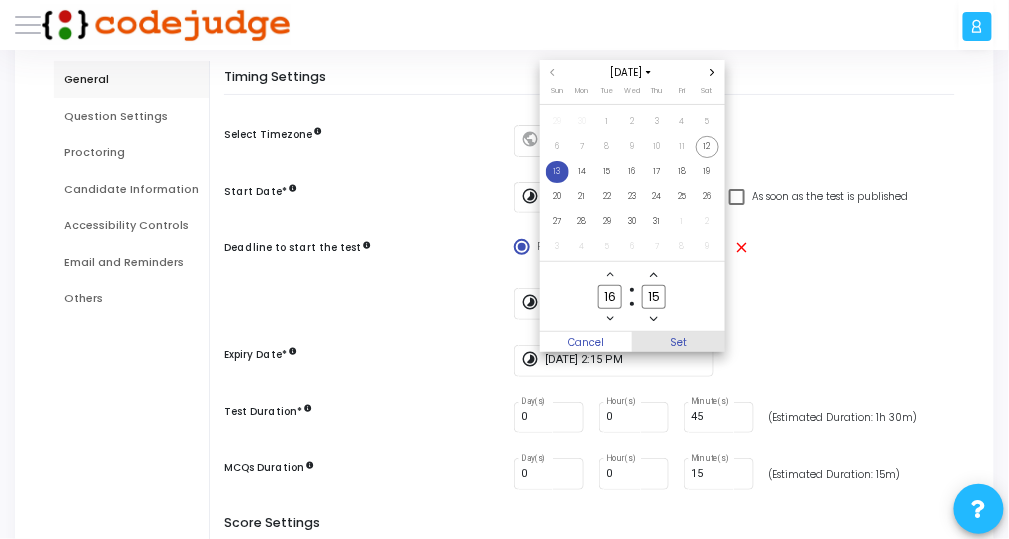 click on "Set" at bounding box center (678, 342) 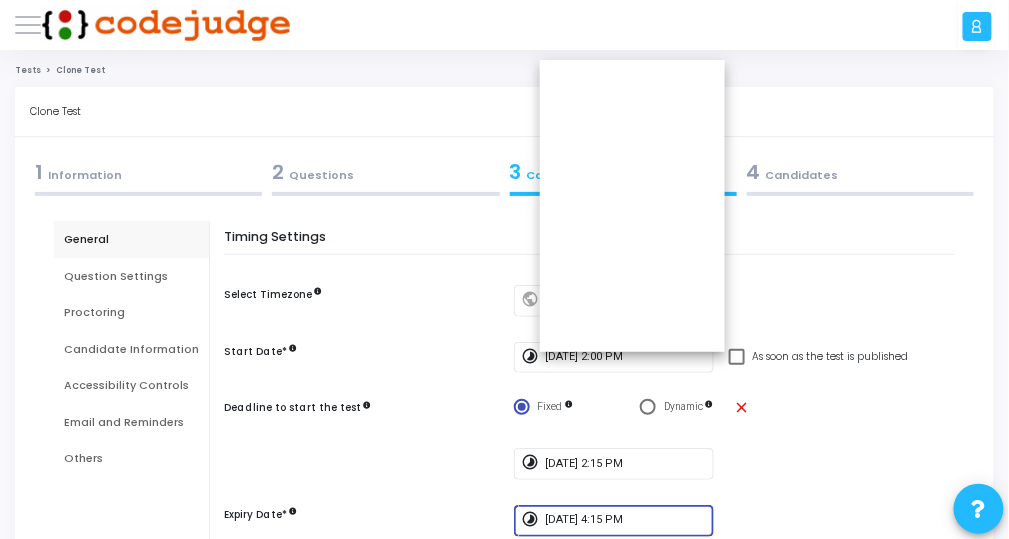 scroll, scrollTop: 160, scrollLeft: 0, axis: vertical 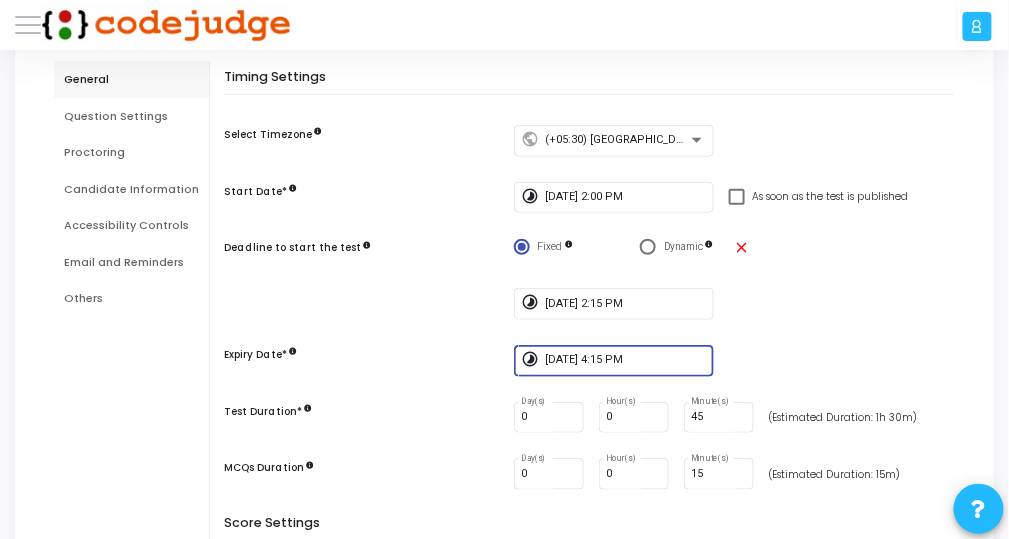 click on "Timing Settings   Select Timezone  public (+05:30) [GEOGRAPHIC_DATA]/[GEOGRAPHIC_DATA] Start Date* timelapse [DATE] 2:00 PM    As soon as the test is published  Deadline to start the test   Fixed   Dynamic close timelapse [DATE] 2:15 PM  Expiry Date*  timelapse [DATE] 4:15 PM  Test Duration*  0 Day(s) 0 Hour(s) 45 Minute(s)  (Estimated Duration: 1h 30m)   MCQs Duration  0 Day(s) 0 Hour(s) 15 Minute(s)  (Estimated Duration: 15m)" at bounding box center [595, 292] 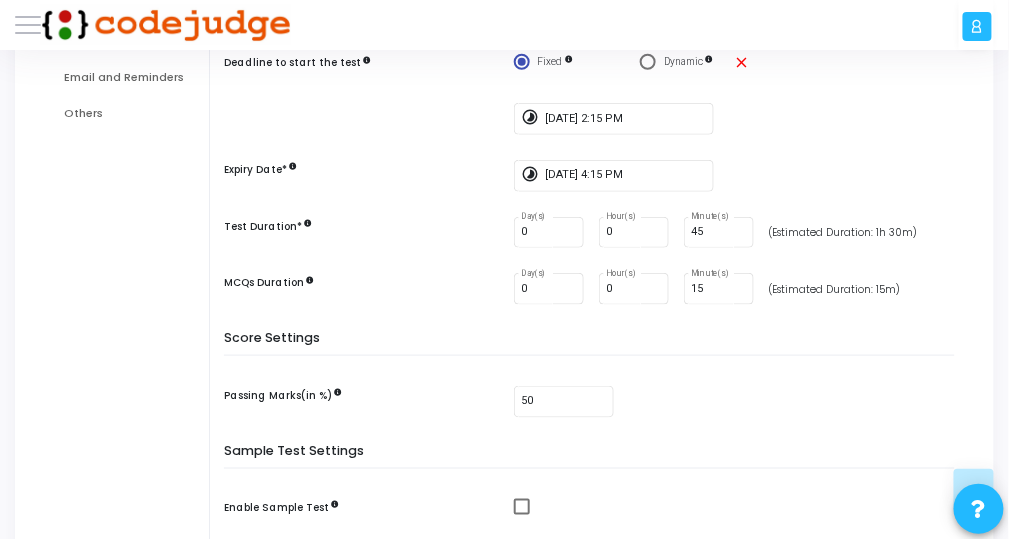 scroll, scrollTop: 320, scrollLeft: 0, axis: vertical 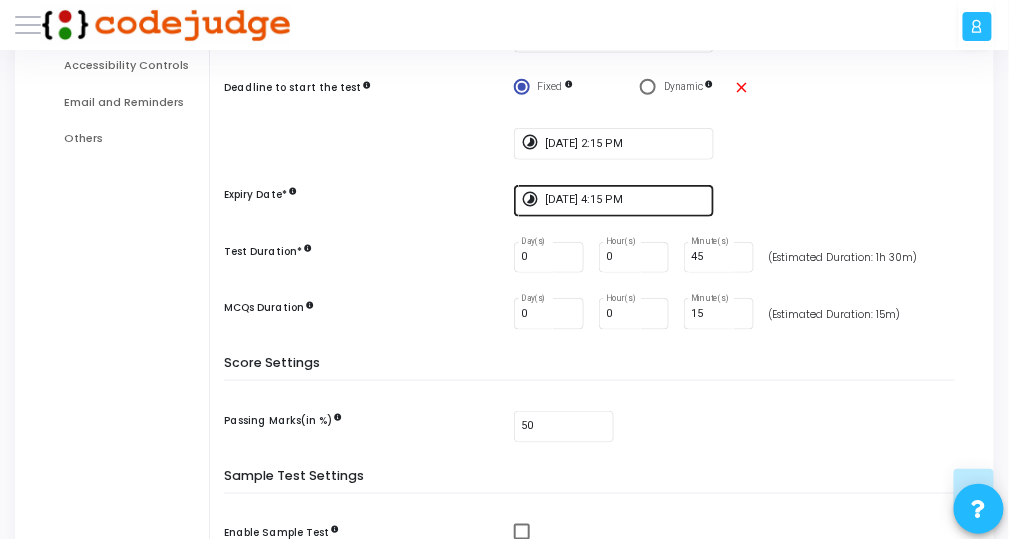 click on "Timing Settings   Select Timezone  public (+05:30) [GEOGRAPHIC_DATA]/[GEOGRAPHIC_DATA] Start Date* timelapse [DATE] 2:00 PM    As soon as the test is published  Deadline to start the test   Fixed   Dynamic close timelapse [DATE] 2:15 PM  Expiry Date*  timelapse [DATE] 4:15 PM  Test Duration*  0 Day(s) 0 Hour(s) 45 Minute(s)  (Estimated Duration: 1h 30m)   MCQs Duration  0 Day(s) 0 Hour(s) 15 Minute(s)  (Estimated Duration: 15m)" at bounding box center [595, 132] 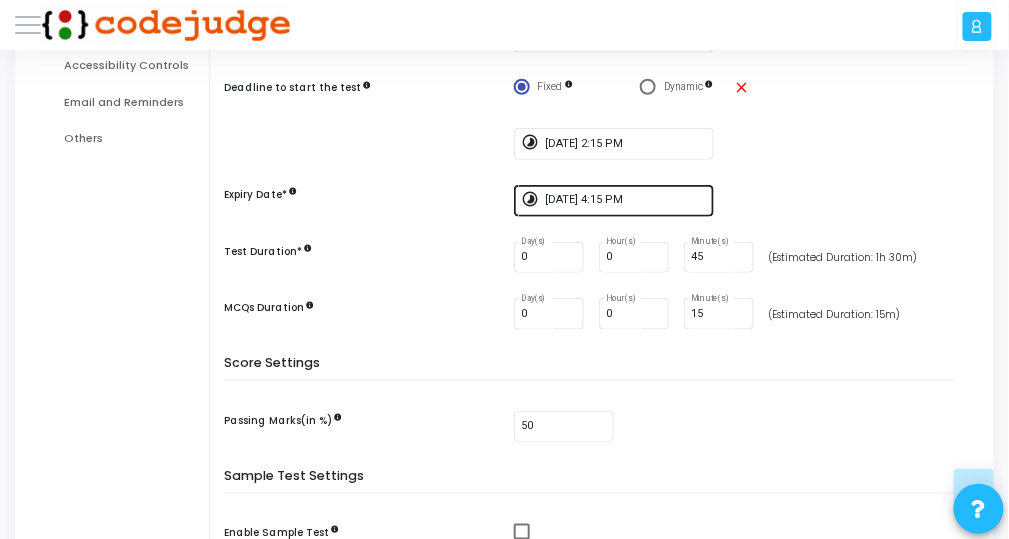 click on "[DATE] 4:15 PM" at bounding box center [625, 199] 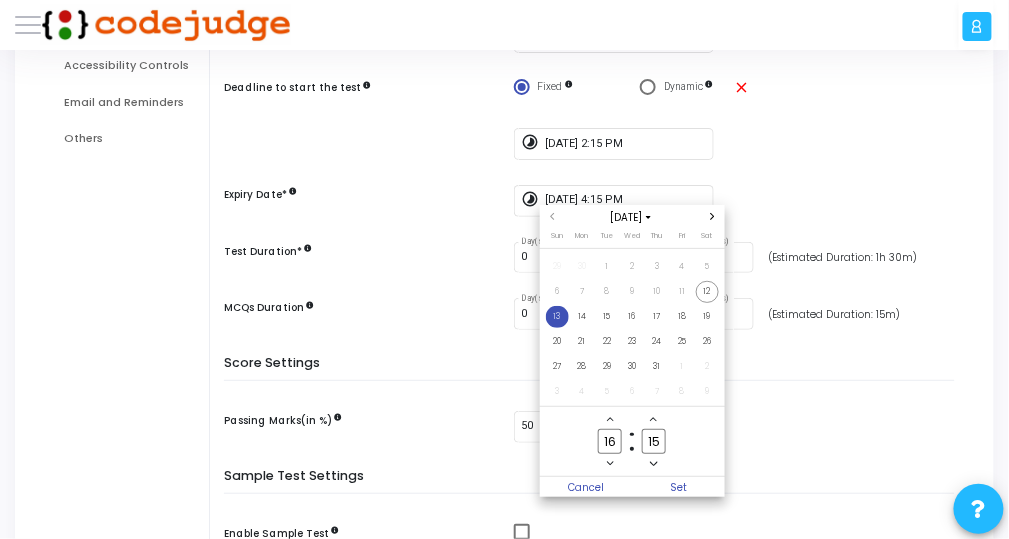 scroll, scrollTop: 0, scrollLeft: 0, axis: both 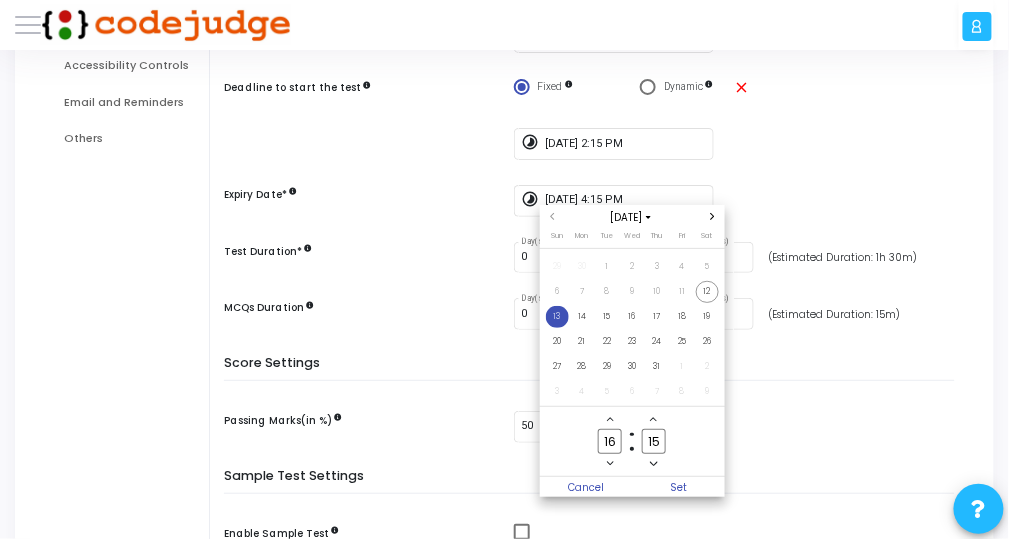 click on "15" 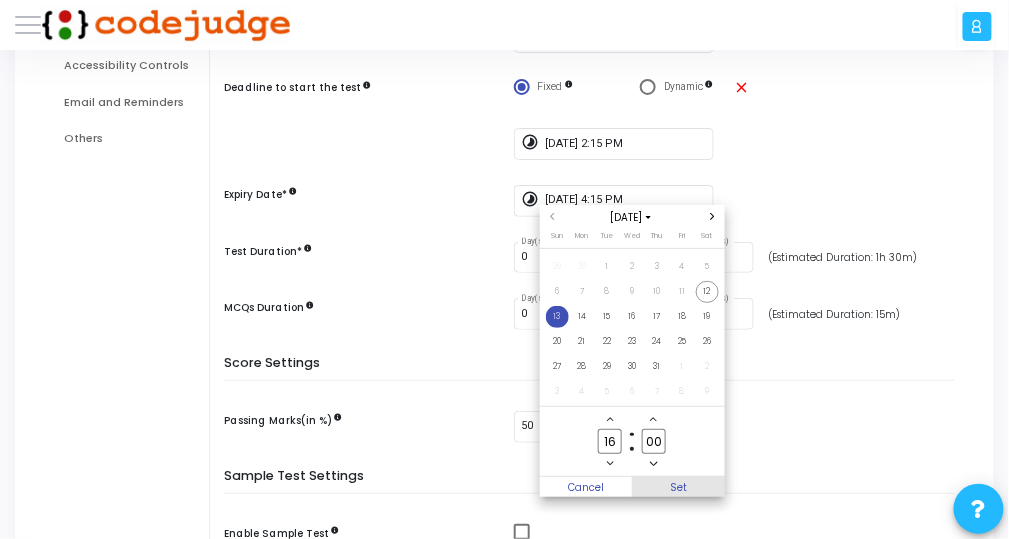 type on "00" 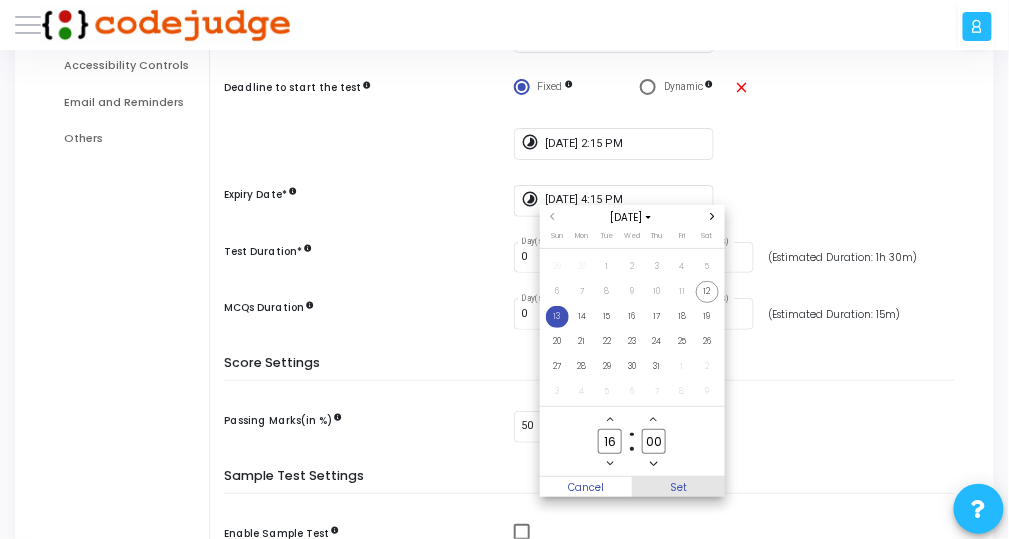 click on "Set" at bounding box center (678, 487) 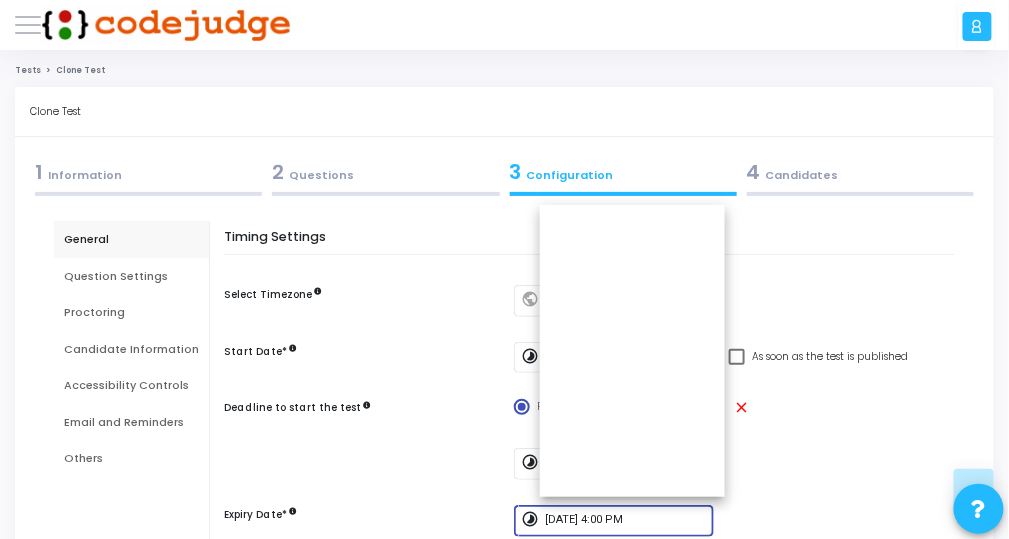 scroll, scrollTop: 320, scrollLeft: 0, axis: vertical 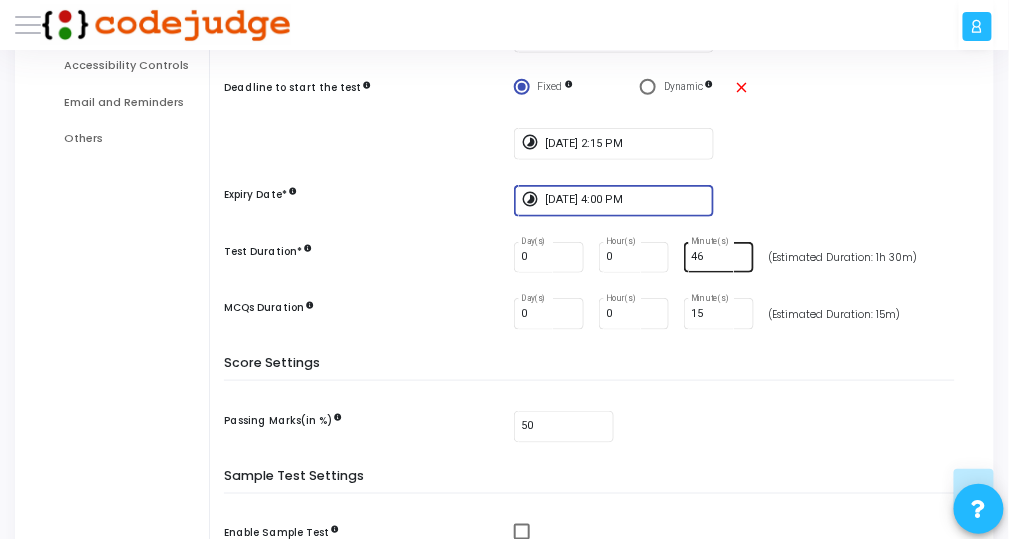 click on "46" at bounding box center [718, 257] 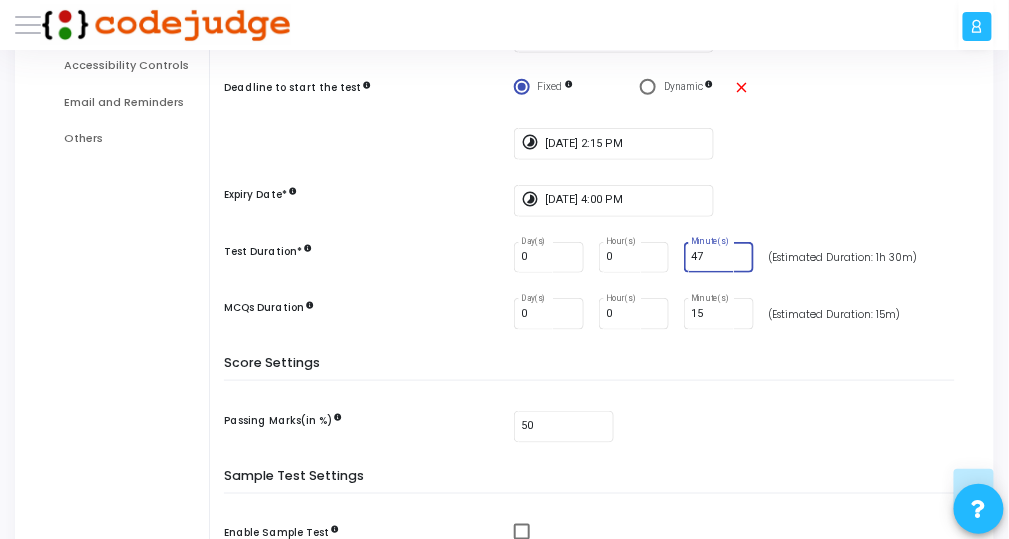 click on "47" at bounding box center (718, 257) 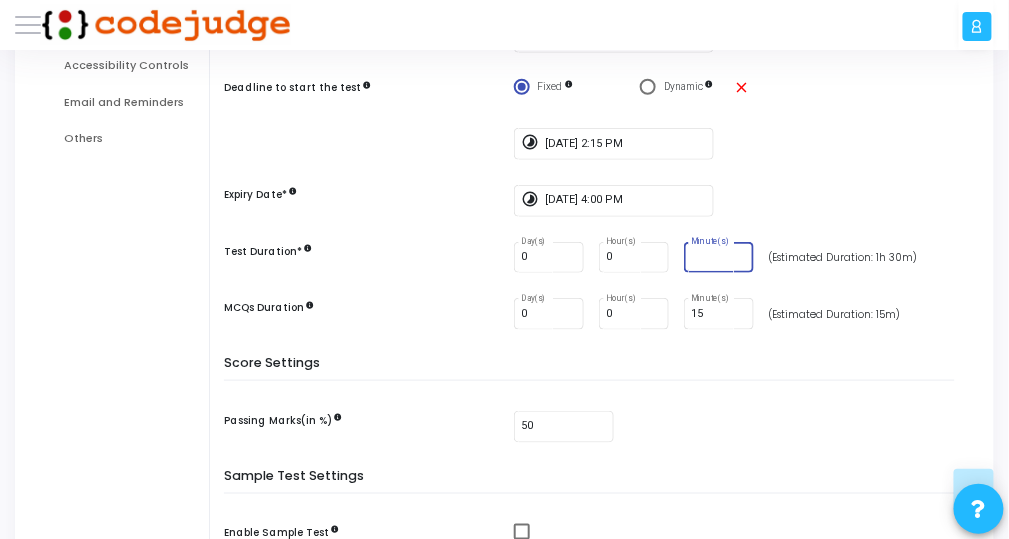 type on "8" 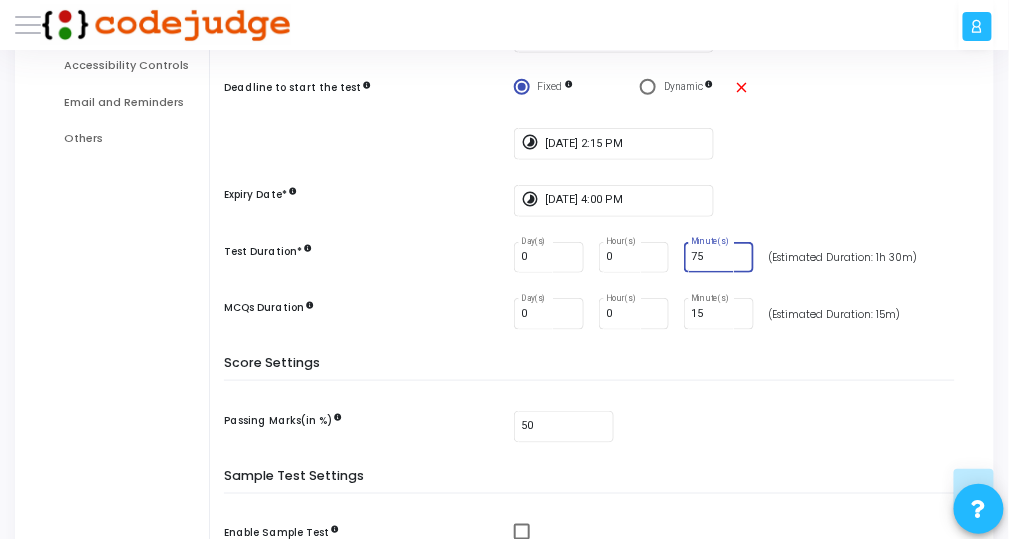 type on "75" 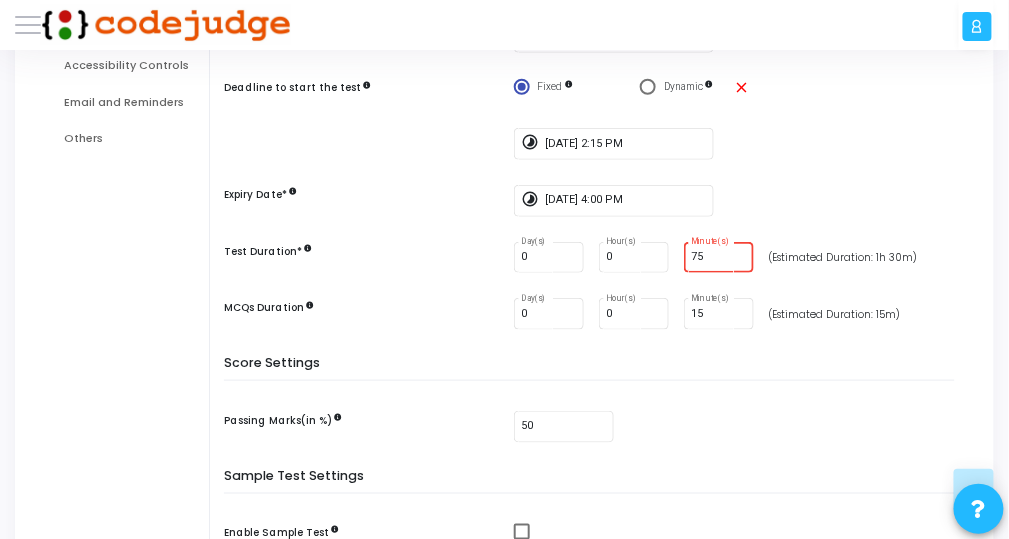 click on "Timing Settings   Select Timezone  public (+05:30) [GEOGRAPHIC_DATA]/[GEOGRAPHIC_DATA] Start Date* timelapse [DATE] 2:00 PM    As soon as the test is published  Deadline to start the test   Fixed   Dynamic close timelapse [DATE] 2:15 PM  Expiry Date*  timelapse [DATE] 4:00 PM  Test Duration*  0 Day(s) 0 Hour(s) 75 Minute(s)  (Estimated Duration: 1h 30m)   MCQs Duration  0 Day(s) 0 Hour(s) 15 Minute(s)  (Estimated Duration: 15m)" at bounding box center (595, 132) 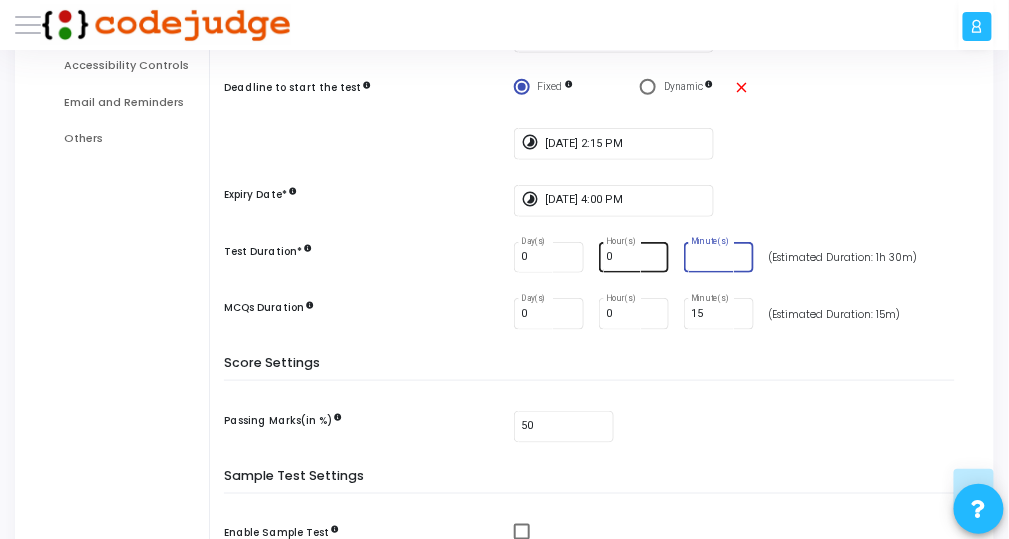 type 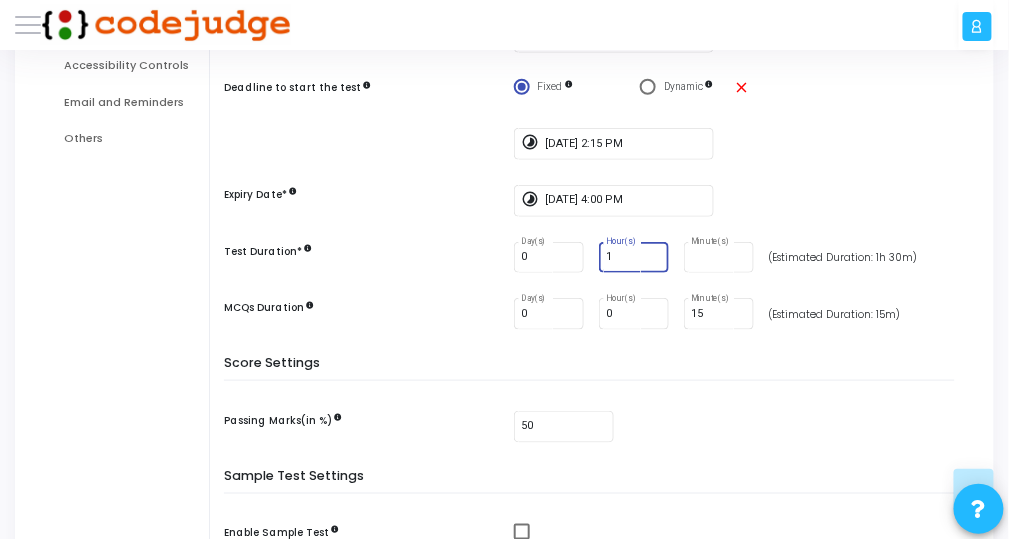 type on "1" 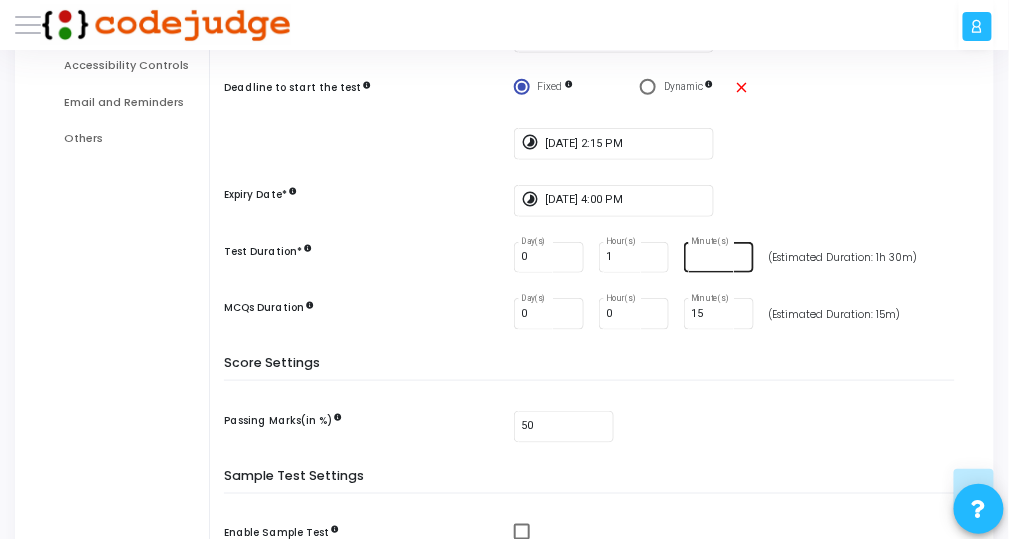 click on "Minute(s)" at bounding box center (718, 256) 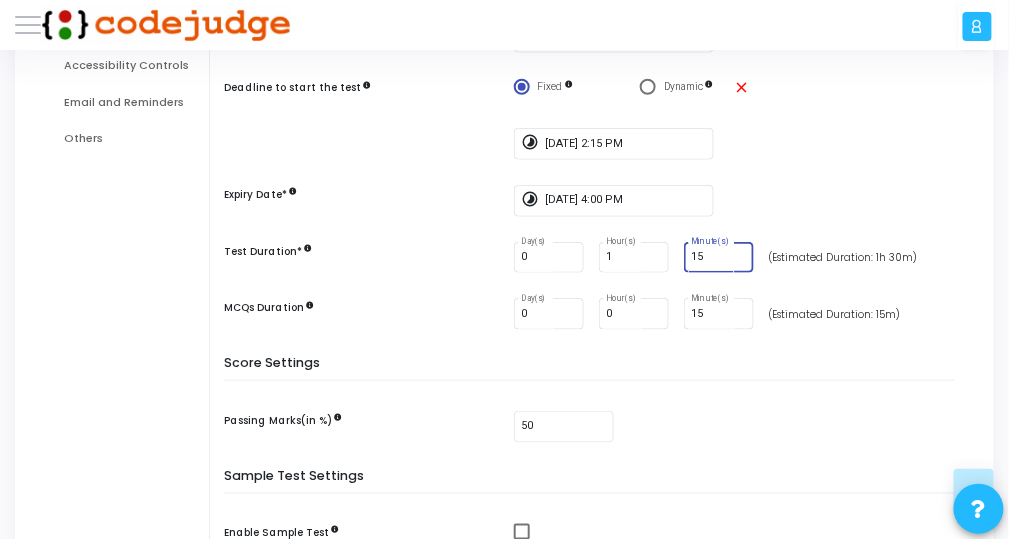 type on "15" 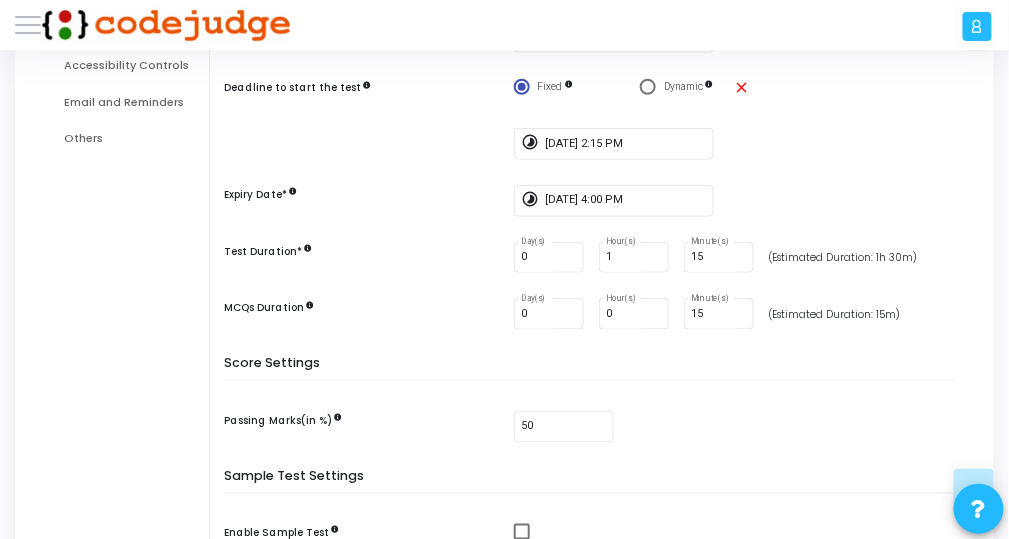 drag, startPoint x: 1009, startPoint y: 359, endPoint x: 1017, endPoint y: 403, distance: 44.72136 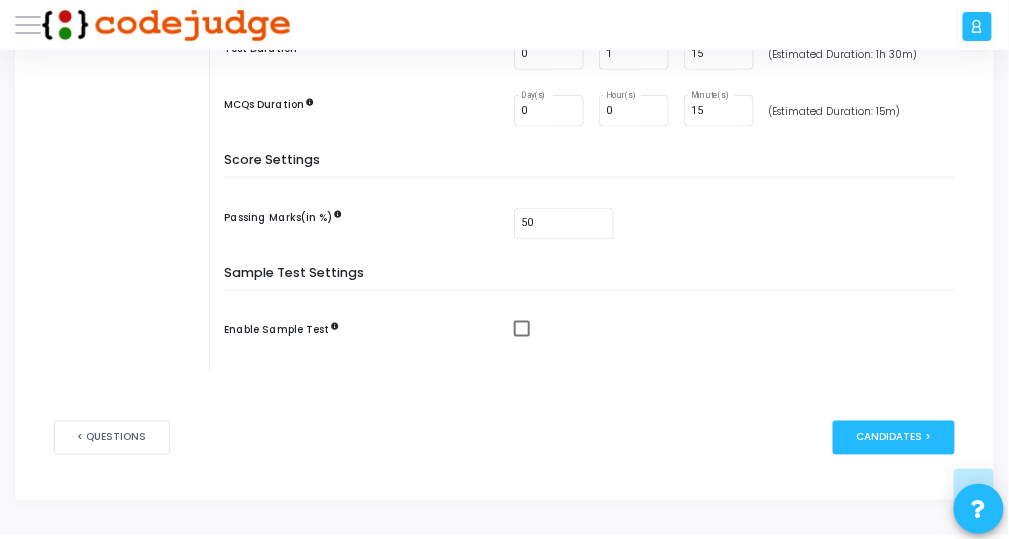 scroll, scrollTop: 558, scrollLeft: 0, axis: vertical 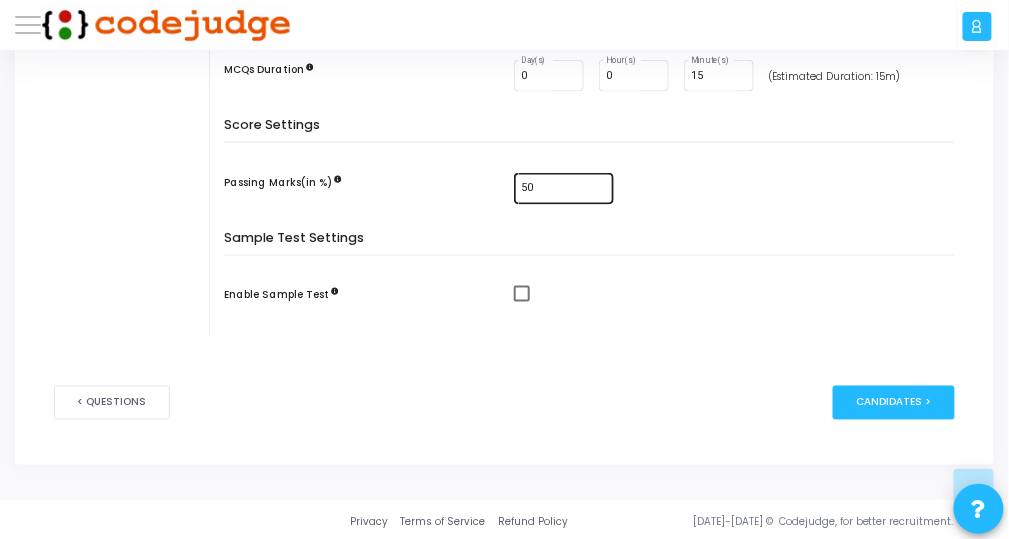 click on "50" at bounding box center [563, 187] 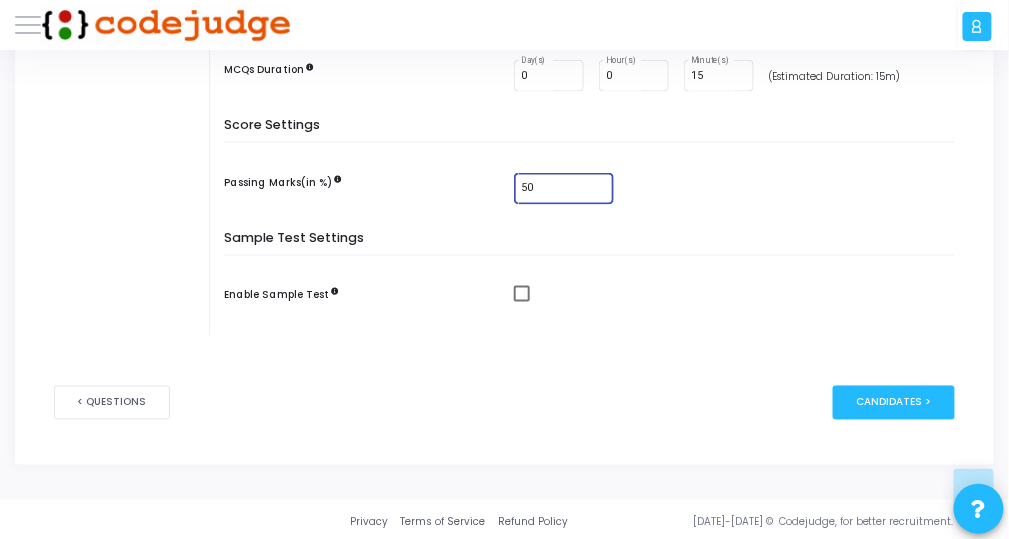 type on "5" 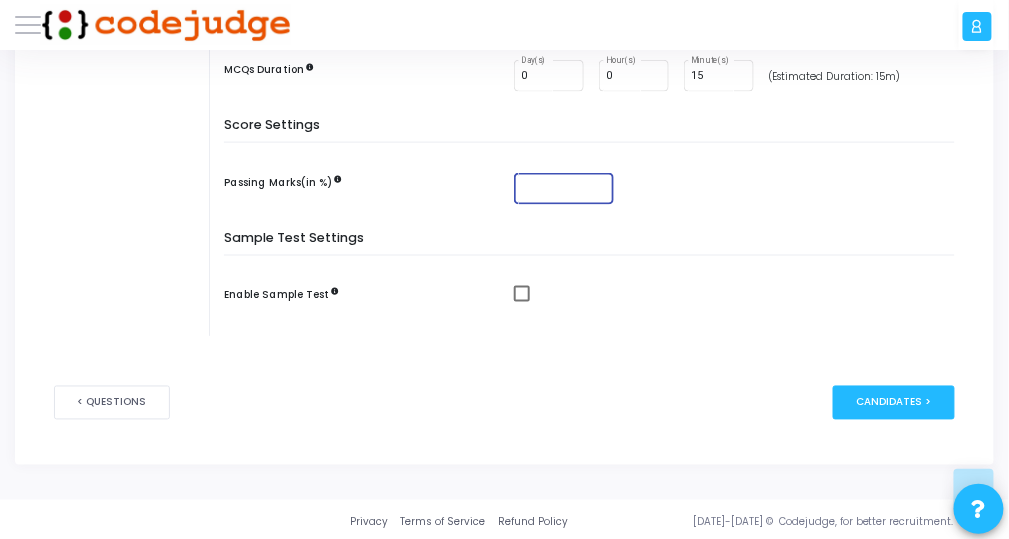 type on "8" 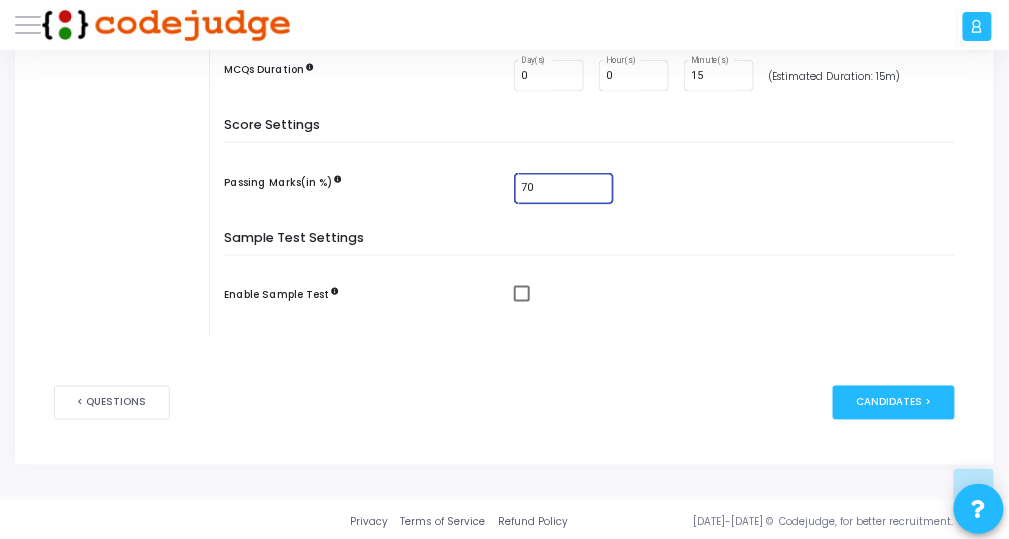 type on "70" 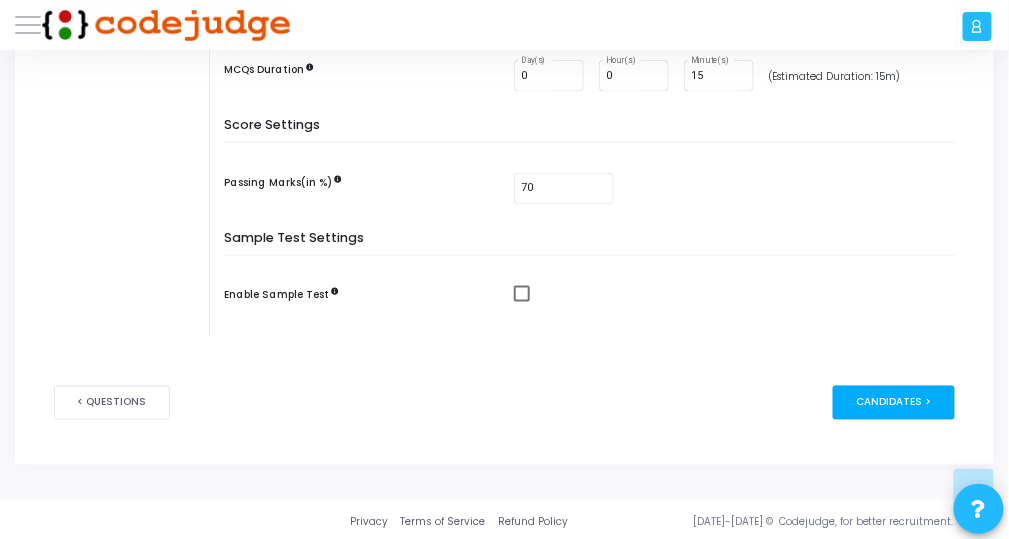 click on "Candidates >" at bounding box center (894, 403) 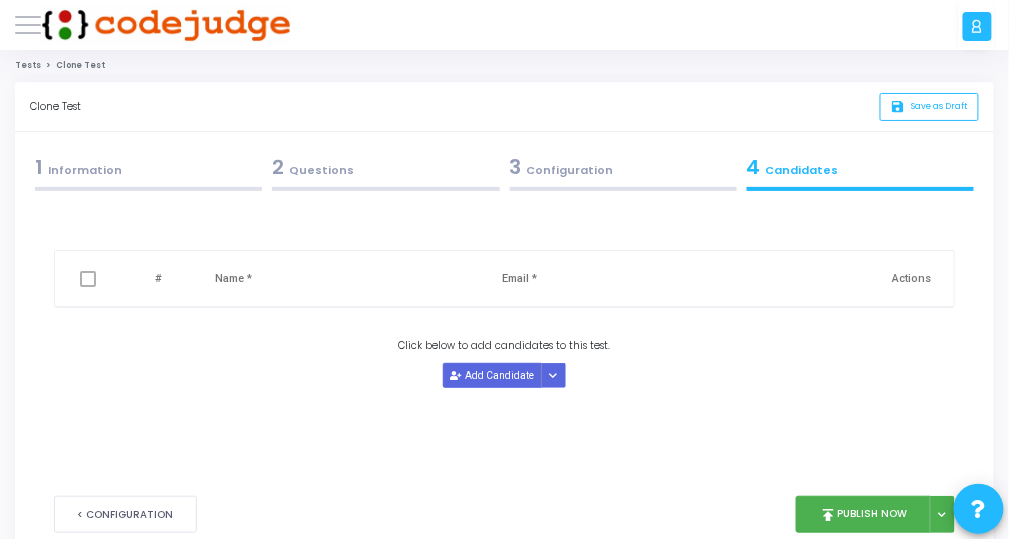 scroll, scrollTop: 0, scrollLeft: 0, axis: both 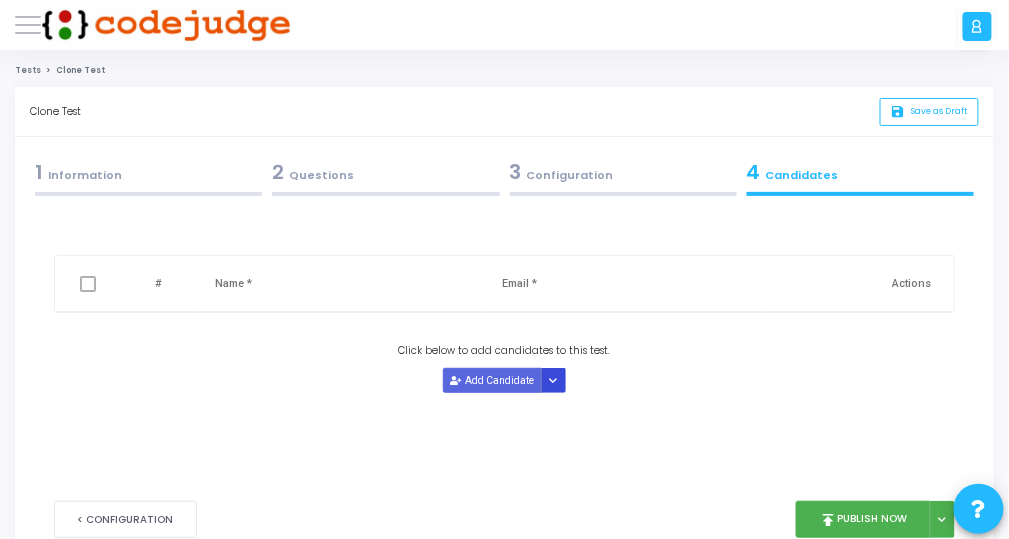 click at bounding box center [553, 380] 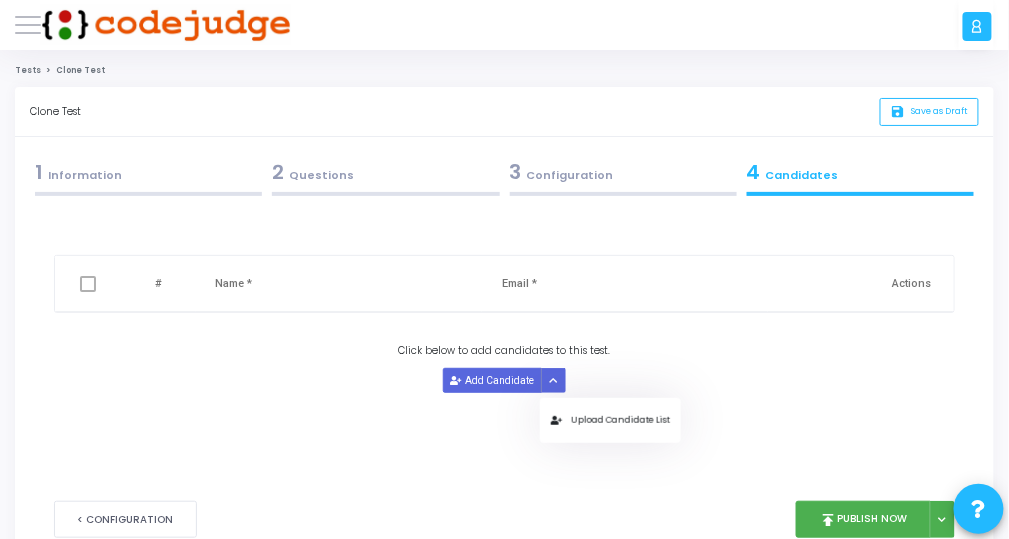 click on "Upload Candidate List" at bounding box center [610, 420] 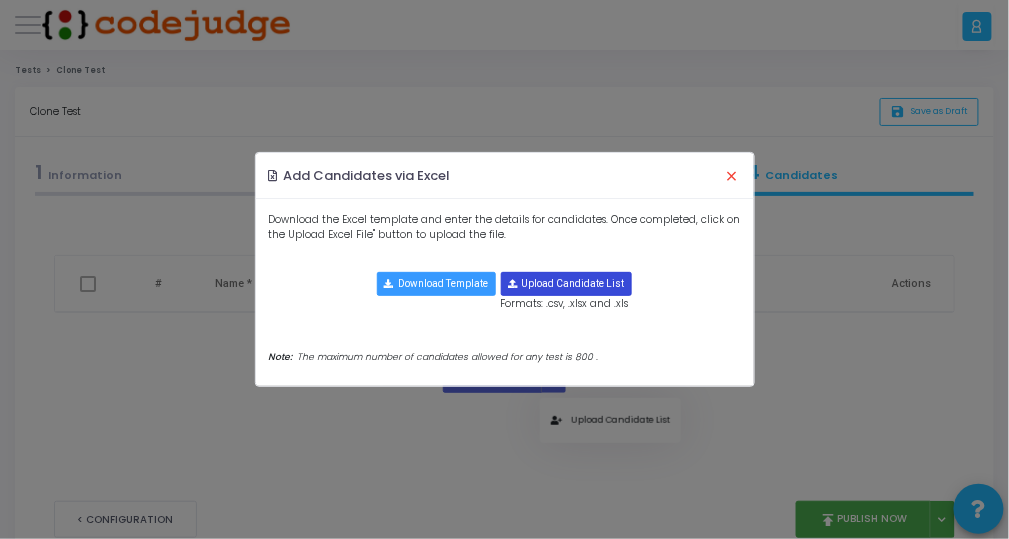 click at bounding box center [567, 284] 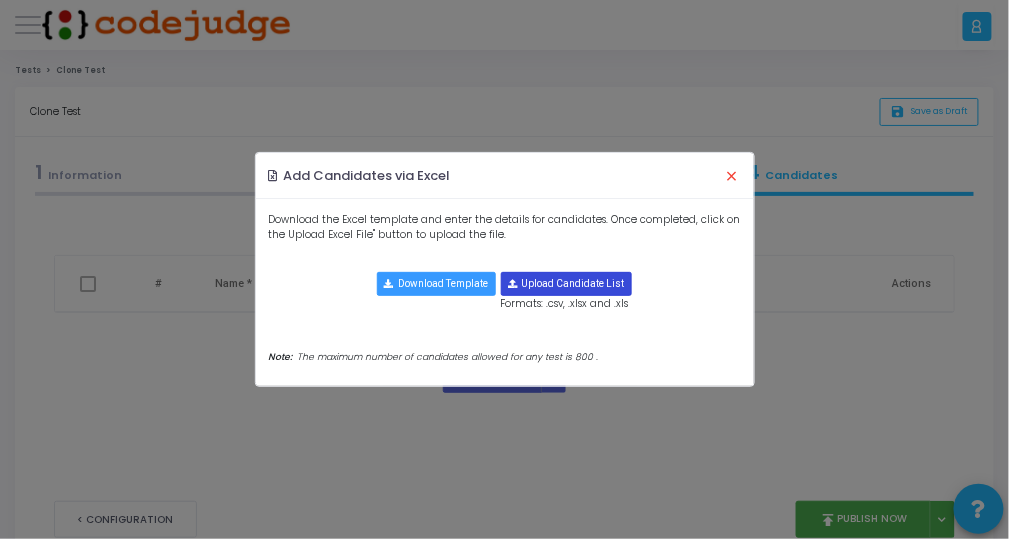 type on "C:\fakepath\Book 13.xlsx" 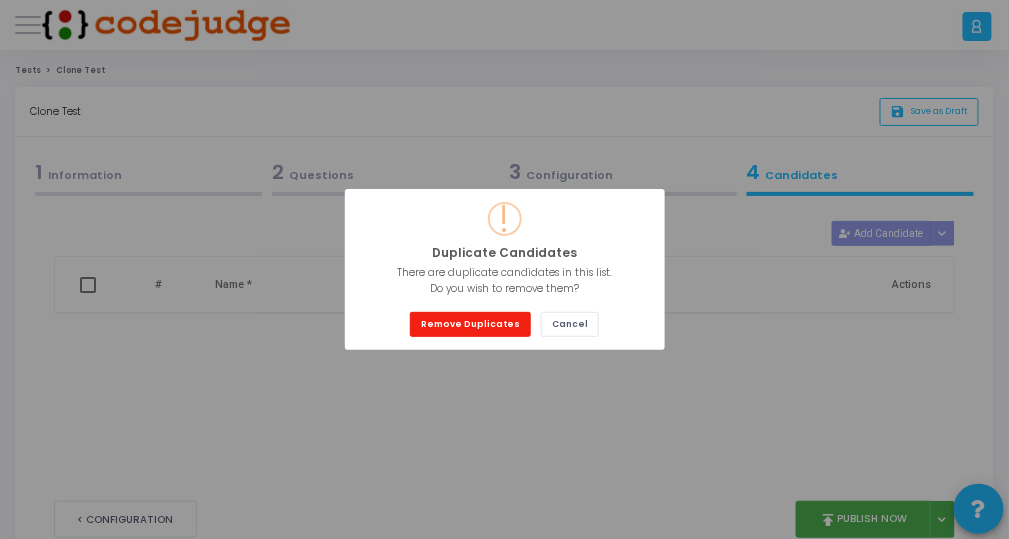 click on "Remove Duplicates" at bounding box center [470, 324] 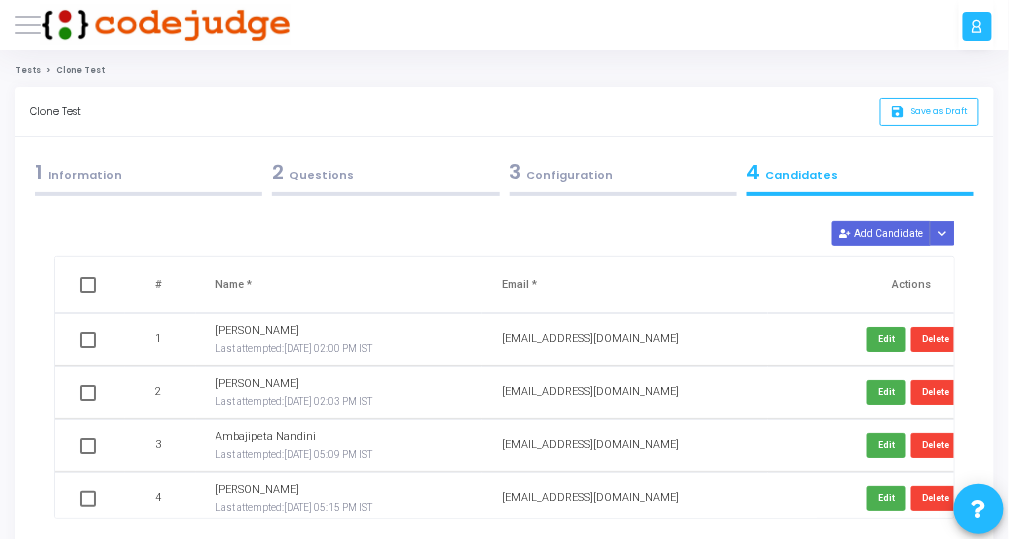 scroll, scrollTop: 22220, scrollLeft: 0, axis: vertical 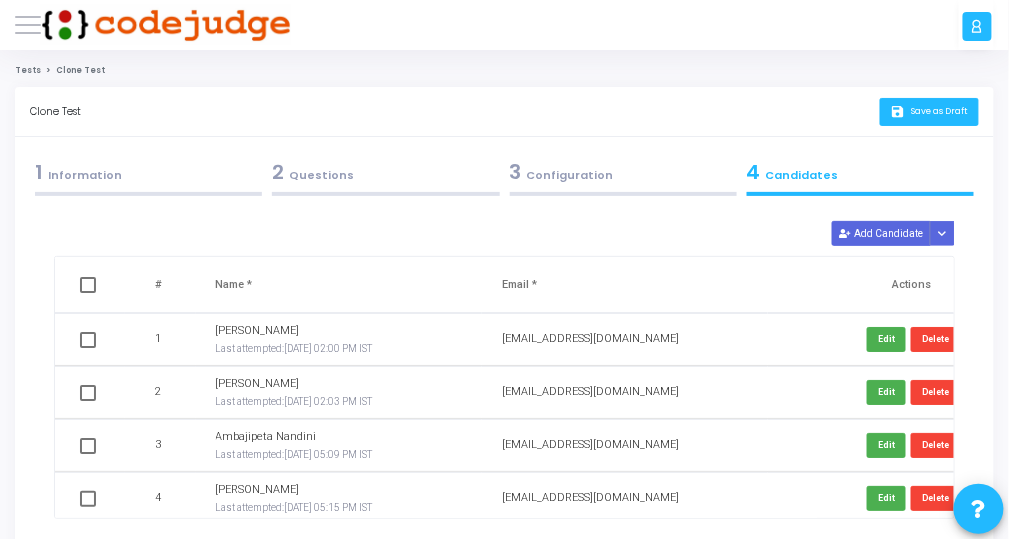 click on "save   Save as Draft" 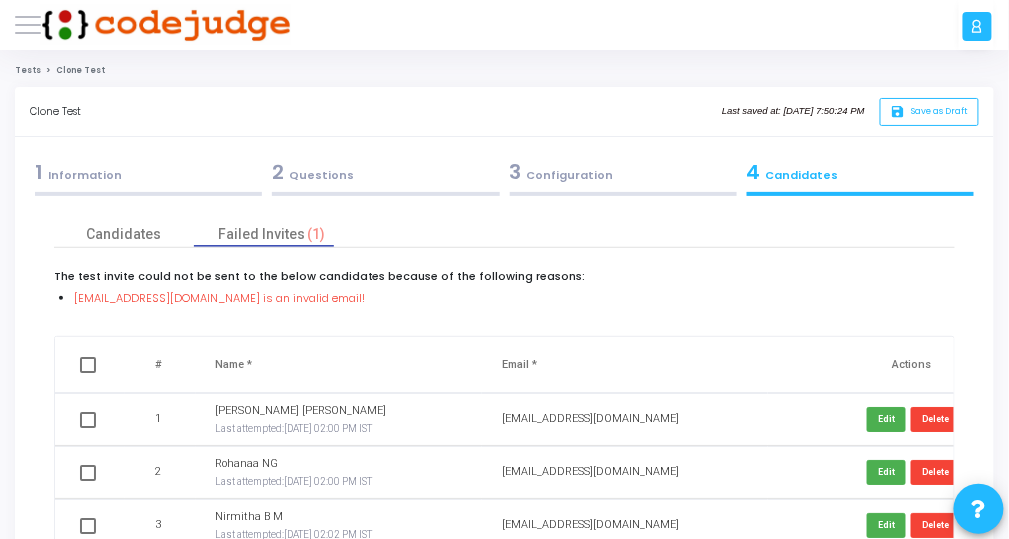 click on "[EMAIL_ADDRESS][DOMAIN_NAME] is an invalid email!" at bounding box center (219, 298) 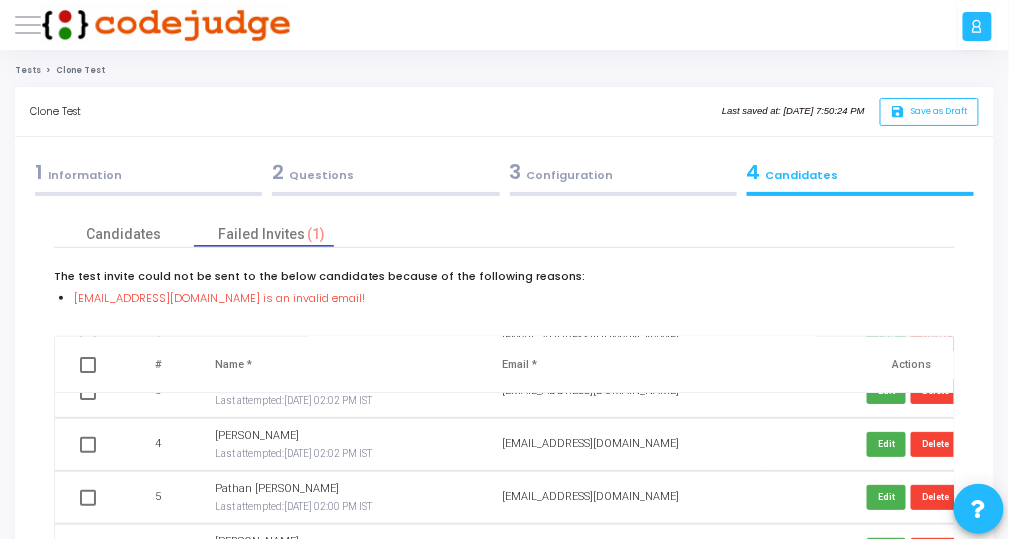 scroll, scrollTop: 240, scrollLeft: 0, axis: vertical 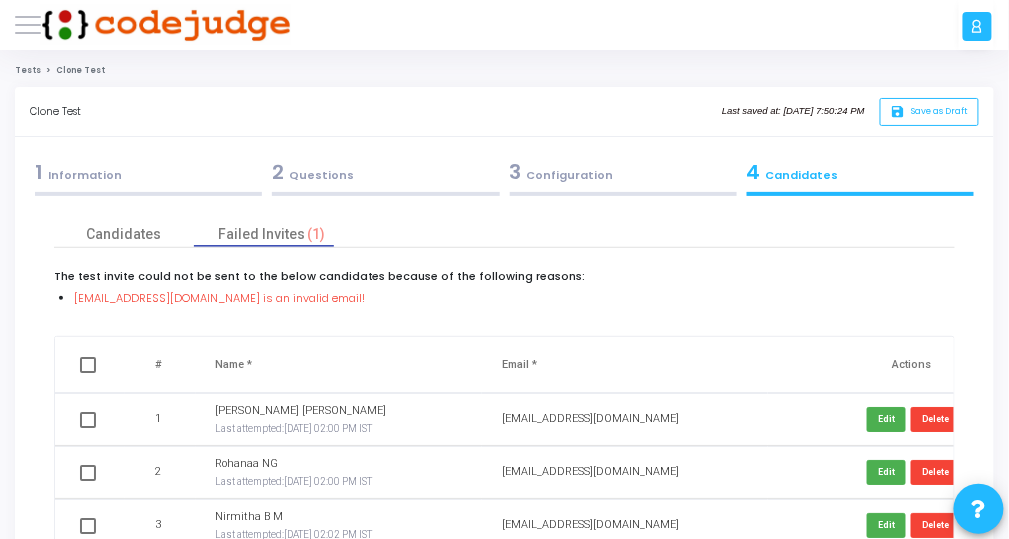 drag, startPoint x: 1008, startPoint y: 281, endPoint x: 1015, endPoint y: 408, distance: 127.192764 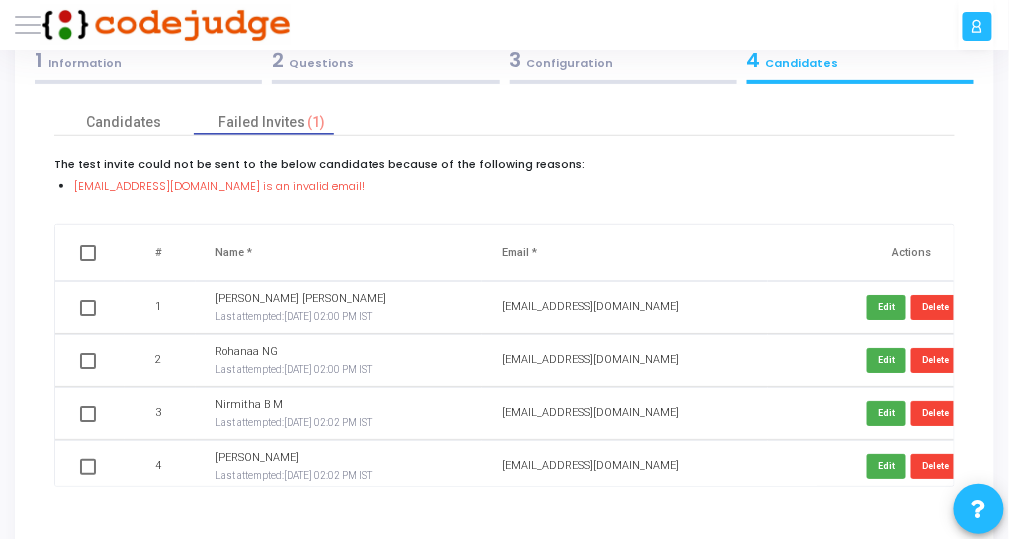 scroll, scrollTop: 0, scrollLeft: 0, axis: both 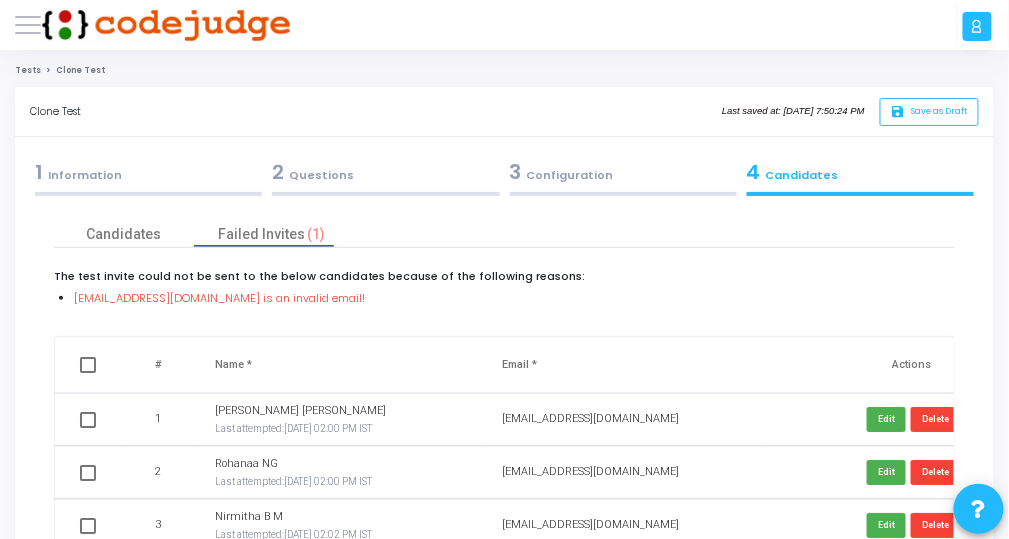 click on "The test invite could not be sent to the below candidates because of the following reasons:   [EMAIL_ADDRESS][DOMAIN_NAME] is an invalid email!    #   Name *   Email *   Actions    1  [PERSON_NAME] [PERSON_NAME]  Last attempted:   [DATE] 02:00 PM IST  [EMAIL_ADDRESS][DOMAIN_NAME]  Edit  Delete   2  Rohanaa NG  Last attempted:   [DATE] 02:00 PM IST  [EMAIL_ADDRESS][DOMAIN_NAME]  Edit  Delete   3  [PERSON_NAME] [PERSON_NAME] Last attempted:   [DATE] 02:02 PM IST  [EMAIL_ADDRESS][DOMAIN_NAME]  Edit  Delete   4  [PERSON_NAME]  Last attempted:   [DATE] 02:02 PM IST  [EMAIL_ADDRESS][DOMAIN_NAME]  Edit  Delete   5  Pathan [PERSON_NAME]  Last attempted:   [DATE] 02:00 PM IST  [EMAIL_ADDRESS][DOMAIN_NAME]  Edit  Delete   6  [PERSON_NAME]  Last attempted:   [DATE] 02:00 PM IST  [EMAIL_ADDRESS][DOMAIN_NAME]  Edit  Delete   7  Gurramkonda Ansarvali  Last attempted:   [DATE] 02:00 PM IST  [EMAIL_ADDRESS][DOMAIN_NAME]  Edit  Delete   8  Kaveri M  Last attempted:  Edit  Delete   9 Edit" at bounding box center [505, 428] 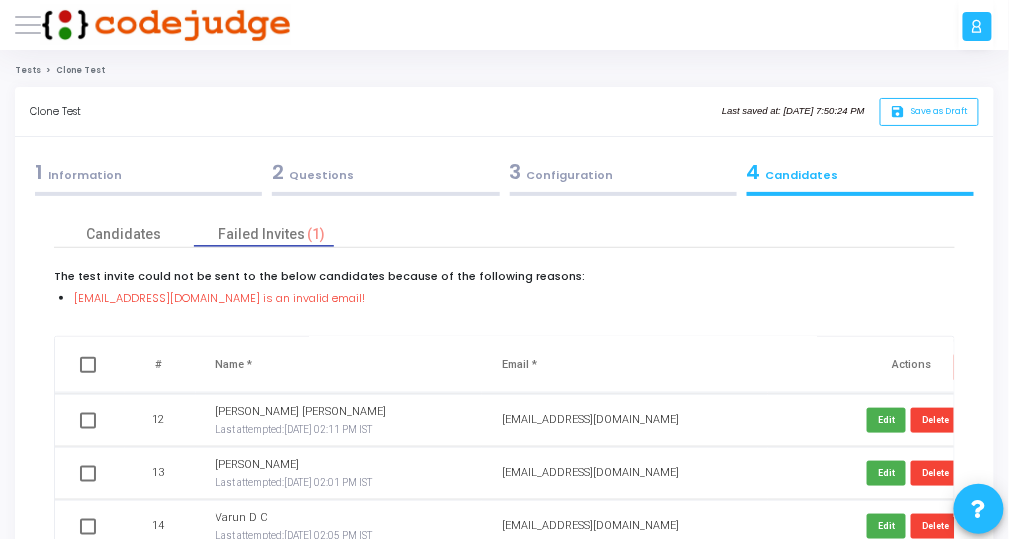 scroll, scrollTop: 1854, scrollLeft: 0, axis: vertical 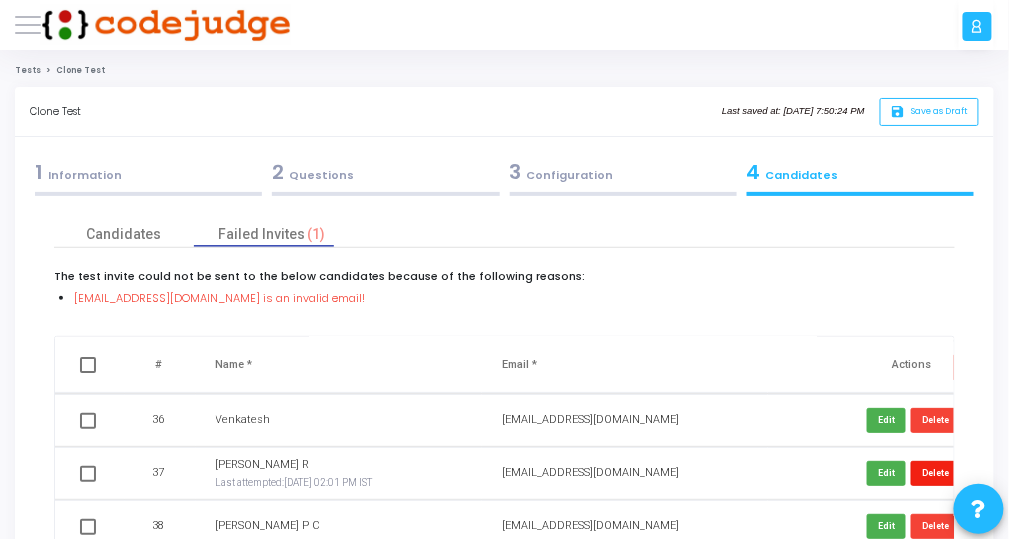 click on "Delete" at bounding box center (935, 473) 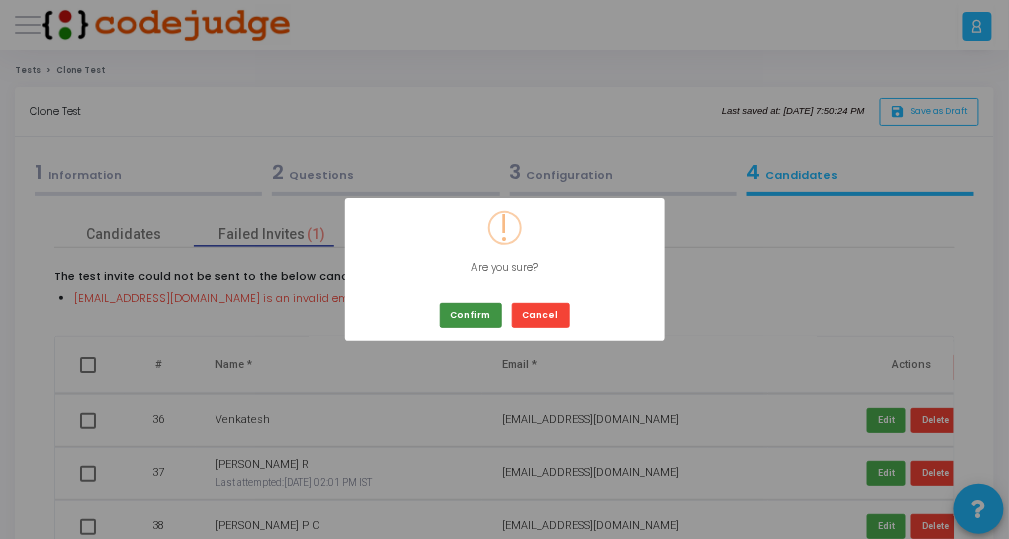 click on "Confirm" at bounding box center [471, 315] 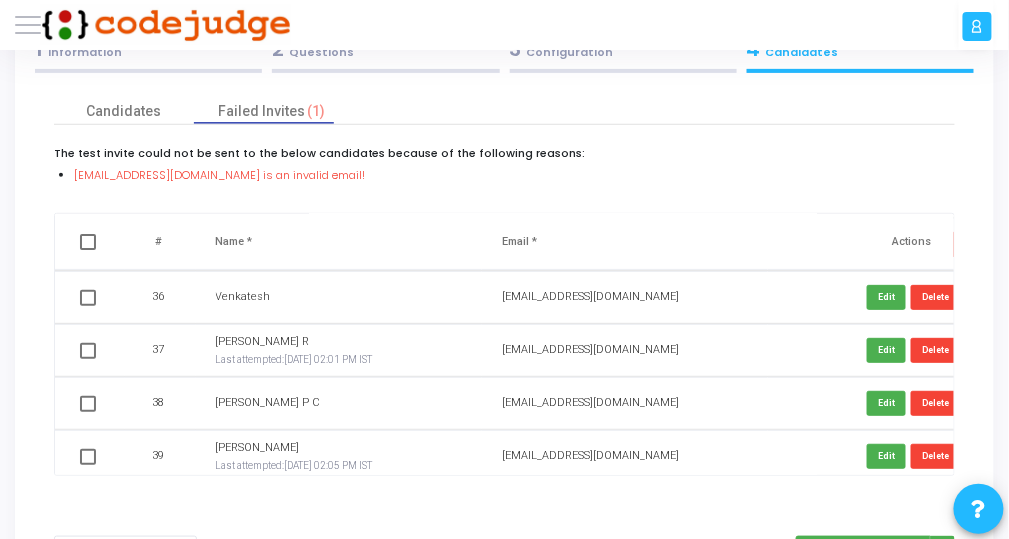 scroll, scrollTop: 160, scrollLeft: 0, axis: vertical 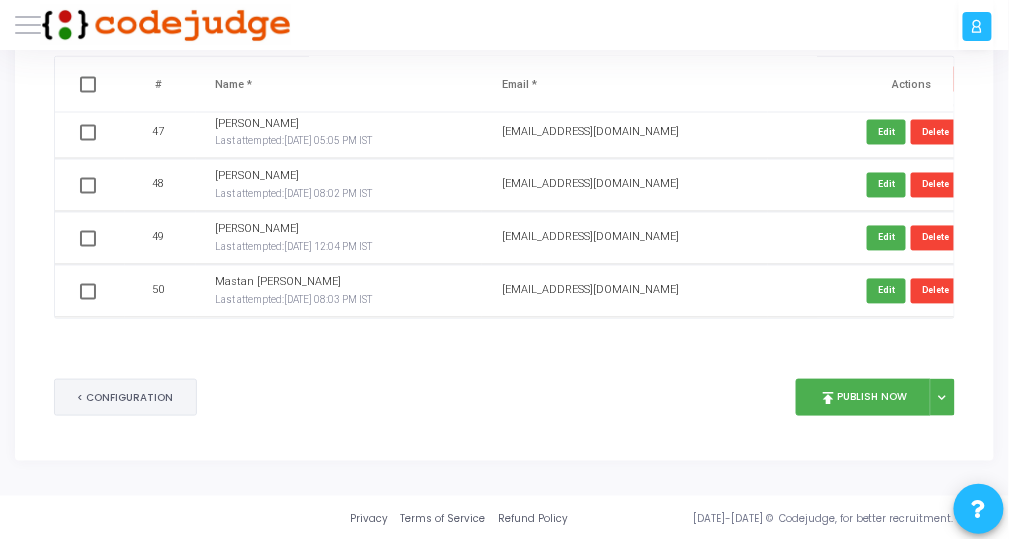 click on "< Configuration" at bounding box center (125, 397) 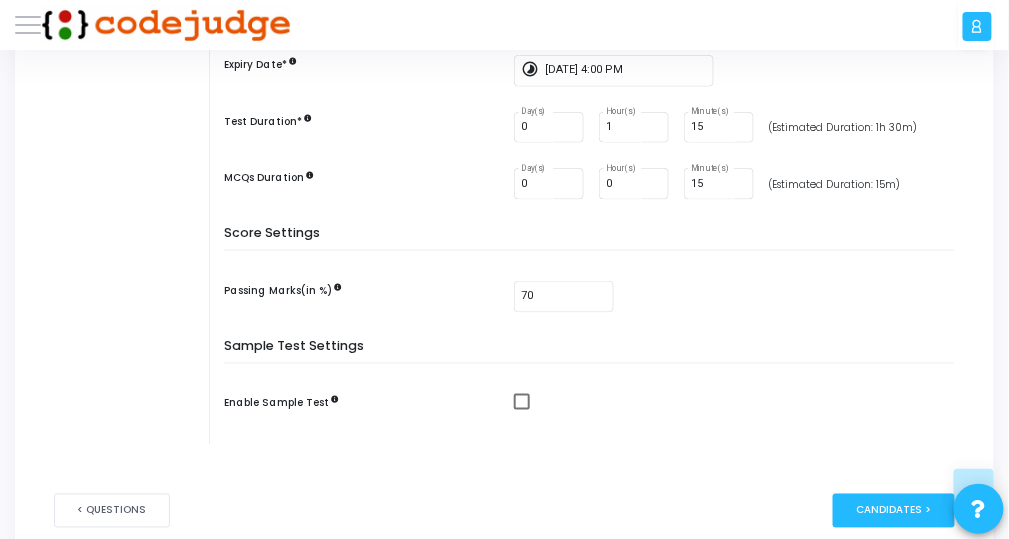 scroll, scrollTop: 558, scrollLeft: 0, axis: vertical 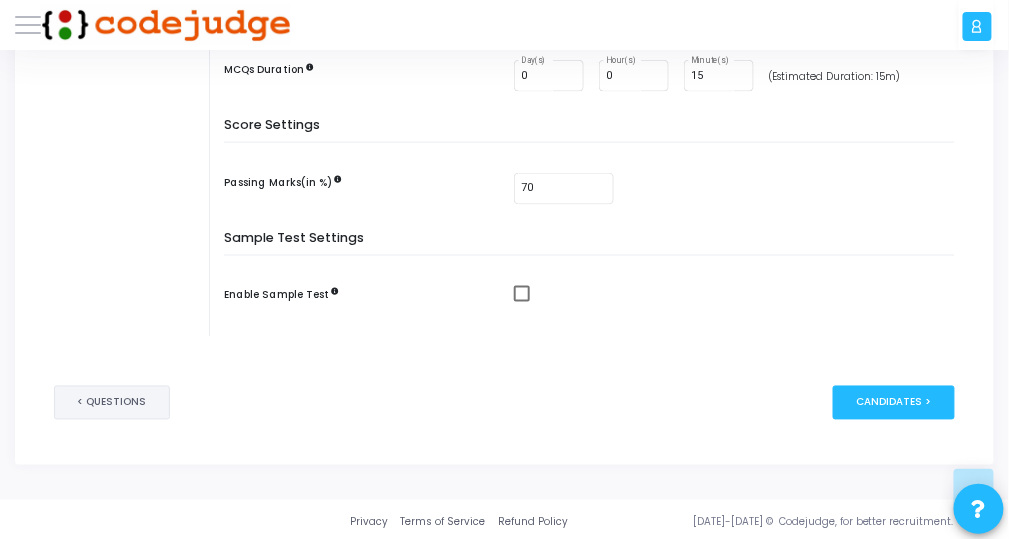 click on "< Questions" at bounding box center [112, 403] 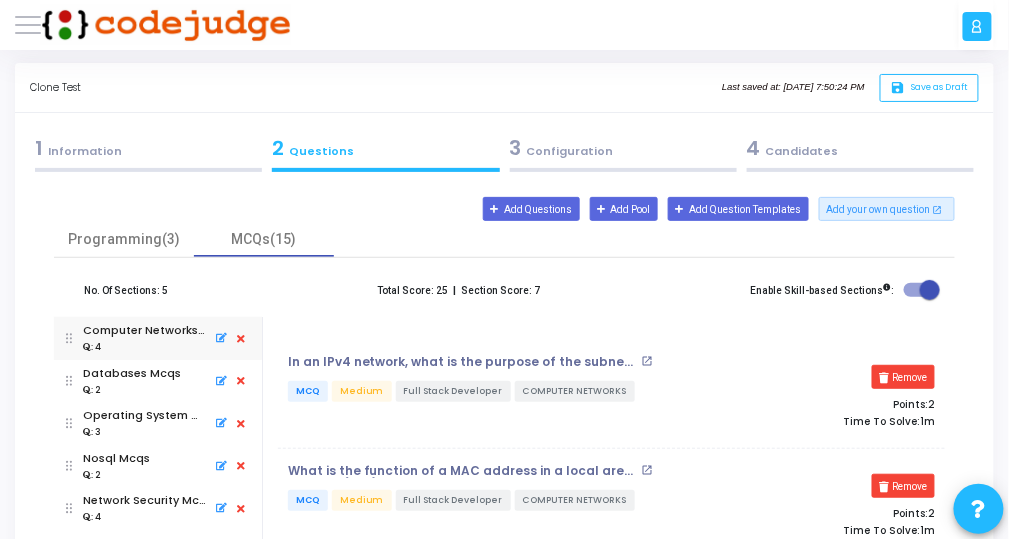 scroll, scrollTop: 0, scrollLeft: 0, axis: both 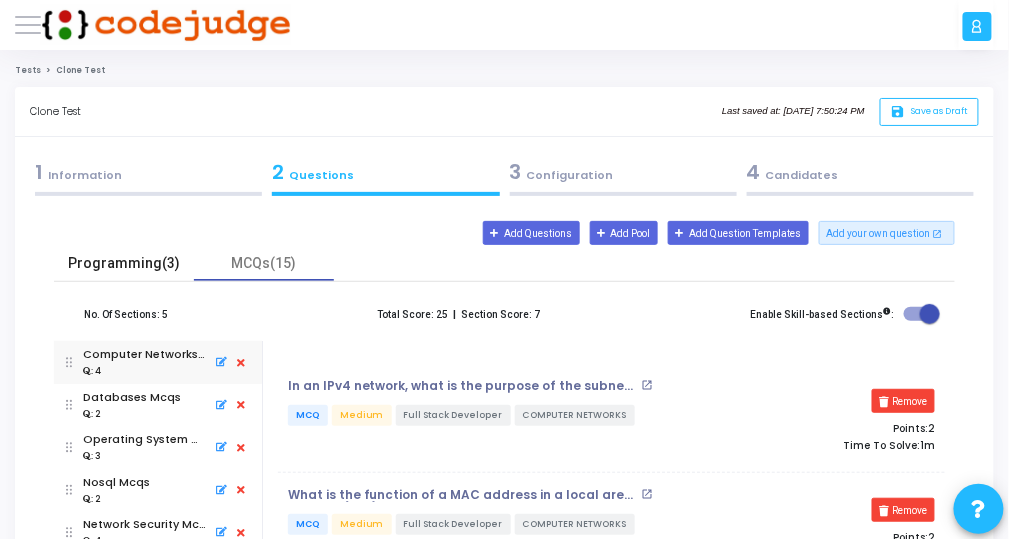 click on "Programming(3)" at bounding box center [124, 263] 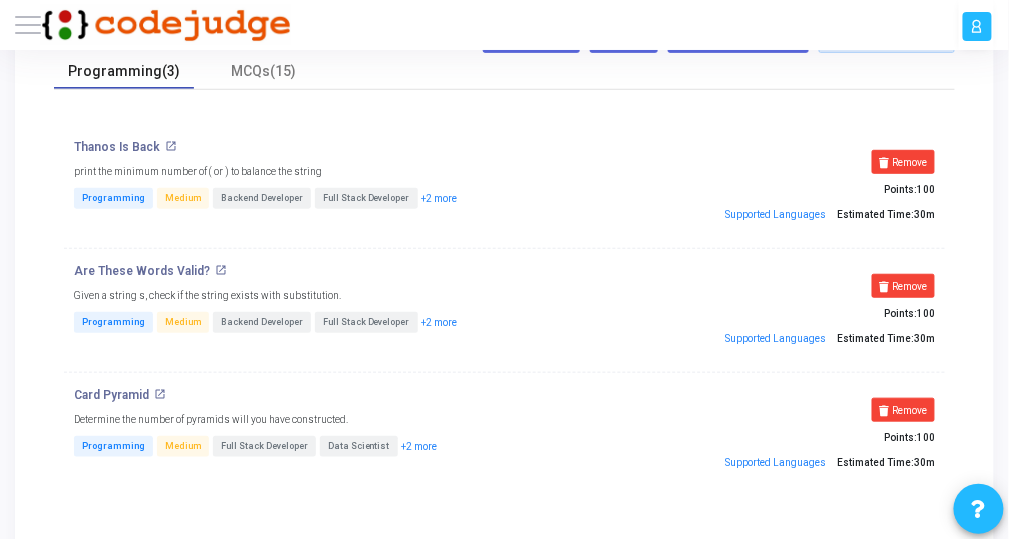 scroll, scrollTop: 240, scrollLeft: 0, axis: vertical 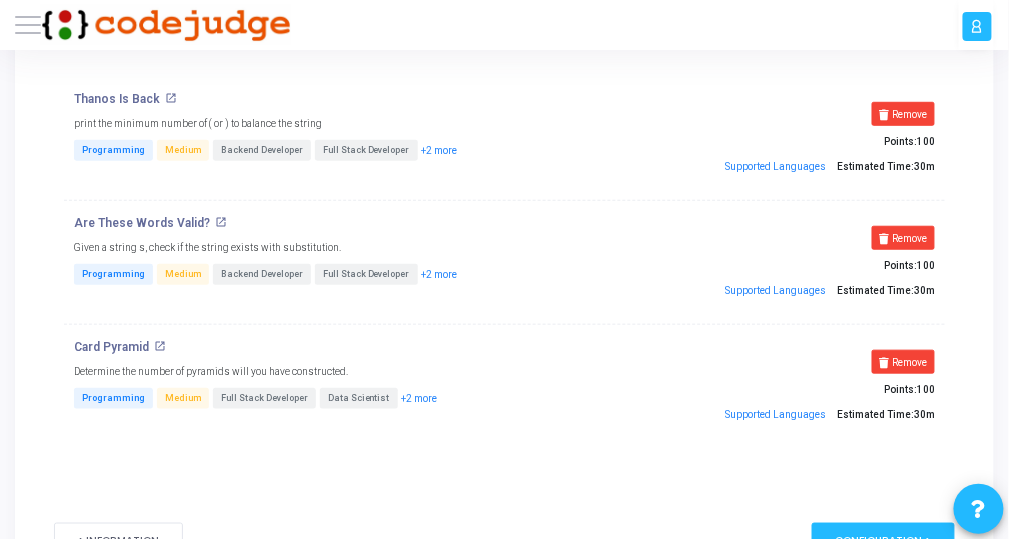 click on "< Information  publish  Publish Now   Configuration >" at bounding box center [505, 540] 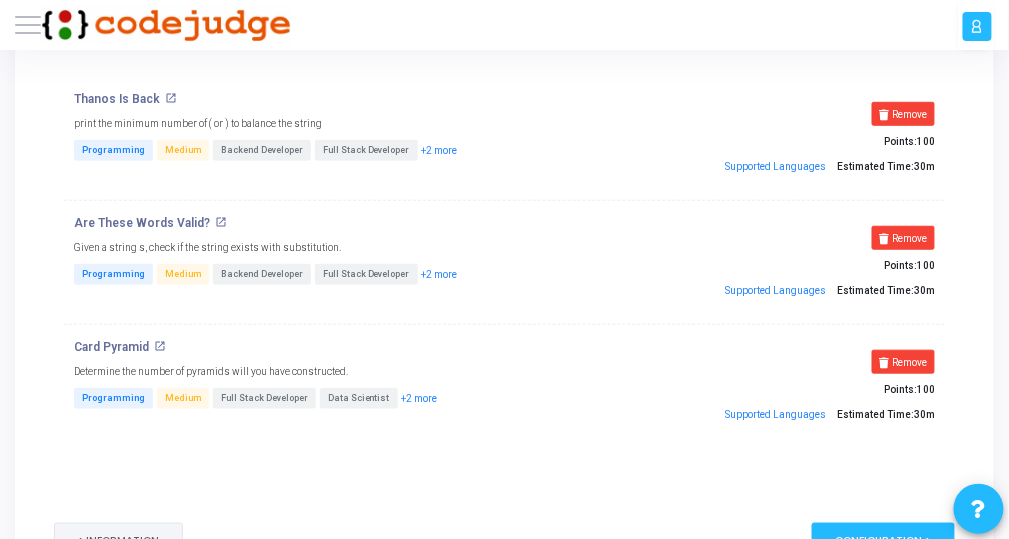 click on "< Information" at bounding box center (118, 540) 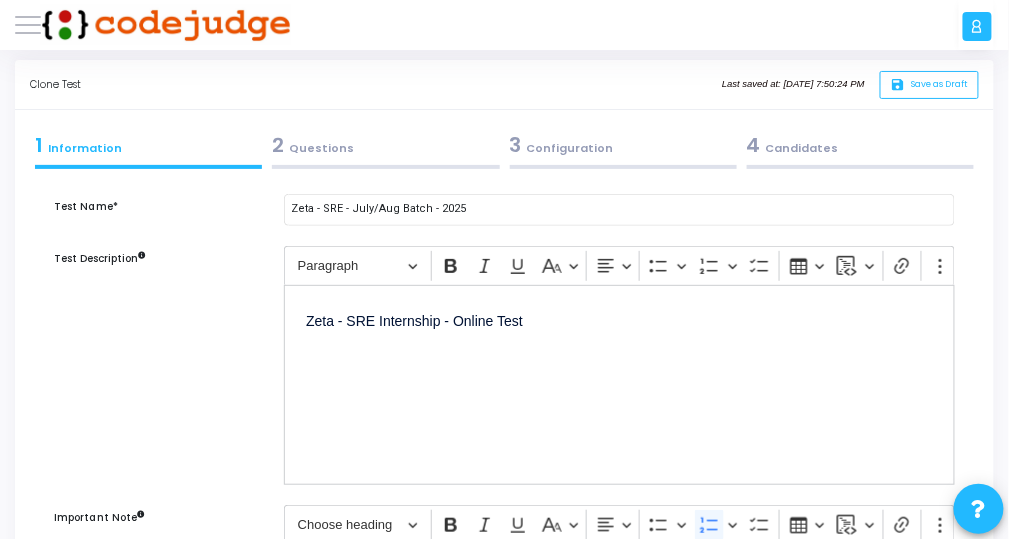scroll, scrollTop: 0, scrollLeft: 0, axis: both 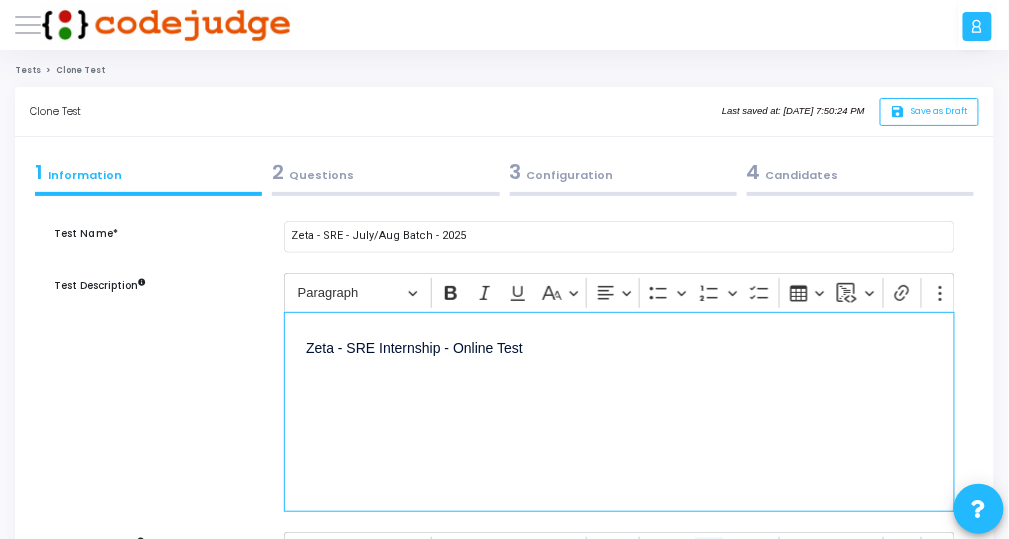 drag, startPoint x: 442, startPoint y: 345, endPoint x: 381, endPoint y: 350, distance: 61.204575 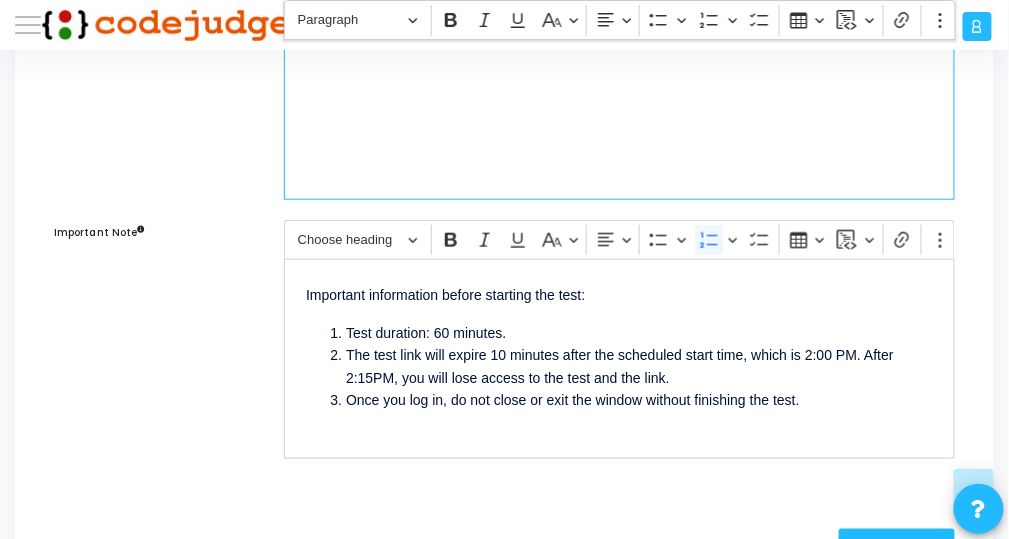 scroll, scrollTop: 313, scrollLeft: 0, axis: vertical 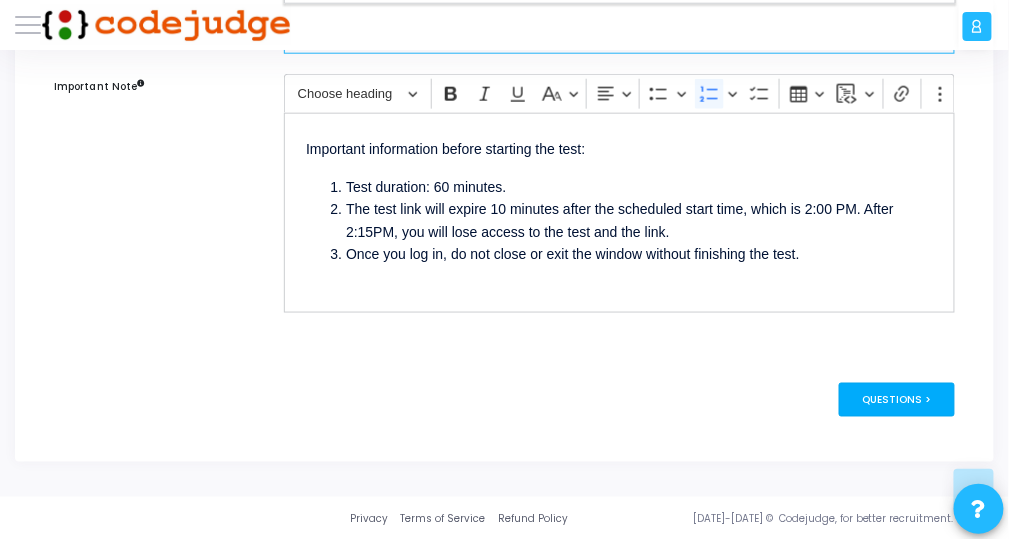 click on "Questions >" at bounding box center [897, 400] 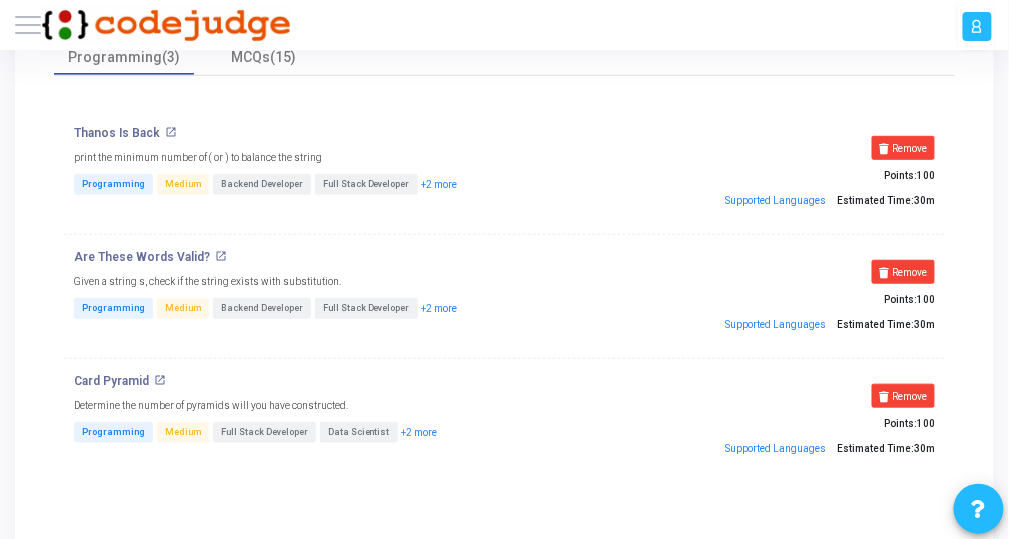 scroll, scrollTop: 374, scrollLeft: 0, axis: vertical 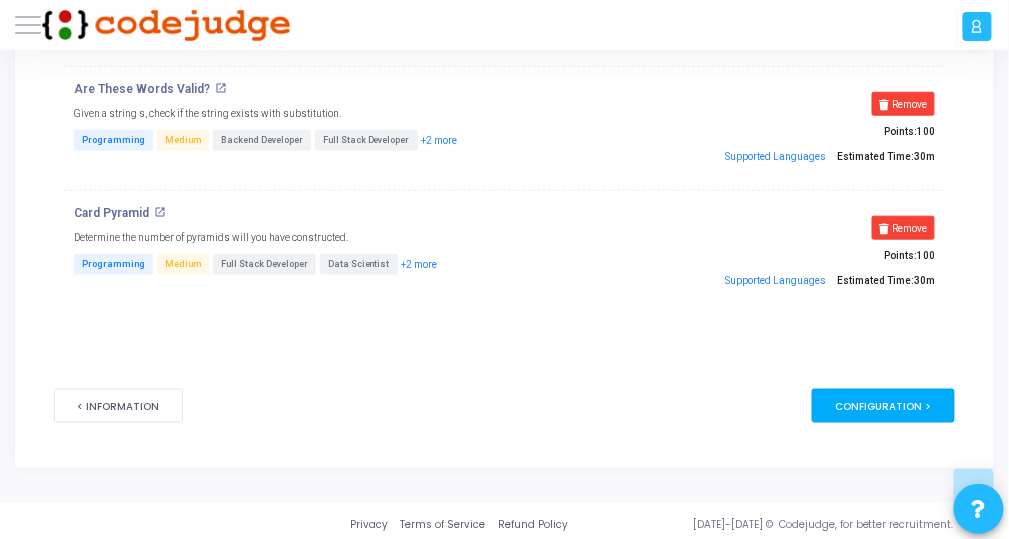 click on "Configuration >" at bounding box center (883, 406) 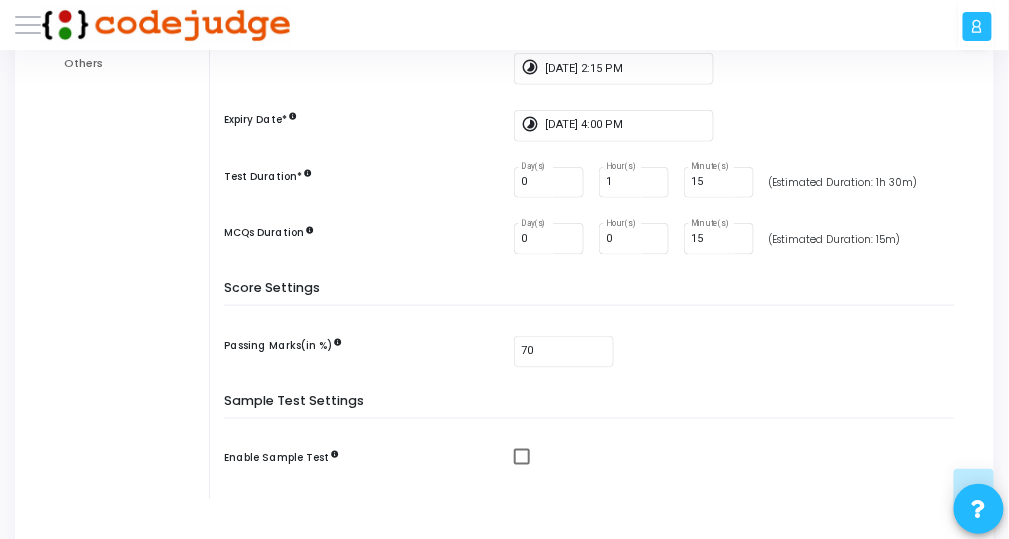 scroll, scrollTop: 558, scrollLeft: 0, axis: vertical 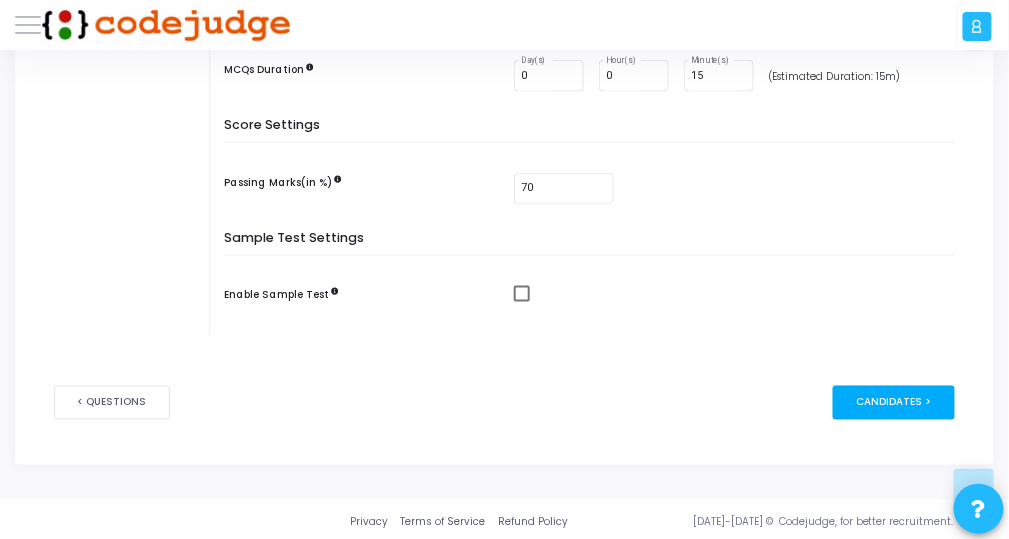 click on "Candidates >" at bounding box center (894, 403) 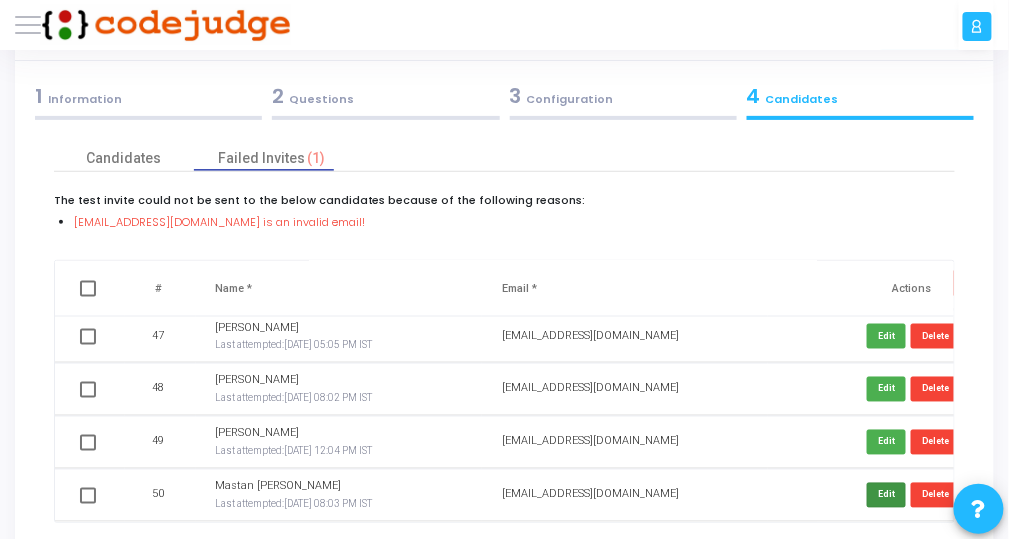 scroll, scrollTop: 0, scrollLeft: 0, axis: both 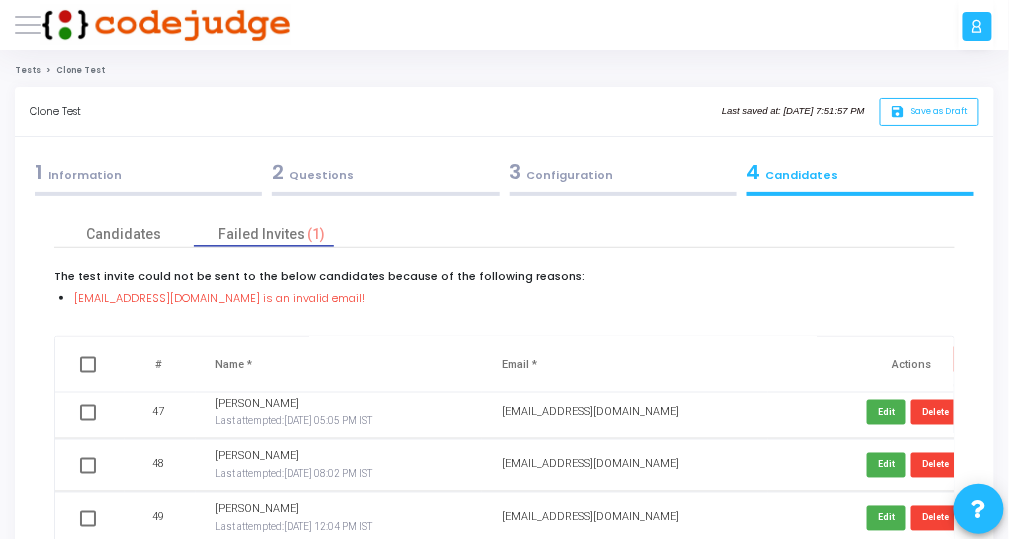 drag, startPoint x: 238, startPoint y: 294, endPoint x: 99, endPoint y: 288, distance: 139.12944 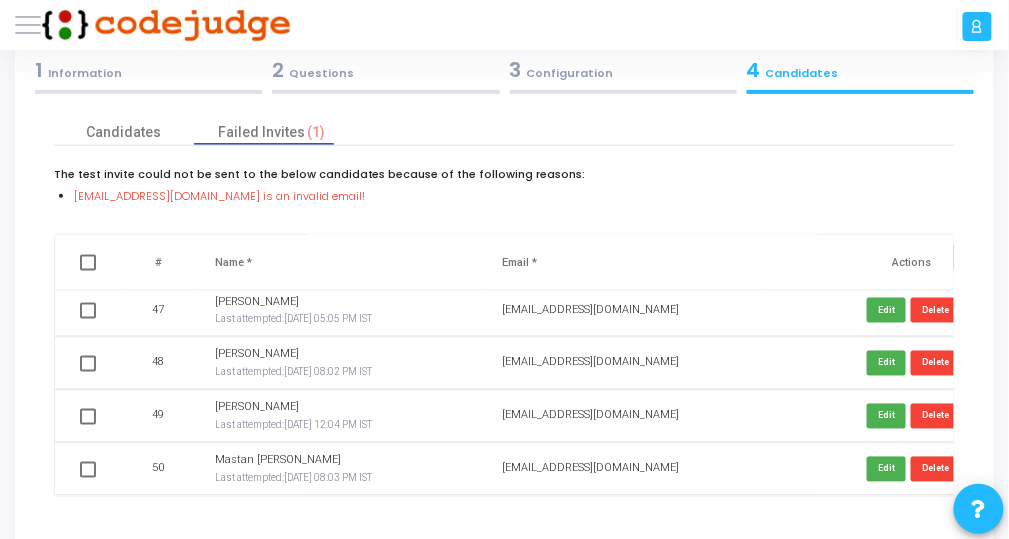 scroll, scrollTop: 160, scrollLeft: 0, axis: vertical 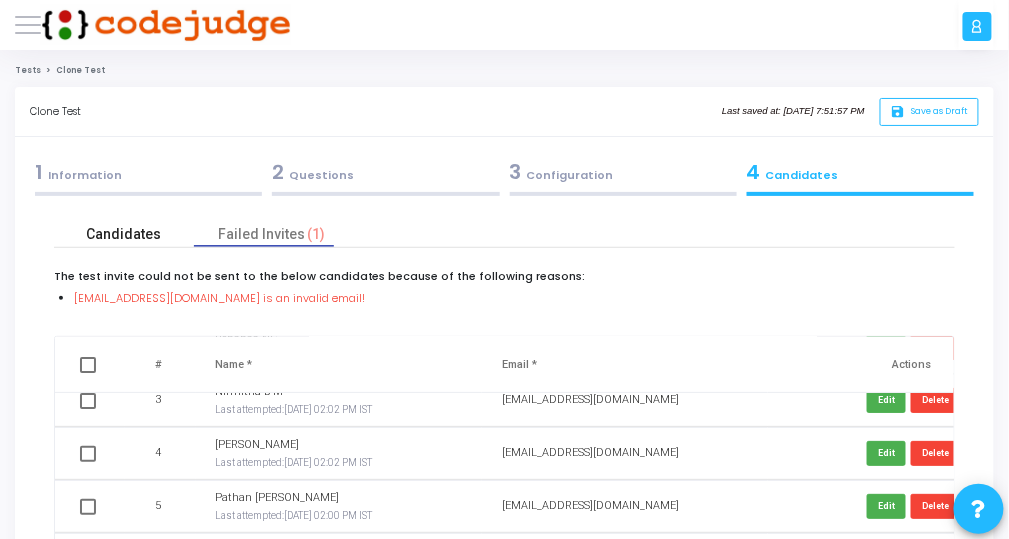 click on "Candidates" at bounding box center (123, 234) 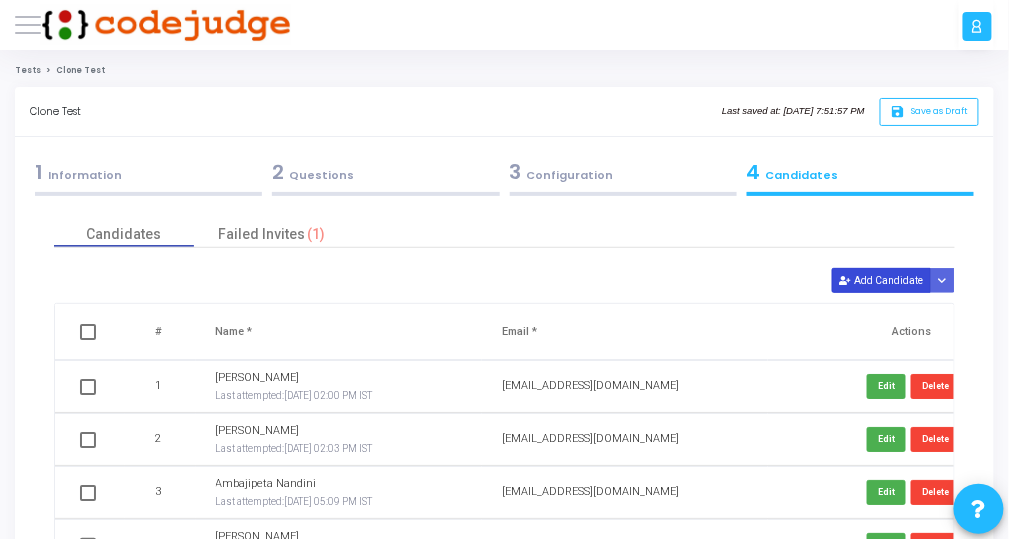 click on "Add Candidate" at bounding box center (881, 280) 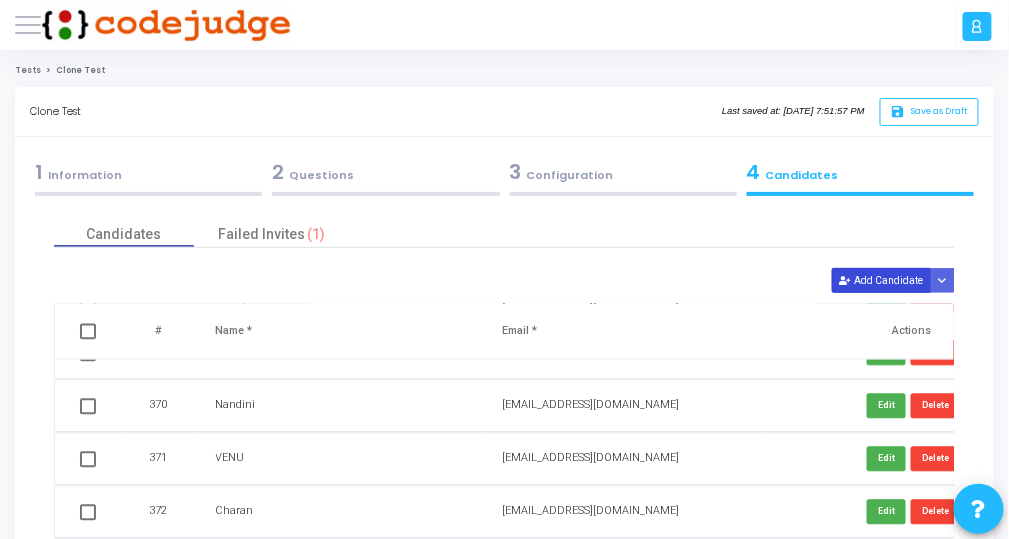 scroll, scrollTop: 19623, scrollLeft: 0, axis: vertical 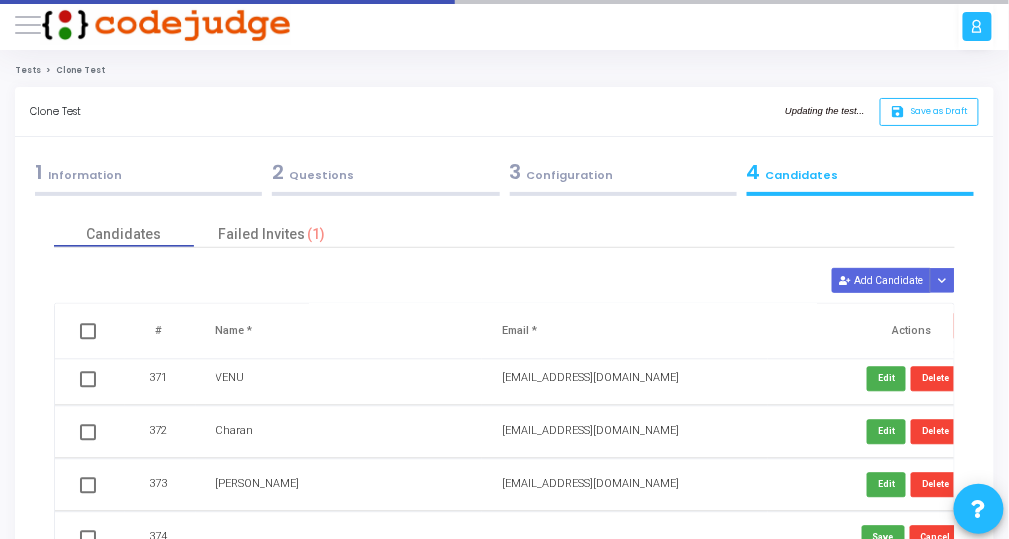 click at bounding box center [301, 539] 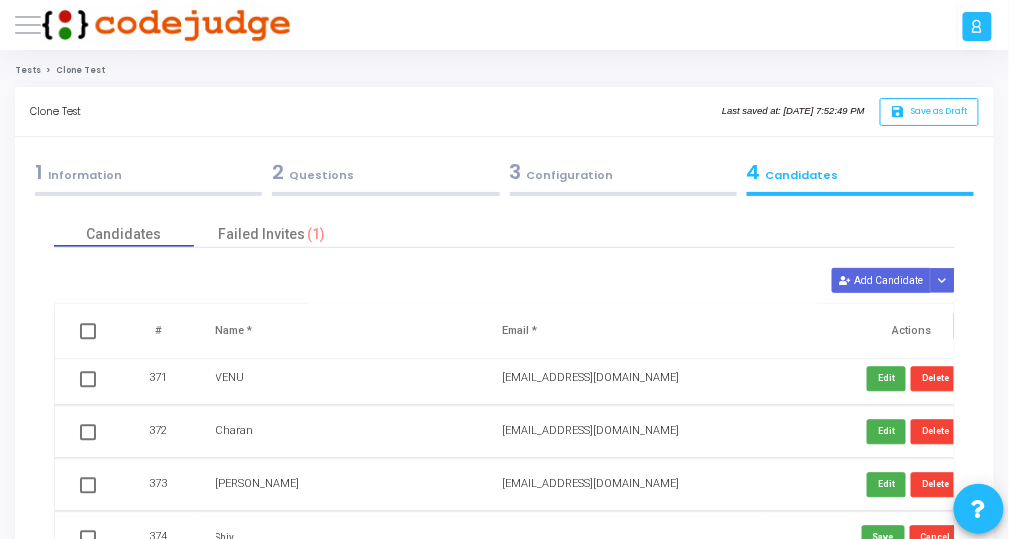 type on "Shiv" 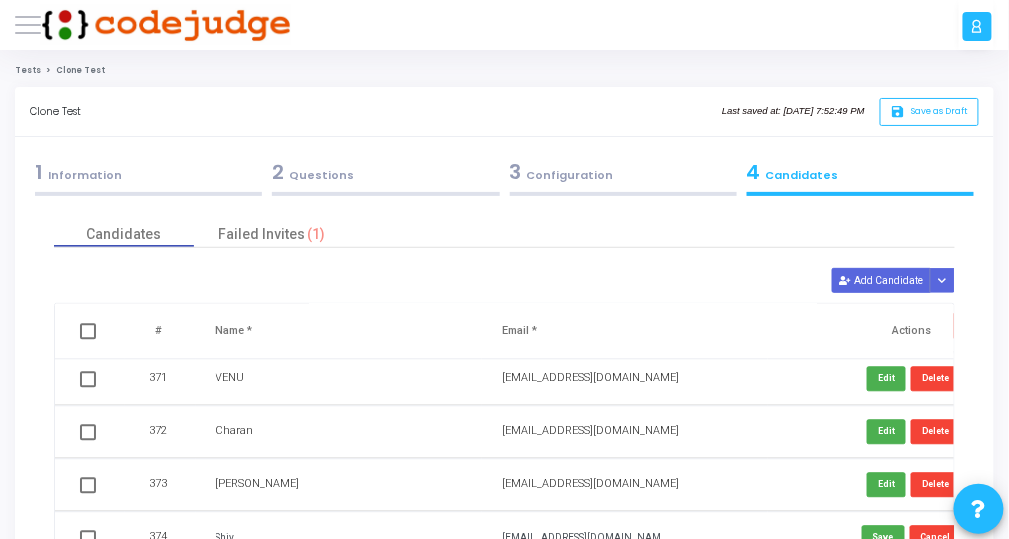 click on "[EMAIL_ADDRESS][DOMAIN_NAME]" at bounding box center [587, 539] 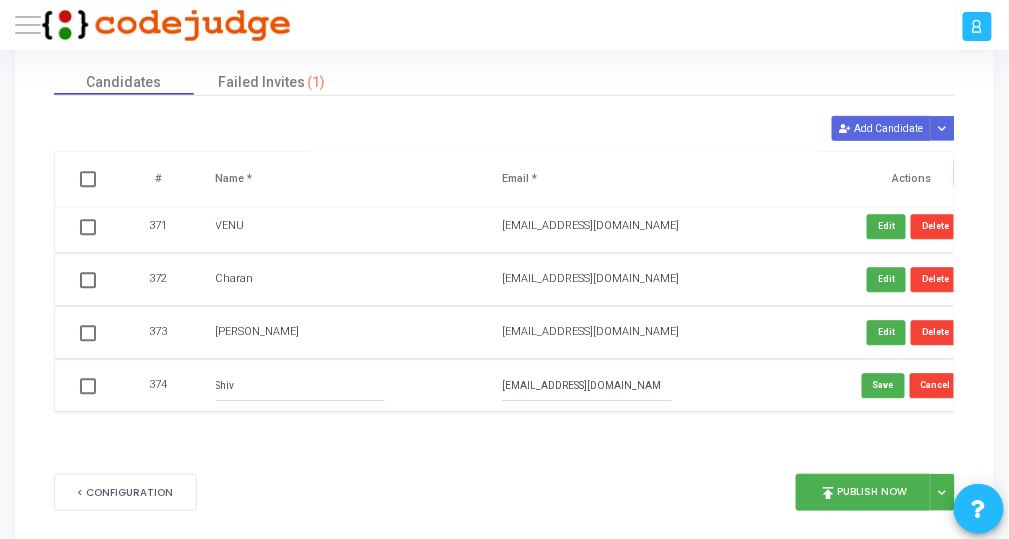 scroll, scrollTop: 193, scrollLeft: 0, axis: vertical 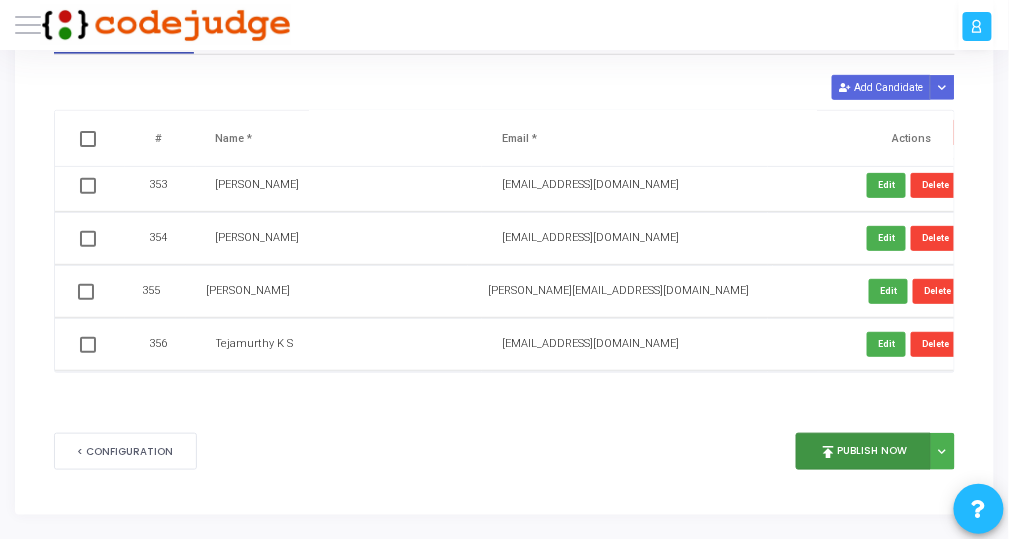 type on "[EMAIL_ADDRESS][DOMAIN_NAME]" 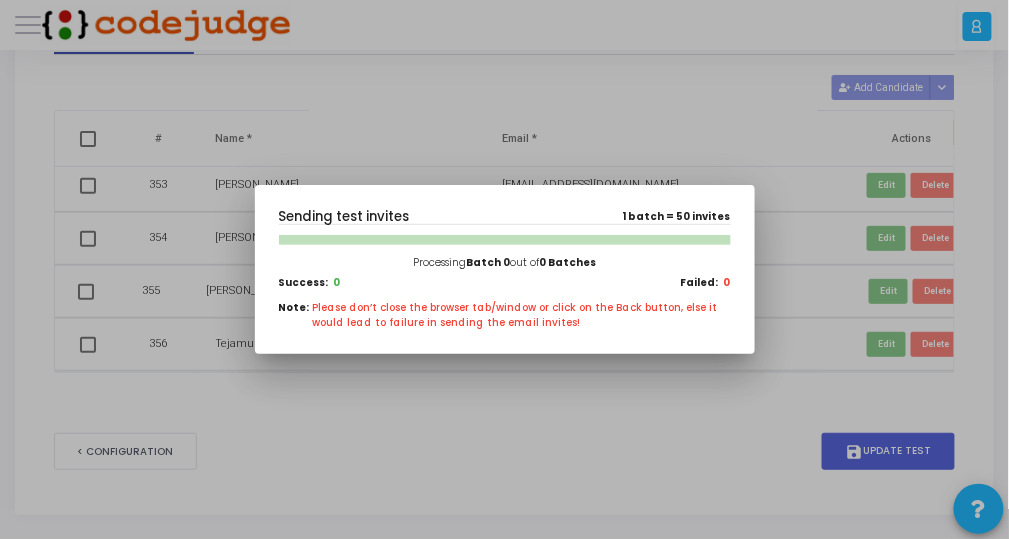 scroll, scrollTop: 0, scrollLeft: 0, axis: both 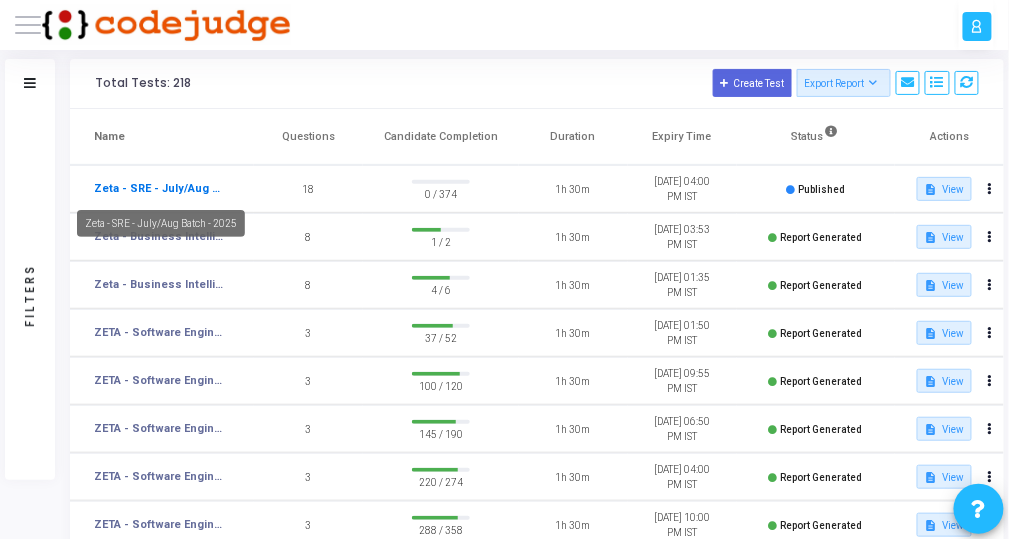 click on "Zeta - SRE - July/Aug Batch - 2025" at bounding box center (160, 189) 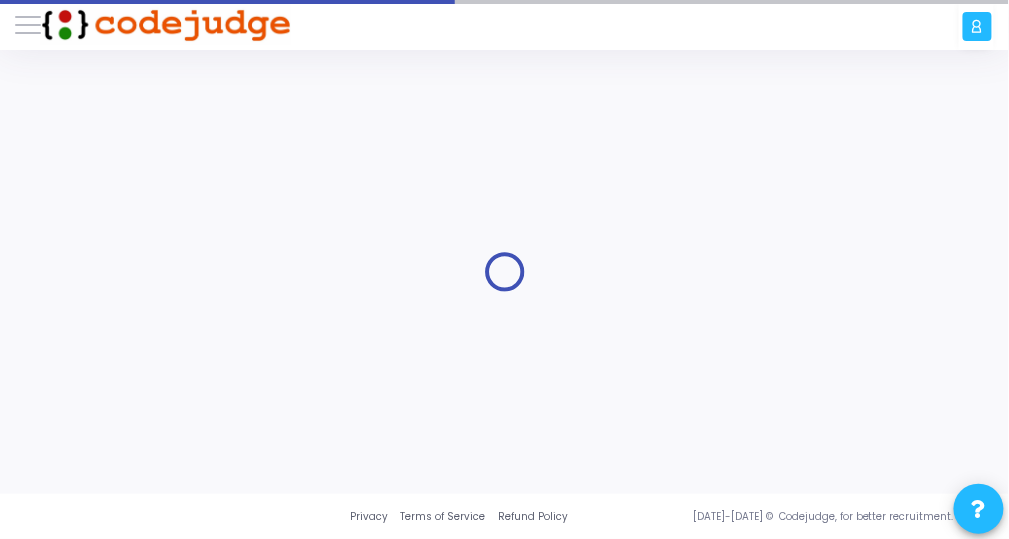 scroll, scrollTop: 0, scrollLeft: 0, axis: both 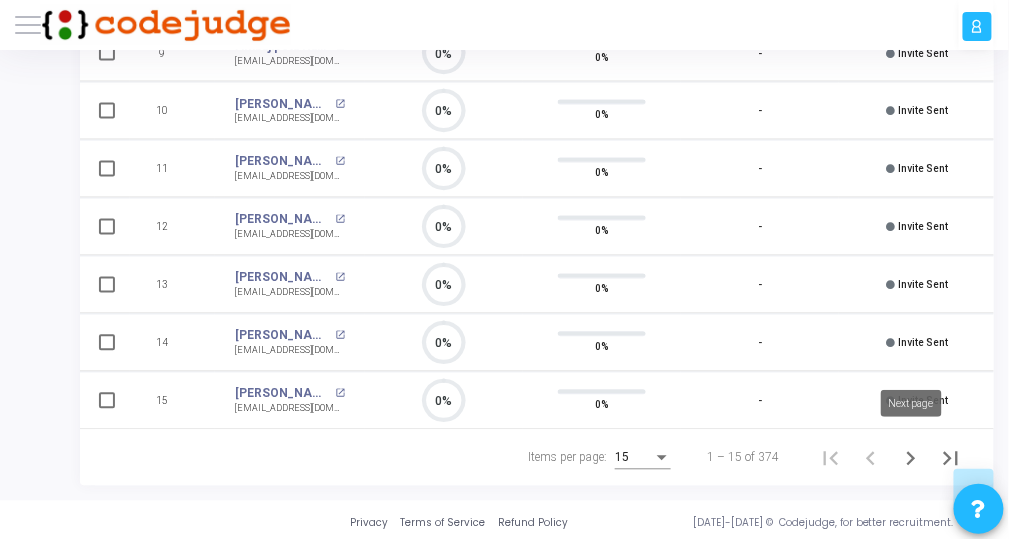 click 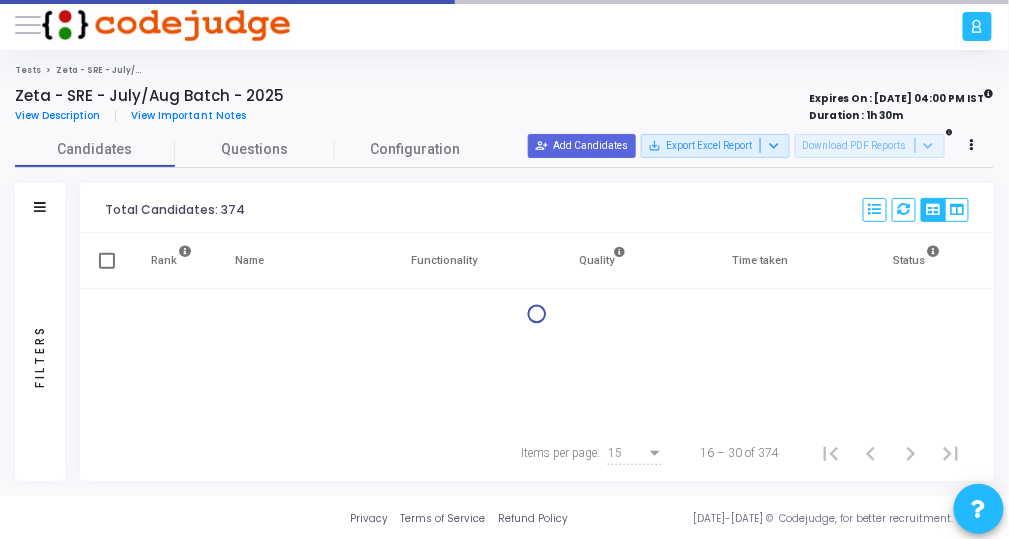 click on "Total Candidates: 374   Select   S No   Name   Questions   Functionality   Quality   Time Taken   Created At   Shared At   Started At   Completed At   Selection   Webcam Sharing   Screen Sharing   Plagiarized   Left full-screen mode   Switched tab or window   IP Address Violations   Feedback   Code Changes   Status   Actions     Rank   Name   Functionality   Quality   Time taken   Status   Actions   Items per page:  15  16 – 30 of 374" at bounding box center [537, 332] 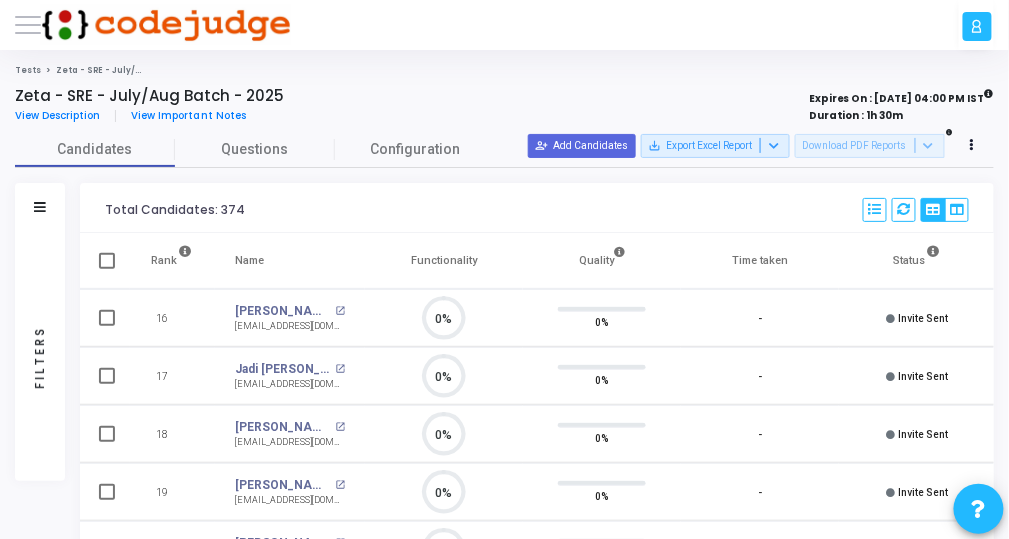 click on "Invite Sent" at bounding box center (918, 434) 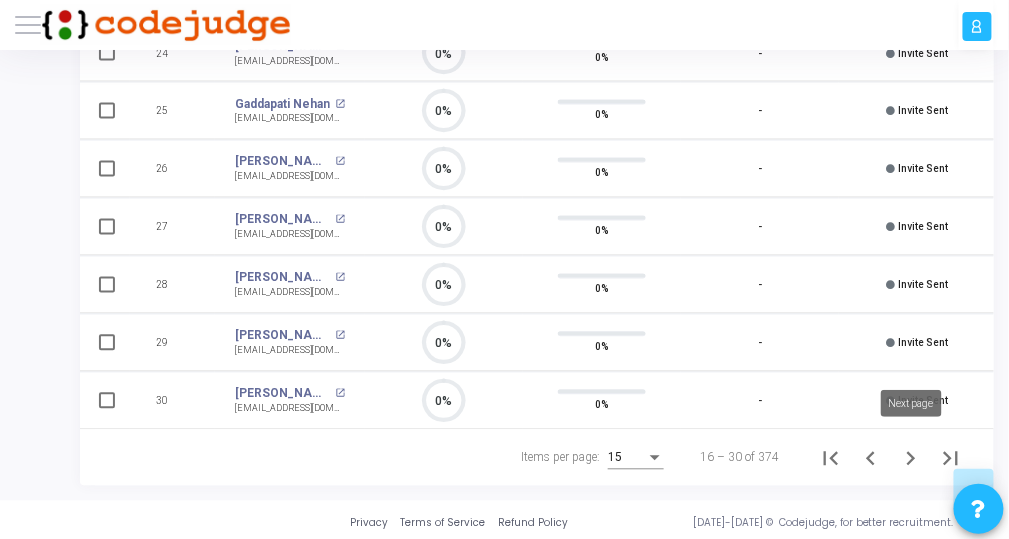 click 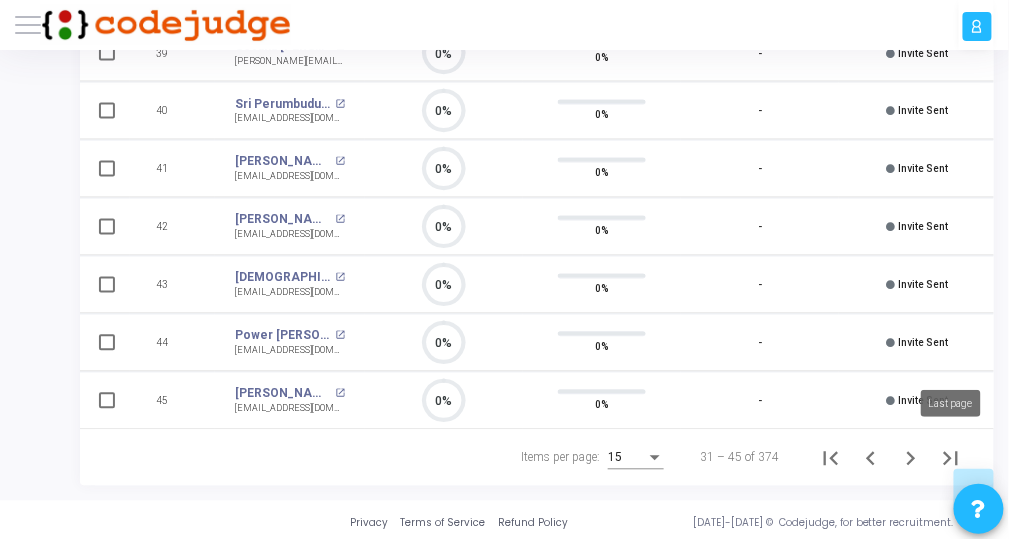 click 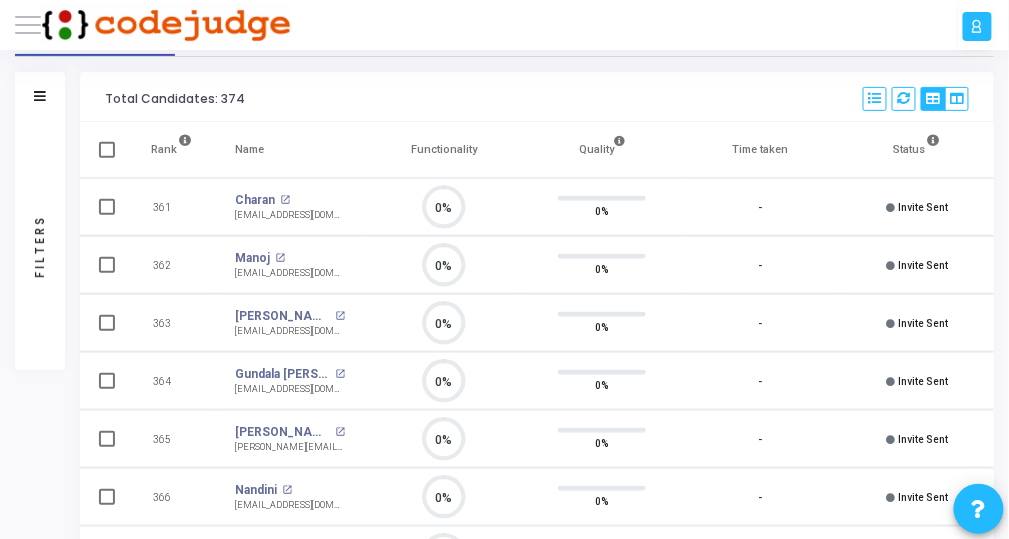 scroll, scrollTop: 0, scrollLeft: 0, axis: both 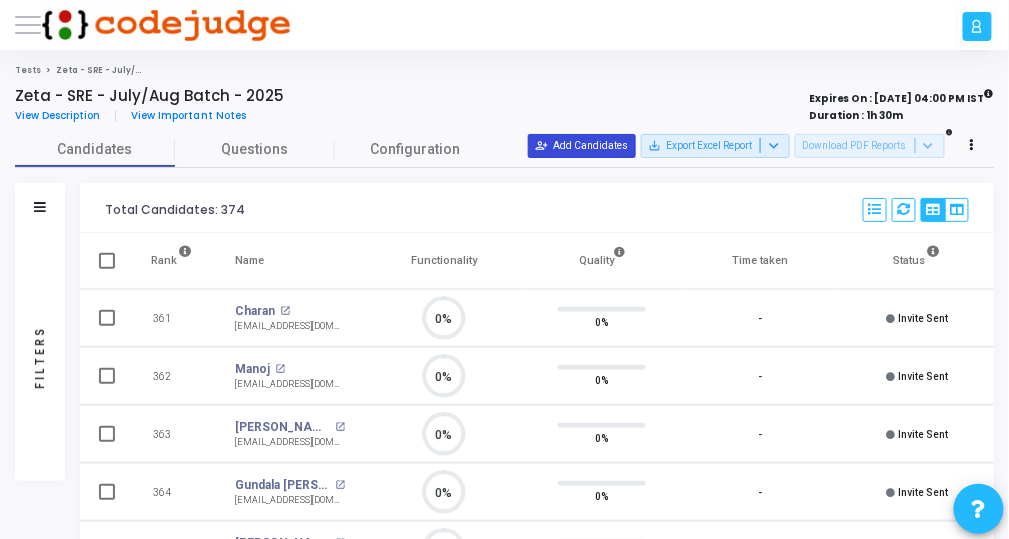 click on "person_add_alt  Add Candidates" at bounding box center (582, 146) 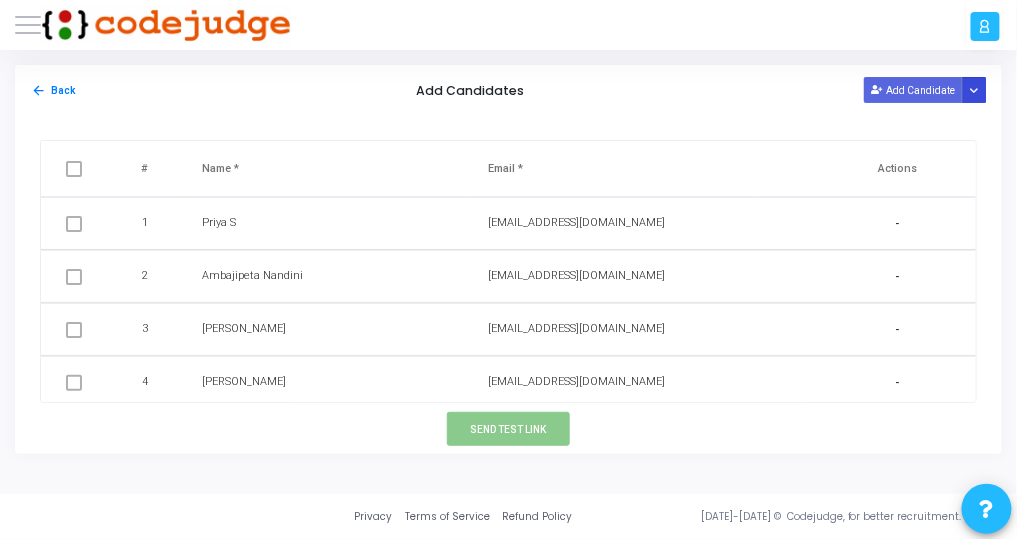 click at bounding box center [975, 90] 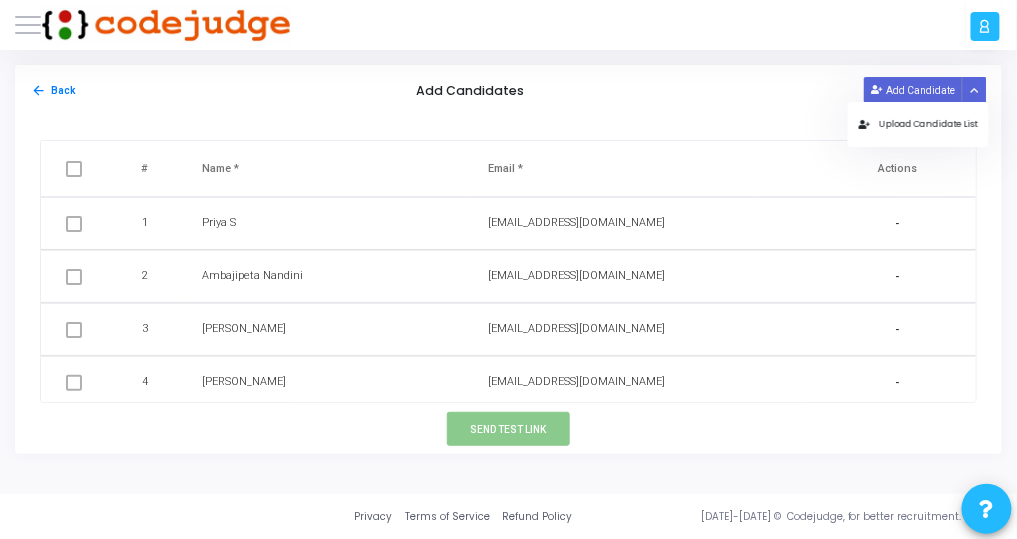 click on "Upload Candidate List" at bounding box center [918, 124] 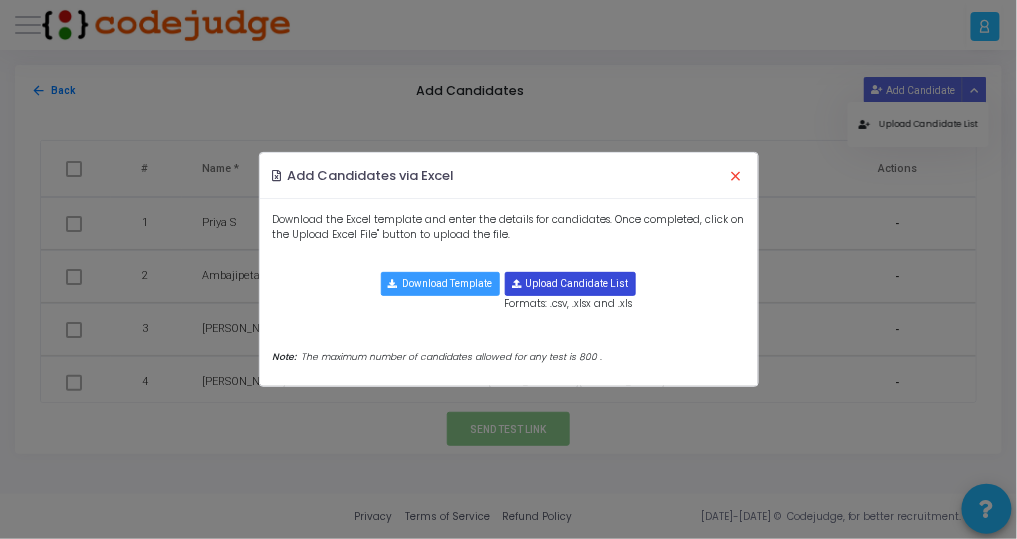click at bounding box center [571, 284] 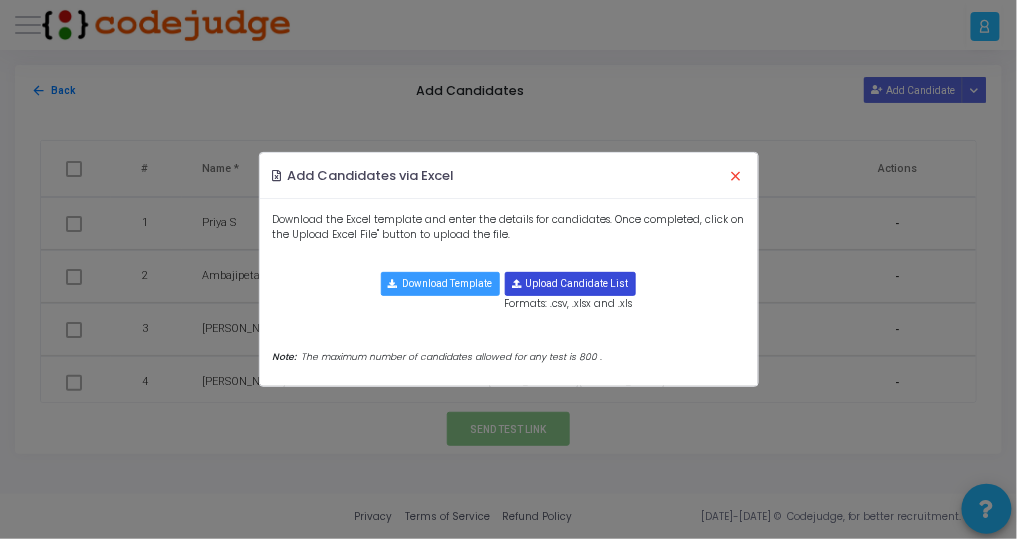 click at bounding box center [571, 284] 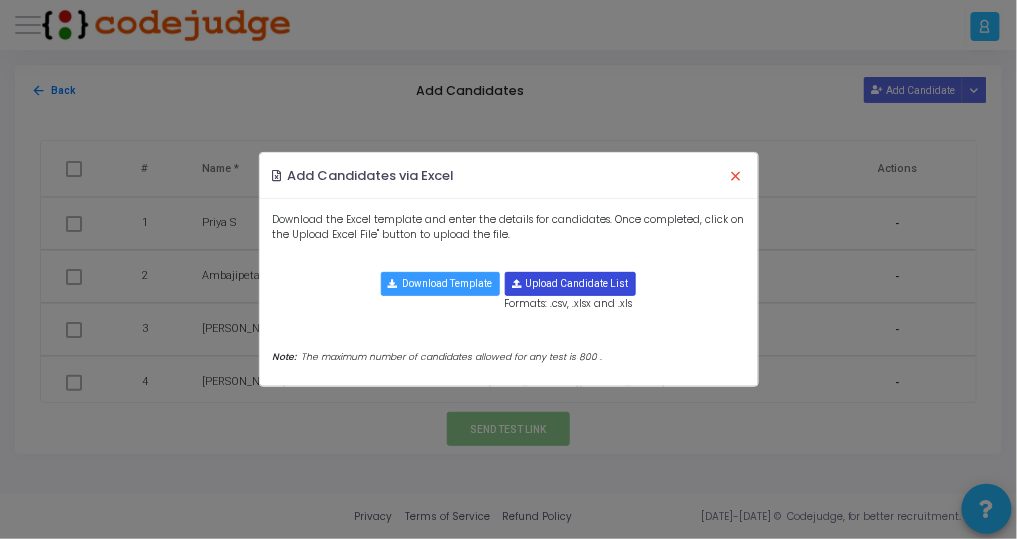 type on "C:\fakepath\Book 13 (1).xlsx" 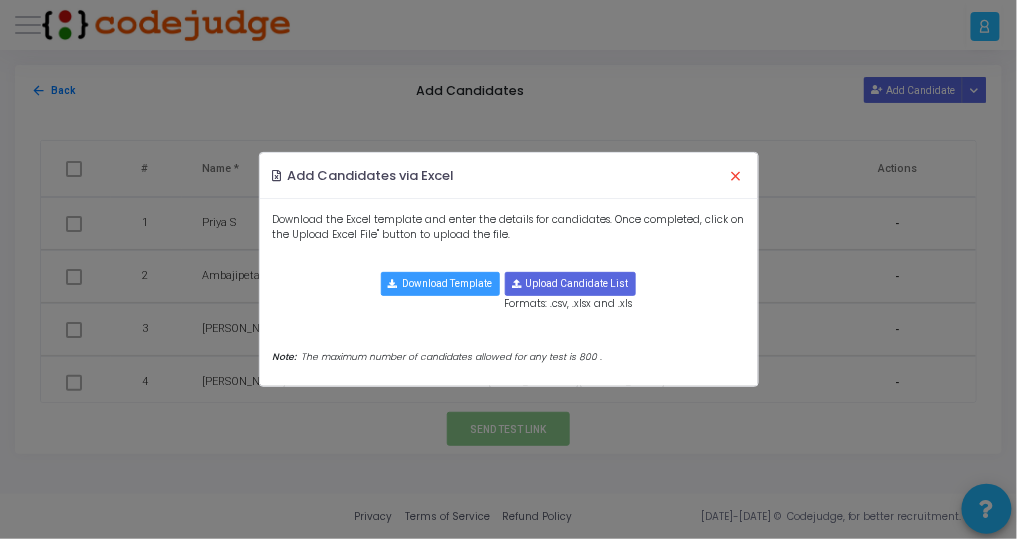 type 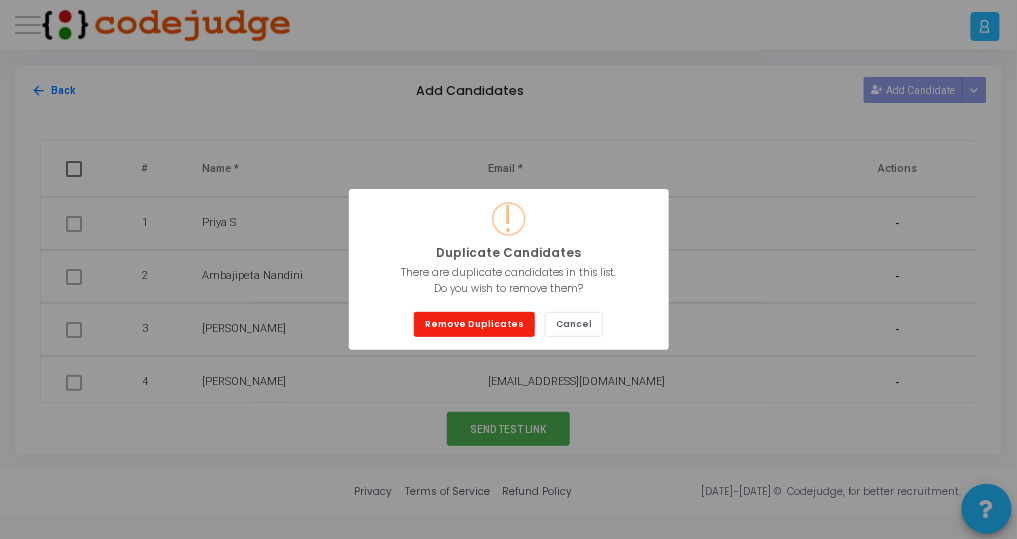 click on "Remove Duplicates" at bounding box center (474, 324) 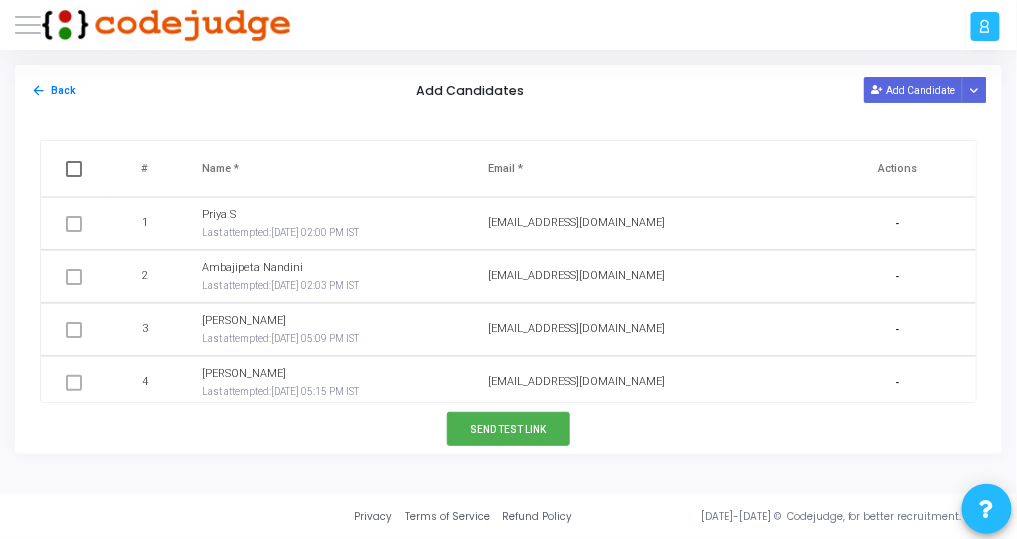 click at bounding box center (74, 169) 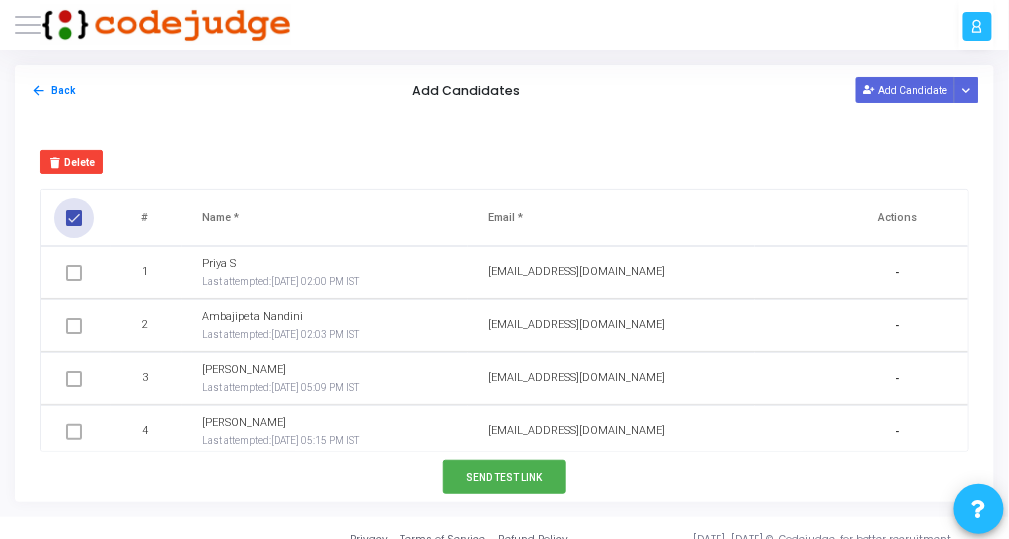 click at bounding box center (74, 218) 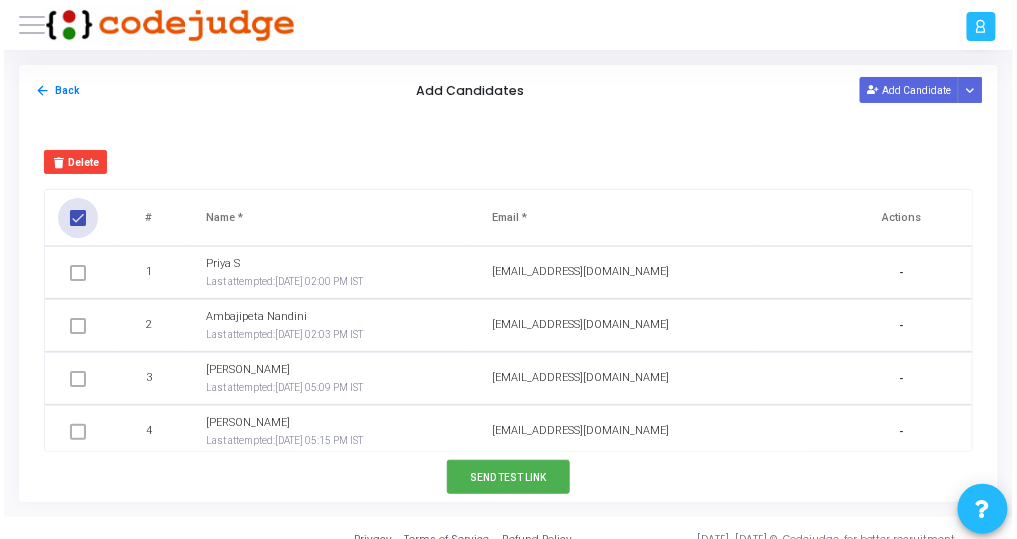 checkbox on "false" 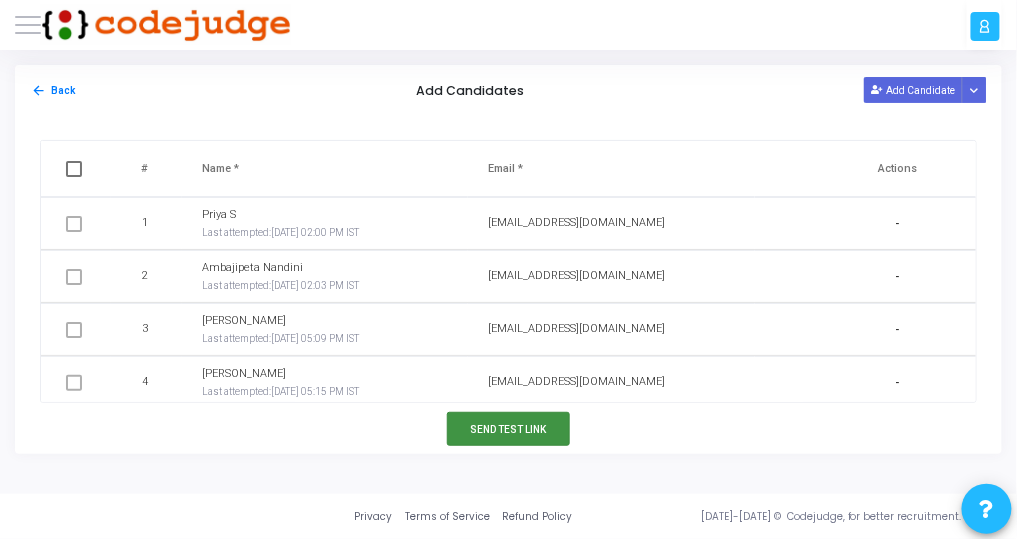 click on "Send Test Link" at bounding box center (508, 429) 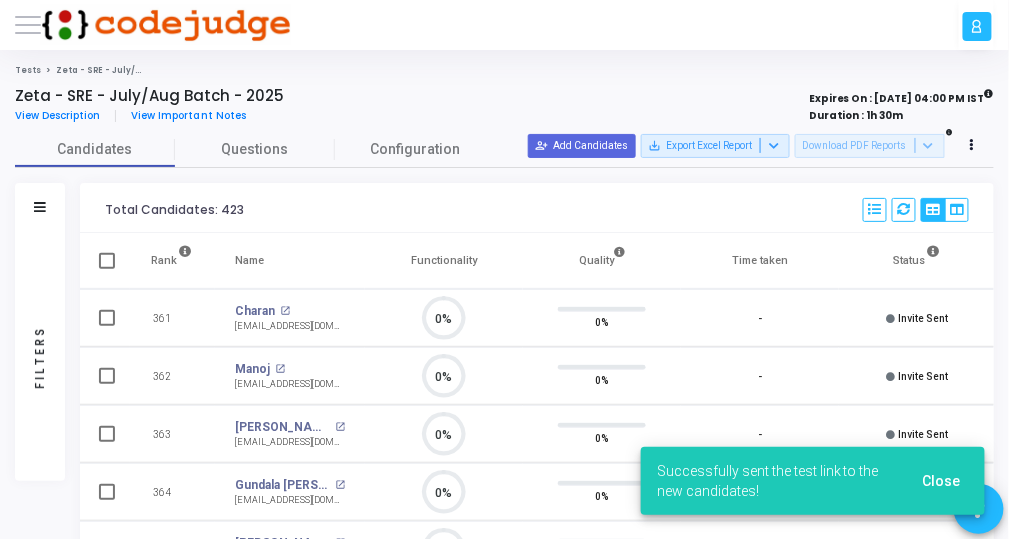 scroll, scrollTop: 8, scrollLeft: 9, axis: both 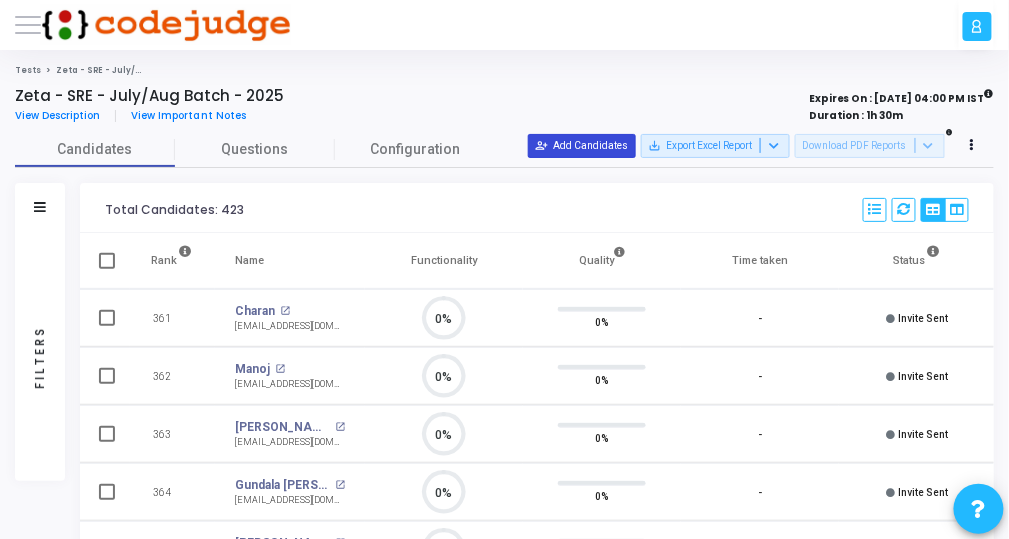 click on "person_add_alt  Add Candidates" at bounding box center (582, 146) 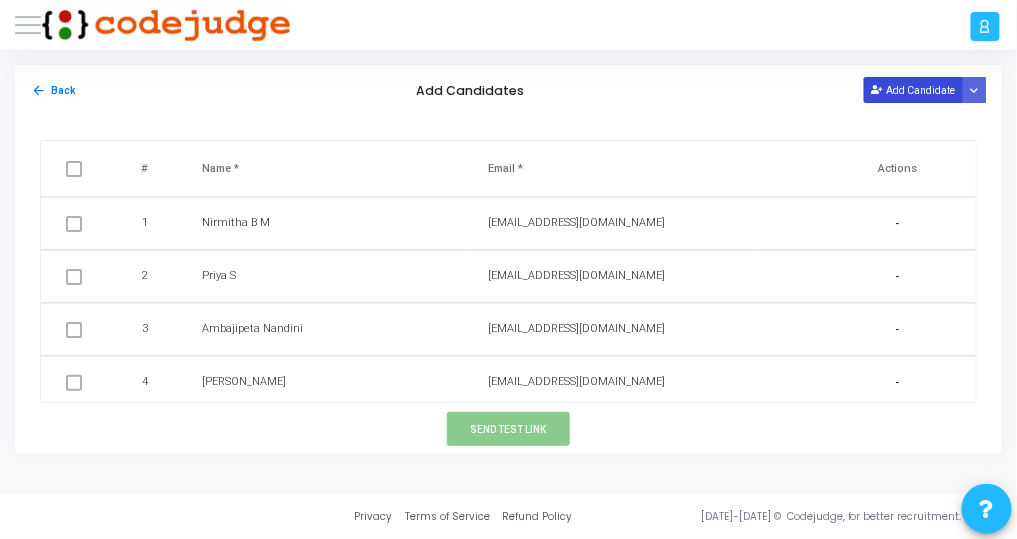 click on "Add Candidate" at bounding box center [913, 89] 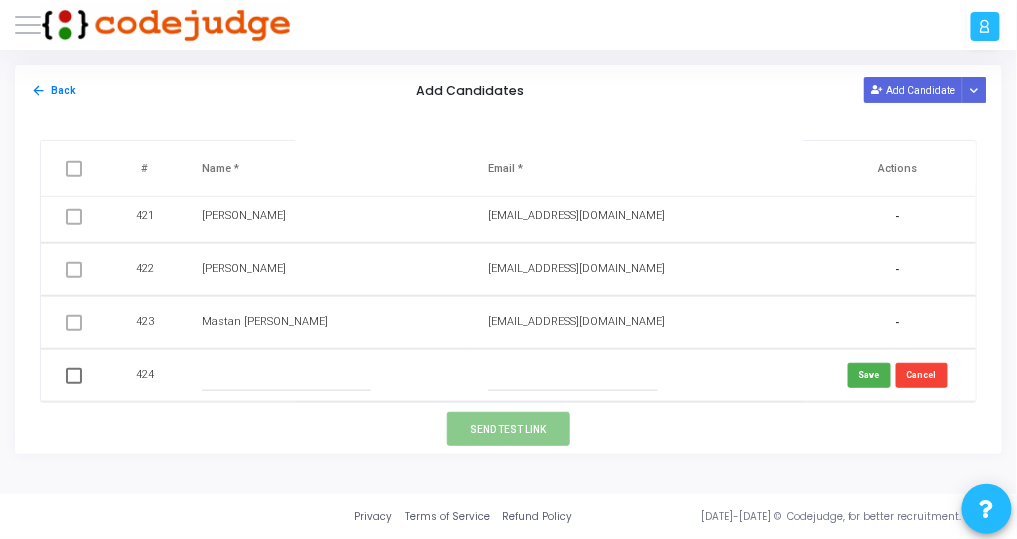 click at bounding box center [573, 376] 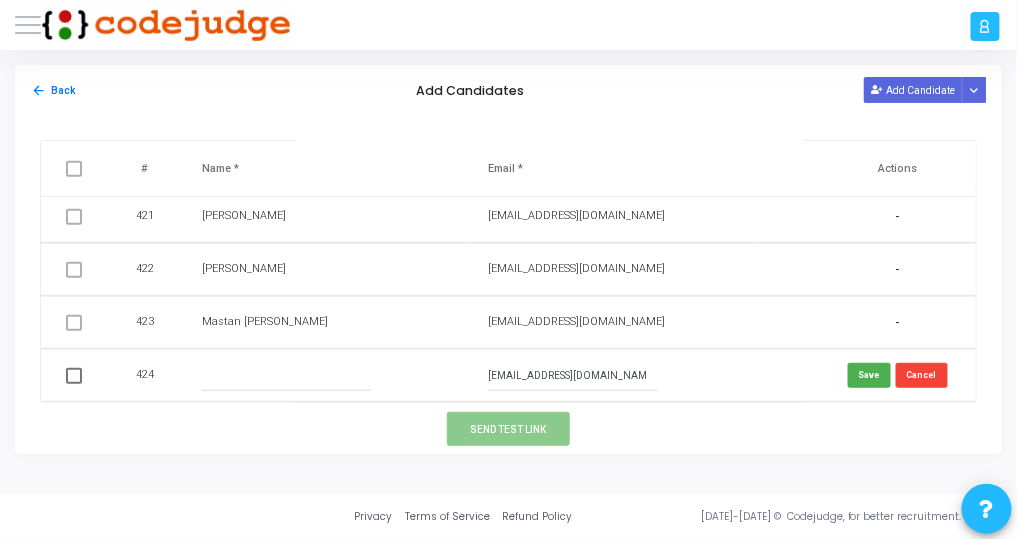 type on "[EMAIL_ADDRESS][DOMAIN_NAME]" 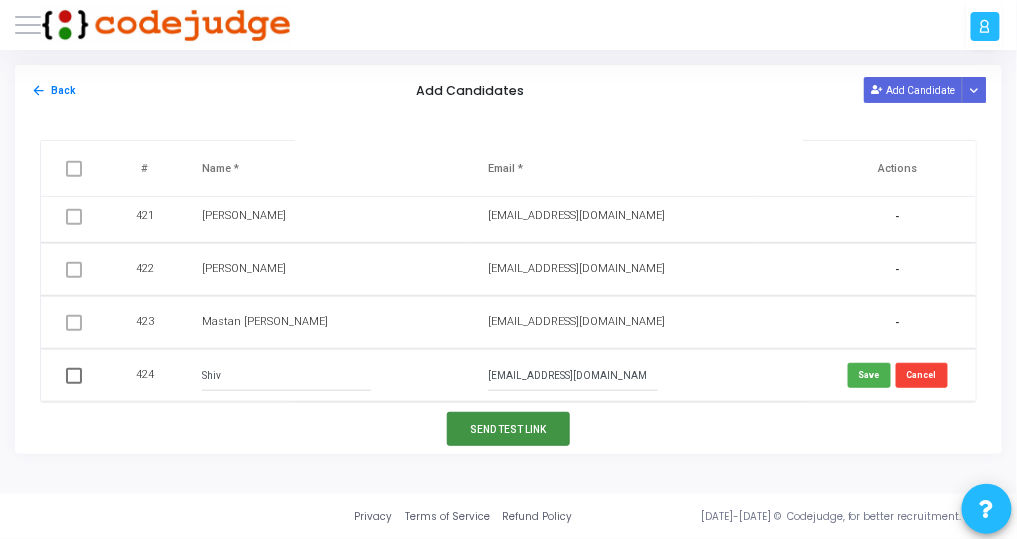type on "Shiv" 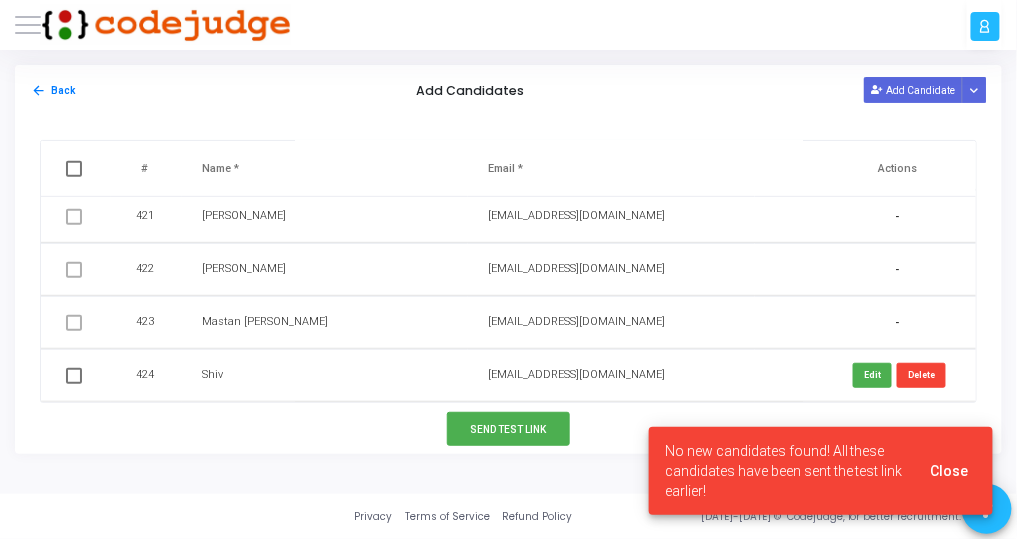 click on "Close" at bounding box center (950, 471) 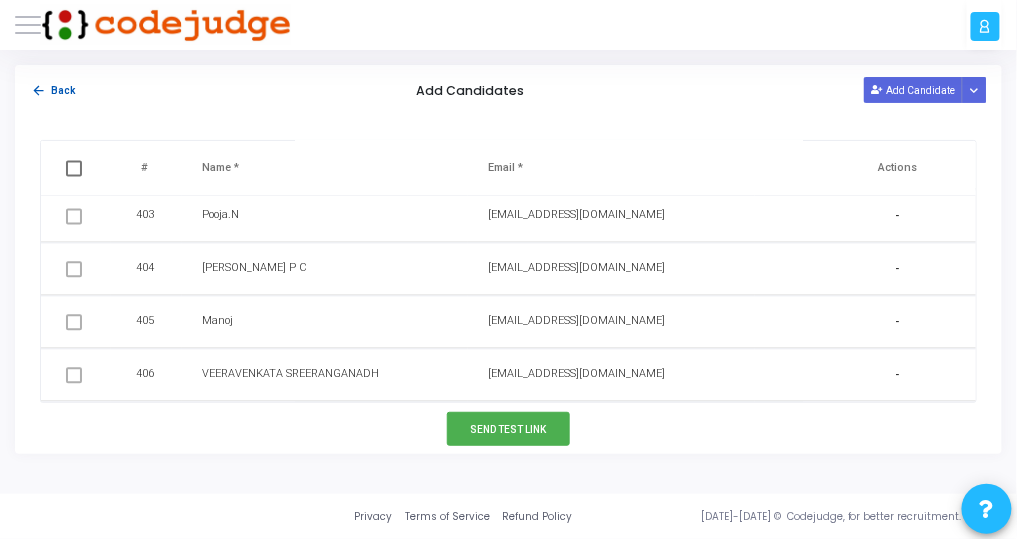 click on "arrow_back  Back" at bounding box center (53, 90) 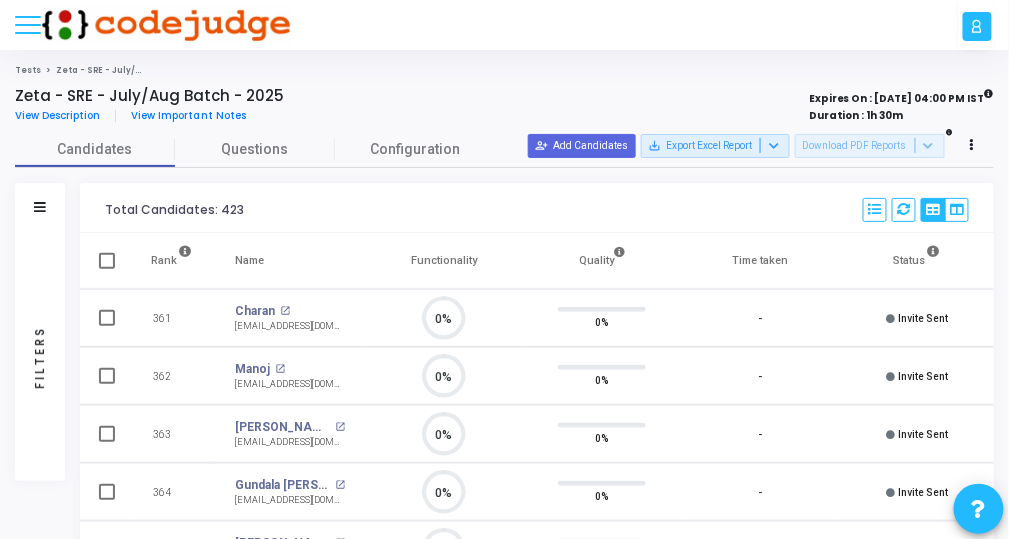click at bounding box center [28, 25] 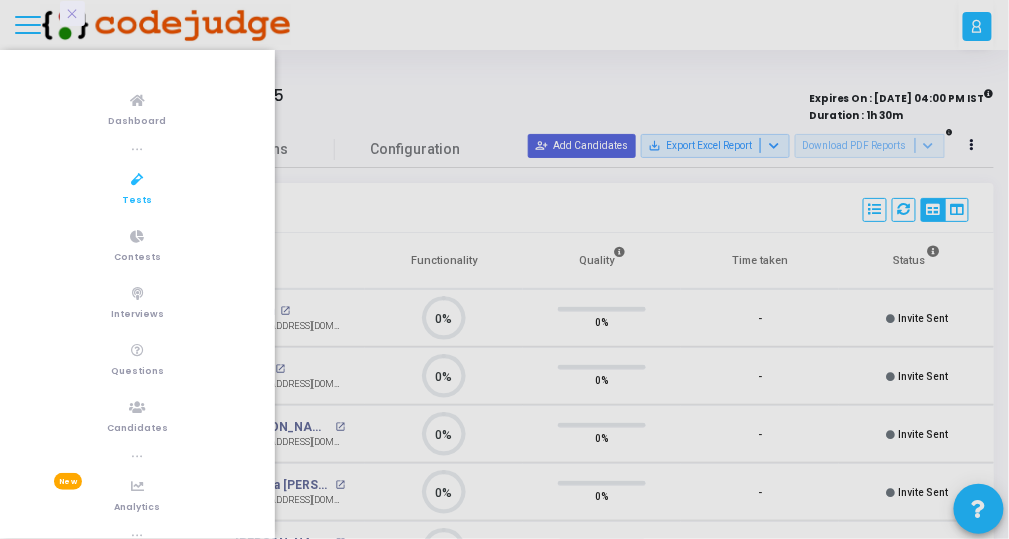 click on "Tests" at bounding box center [138, 201] 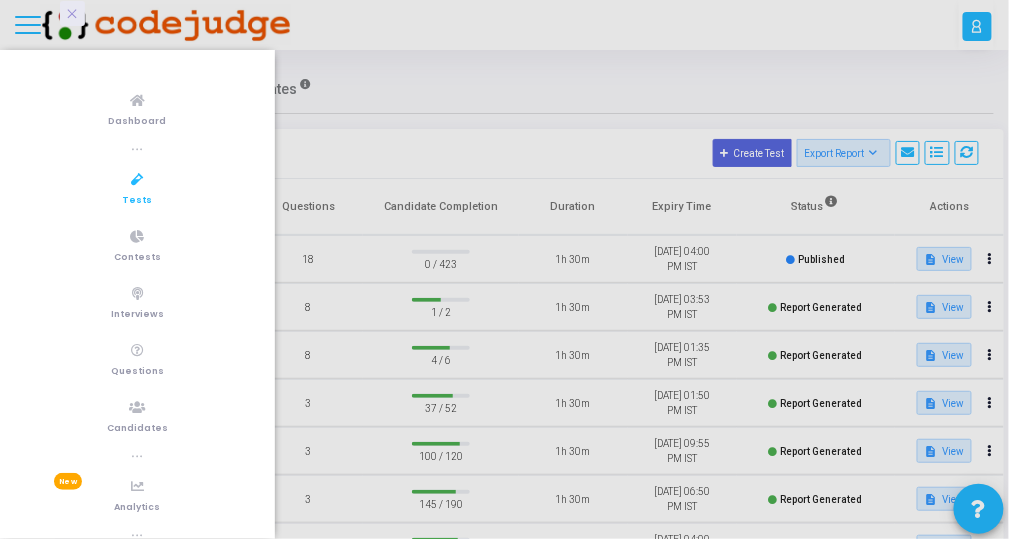 click 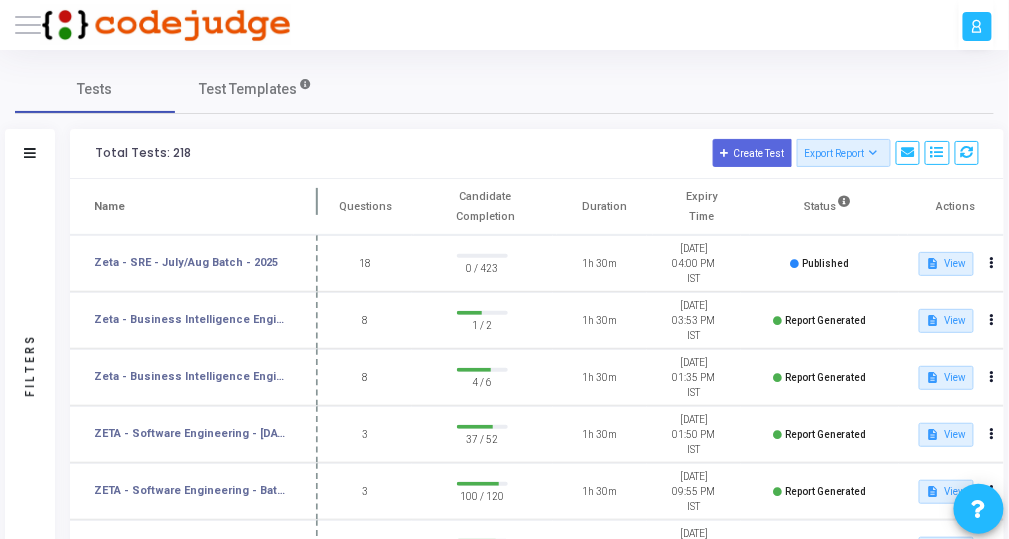 drag, startPoint x: 250, startPoint y: 205, endPoint x: 353, endPoint y: 202, distance: 103.04368 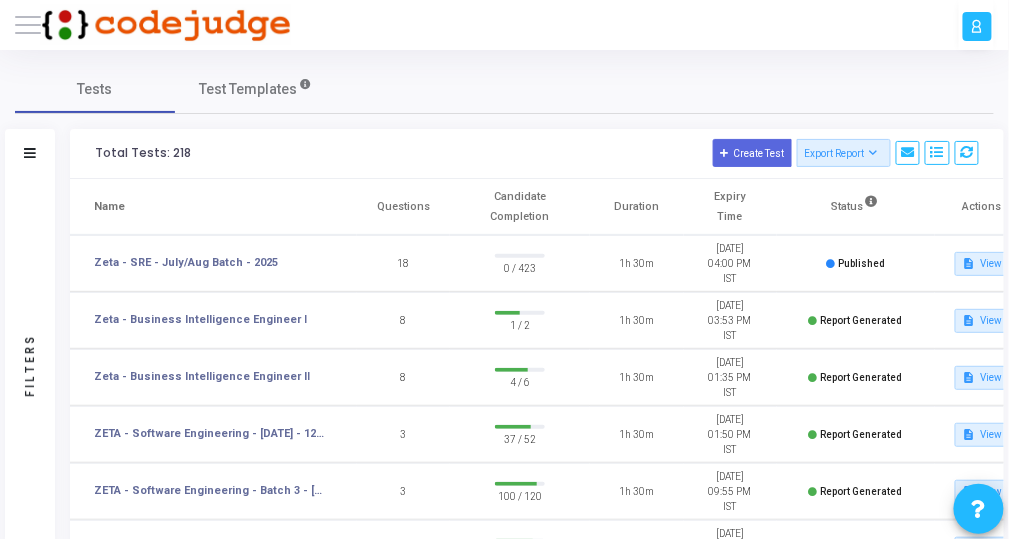 drag, startPoint x: 240, startPoint y: 259, endPoint x: 383, endPoint y: 126, distance: 195.28954 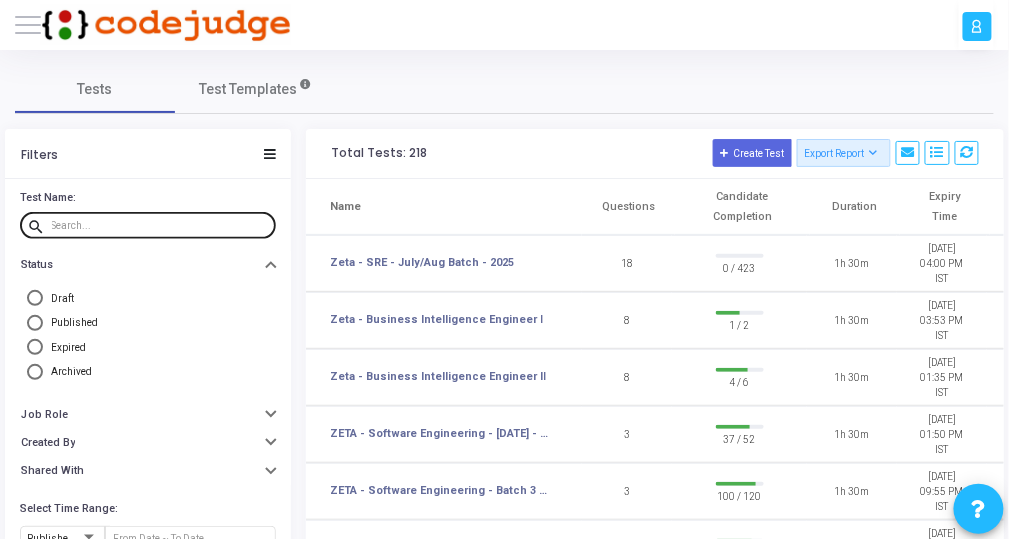 click 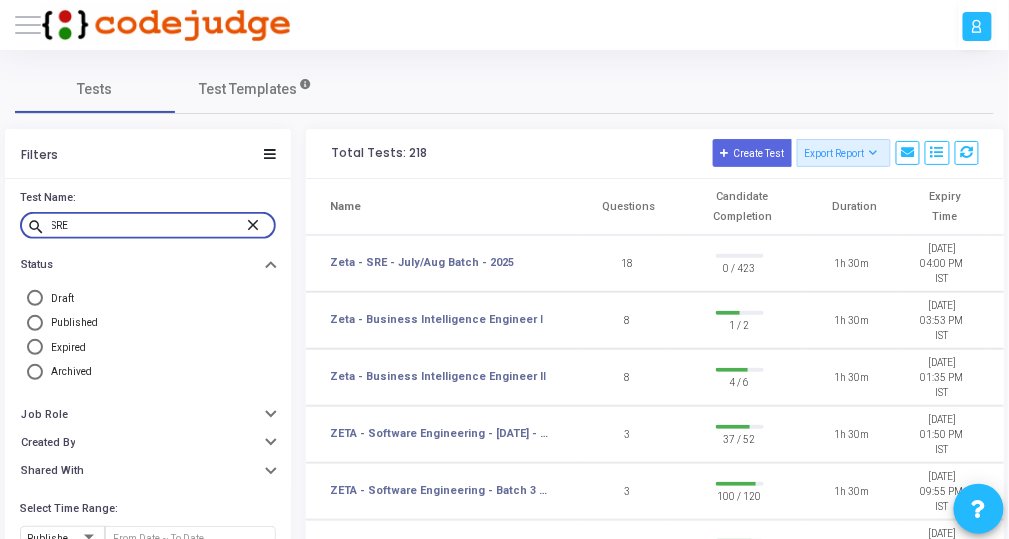 type on "SRE" 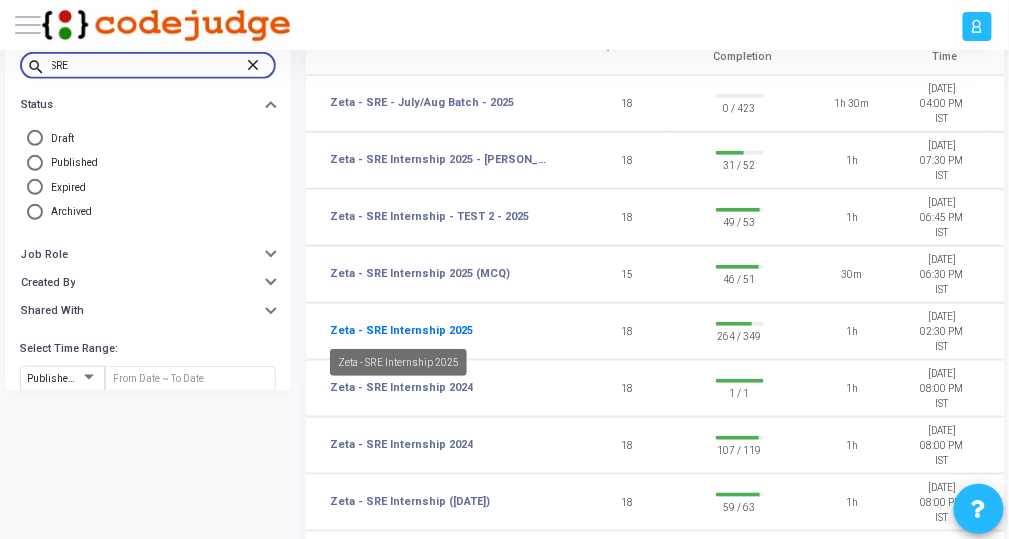 click on "Zeta - SRE Internship 2025" 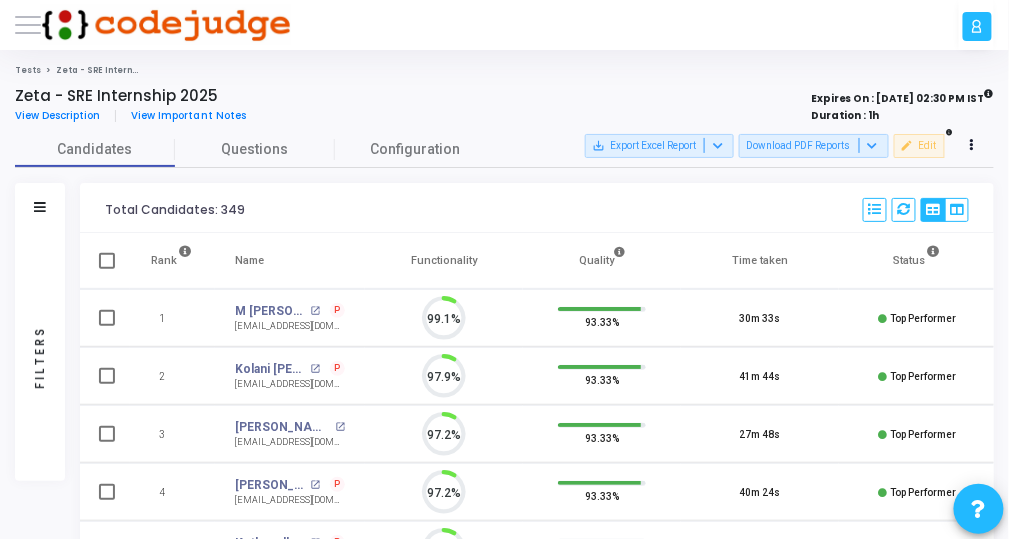 scroll, scrollTop: 8, scrollLeft: 9, axis: both 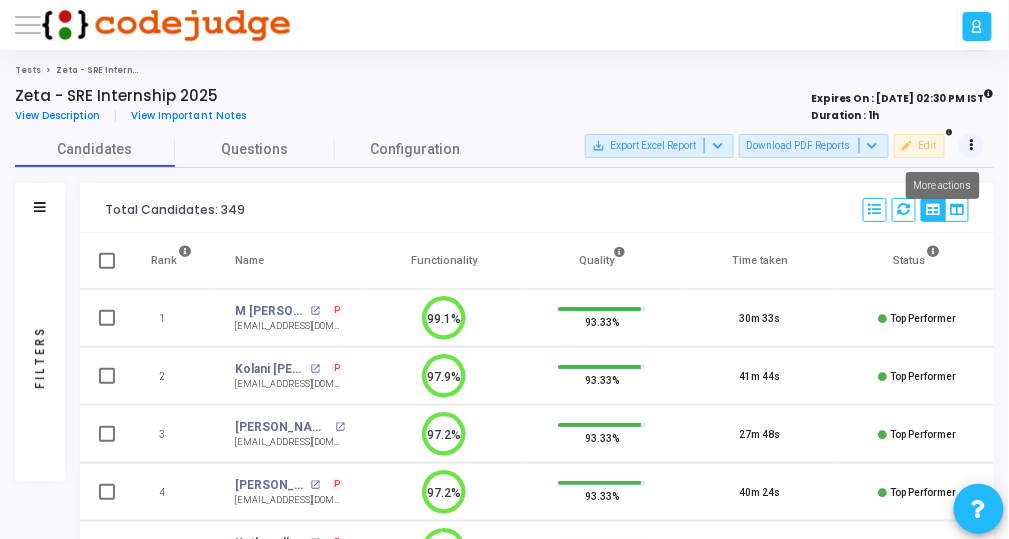click at bounding box center [972, 145] 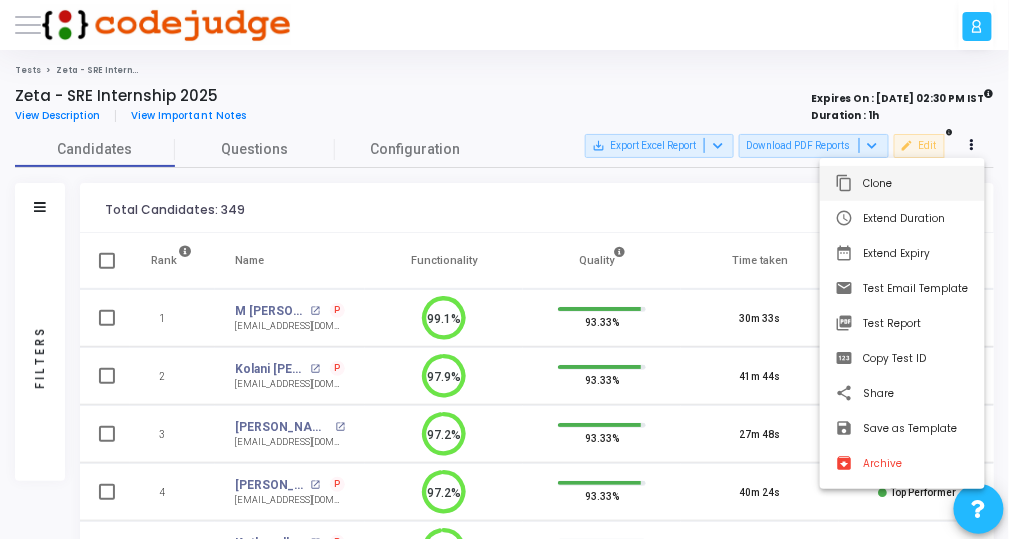 click on "content_copy  Clone" at bounding box center [902, 183] 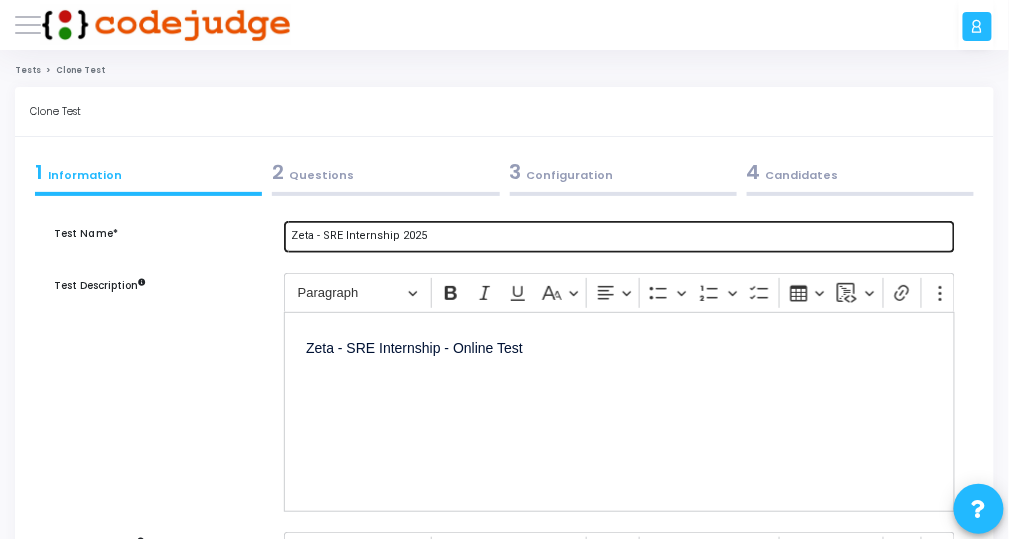 click on "Zeta - SRE Internship 2025" at bounding box center (620, 236) 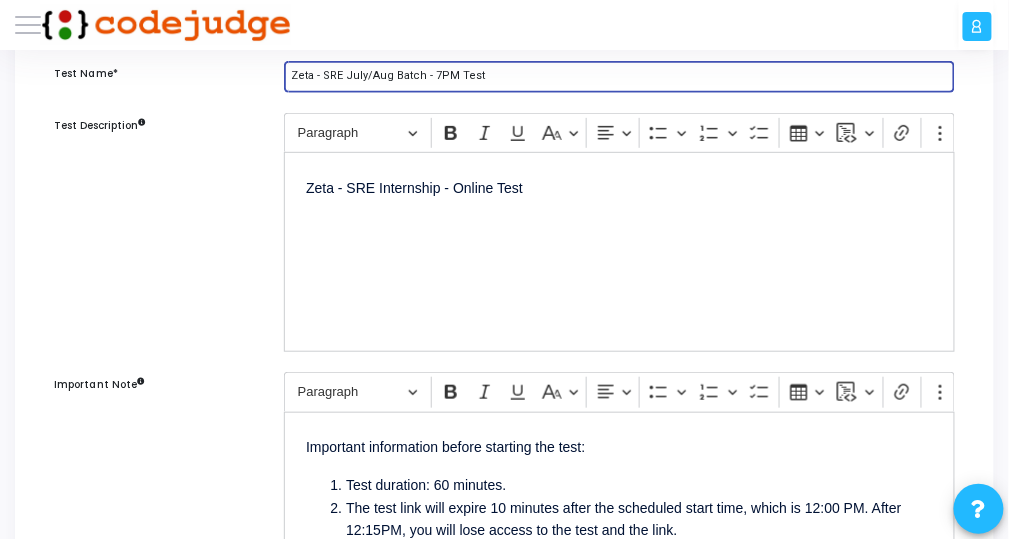 type on "Zeta - SRE July/Aug Batch - 7PM Test" 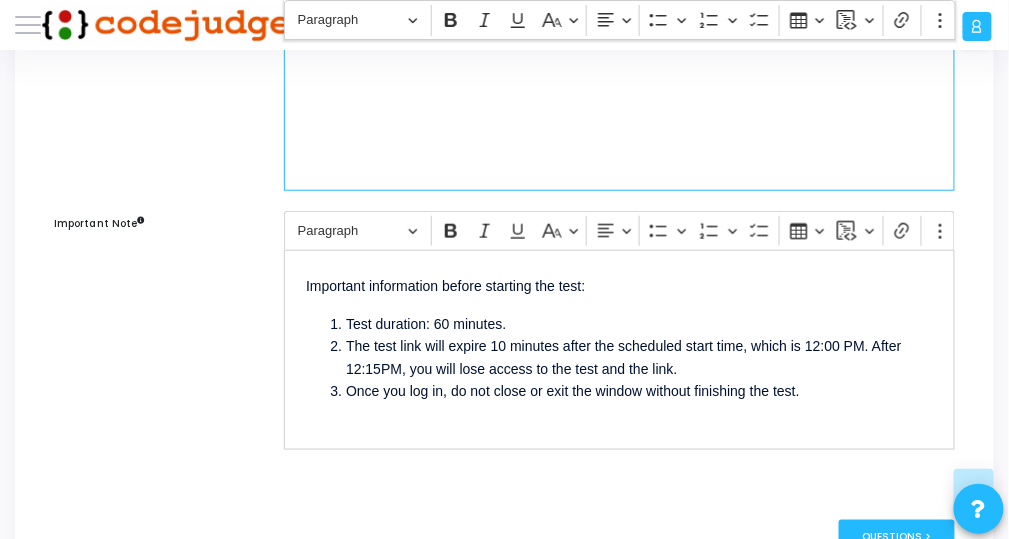 click on "The test link will expire 10 minutes after the scheduled start time, which is 12:00 PM. After 12:15PM, you will lose access to the test and the link." at bounding box center (639, 357) 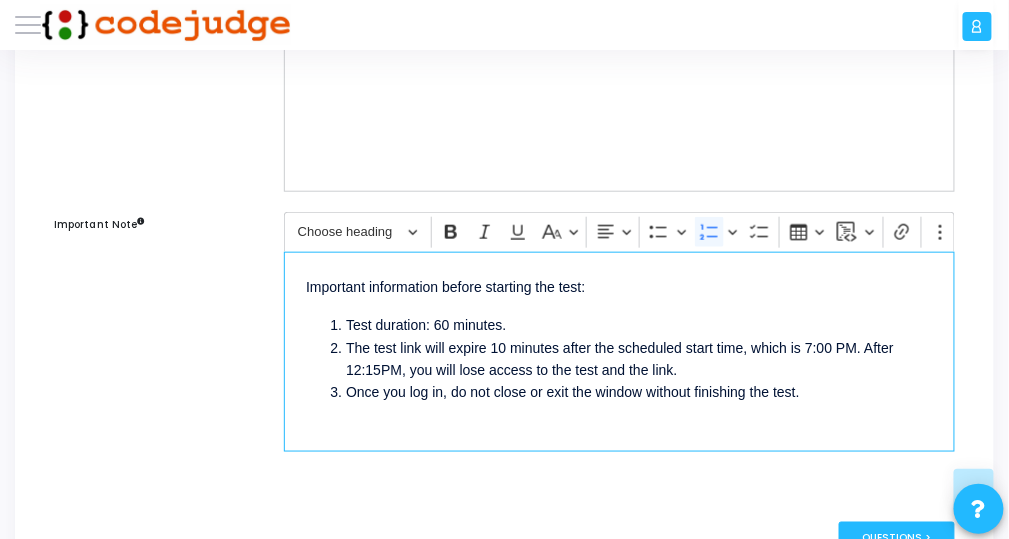 click on "The test link will expire 10 minutes after the scheduled start time, which is 7:00 PM. After 12:15PM, you will lose access to the test and the link." at bounding box center (639, 359) 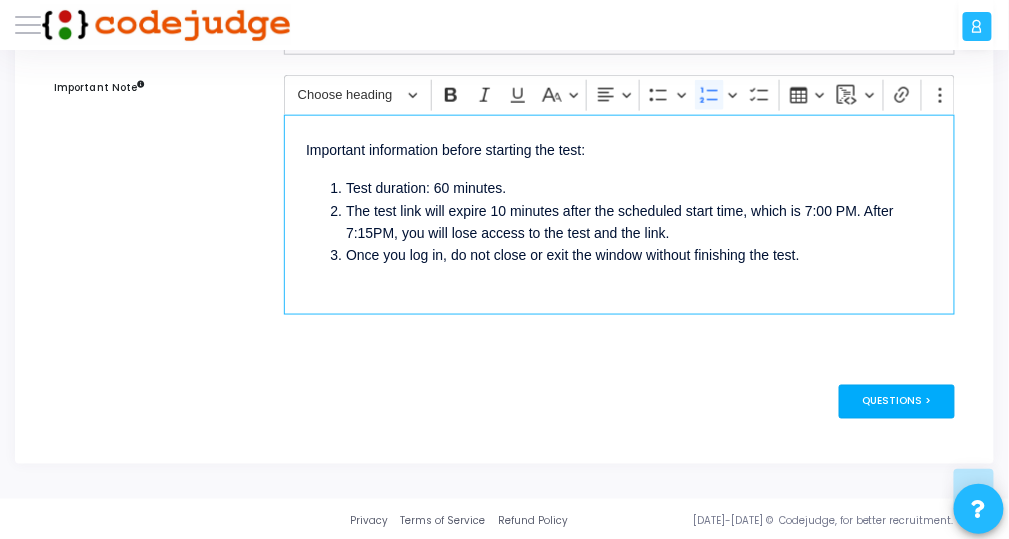 click on "Questions >" at bounding box center [897, 402] 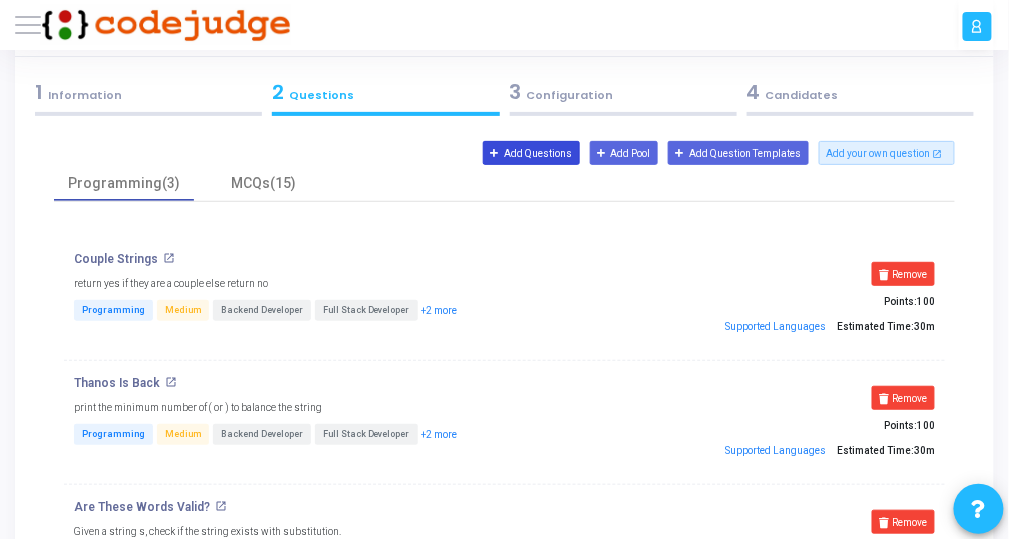 click on "Add Questions" at bounding box center [531, 153] 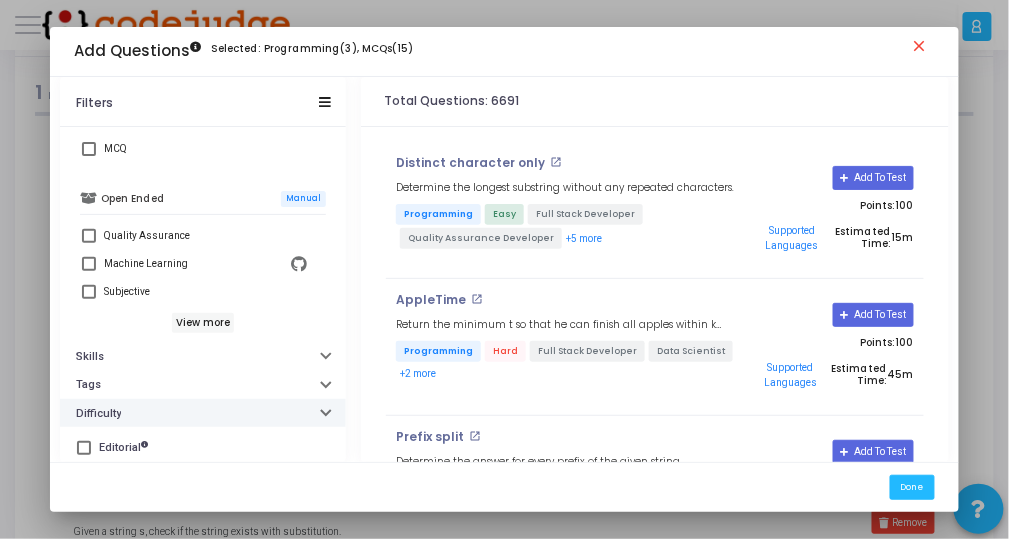 click on "Difficulty" at bounding box center (203, 413) 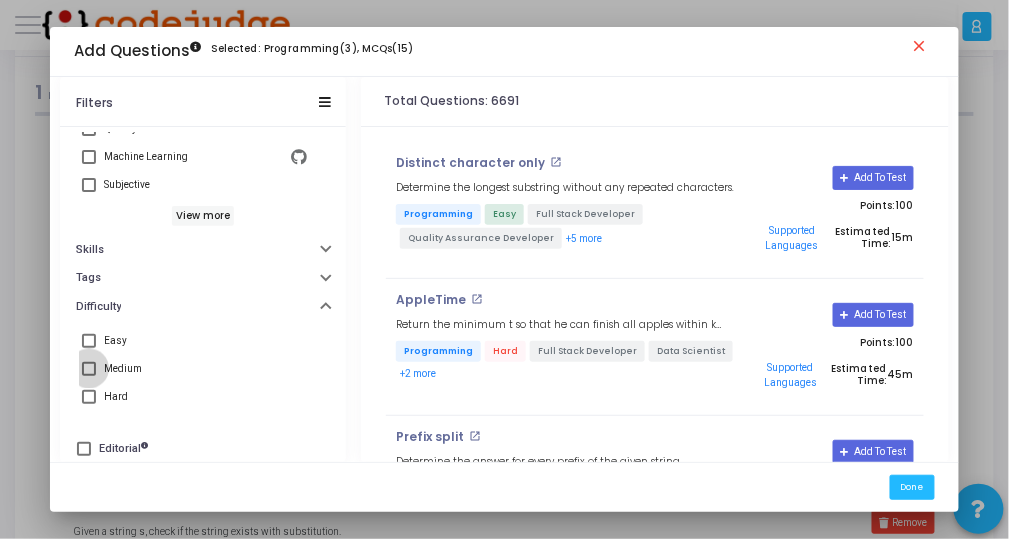 drag, startPoint x: 139, startPoint y: 356, endPoint x: 132, endPoint y: 373, distance: 18.384777 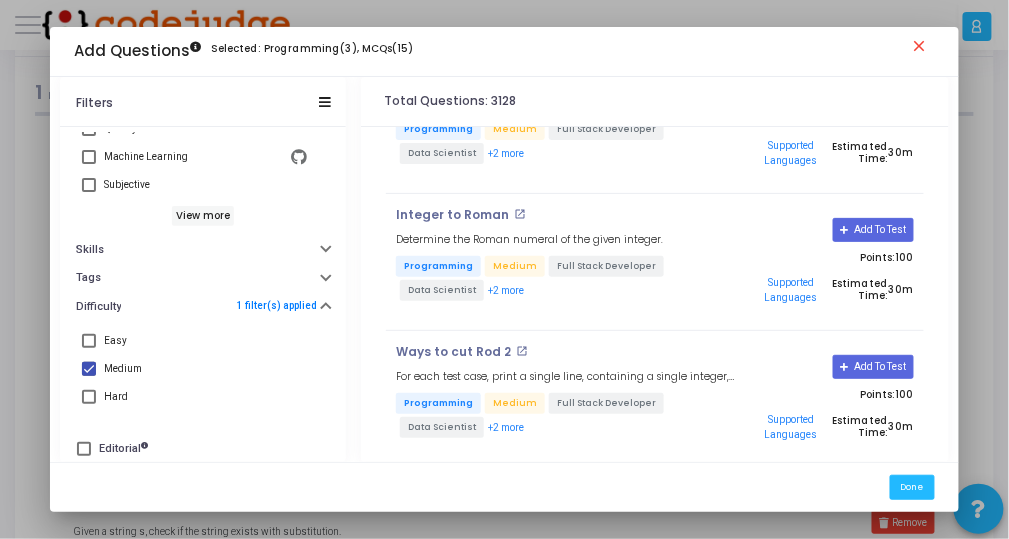 scroll, scrollTop: 720, scrollLeft: 0, axis: vertical 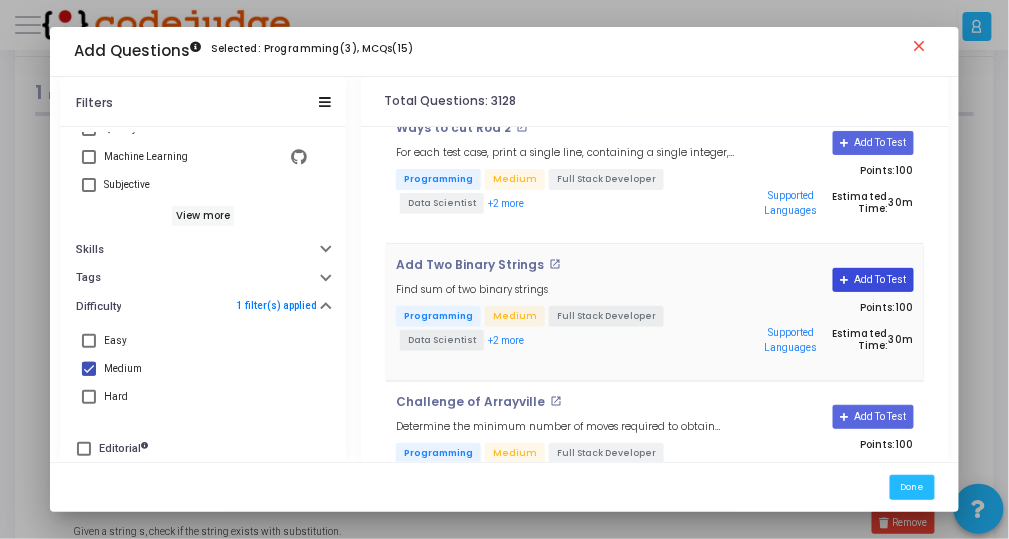 click on "Add To Test" at bounding box center (873, 280) 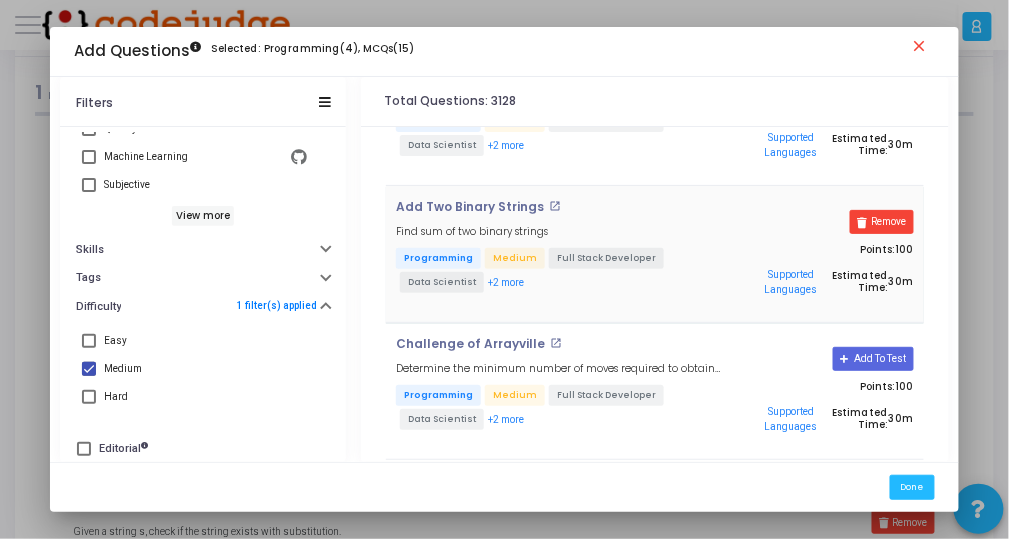 scroll, scrollTop: 800, scrollLeft: 0, axis: vertical 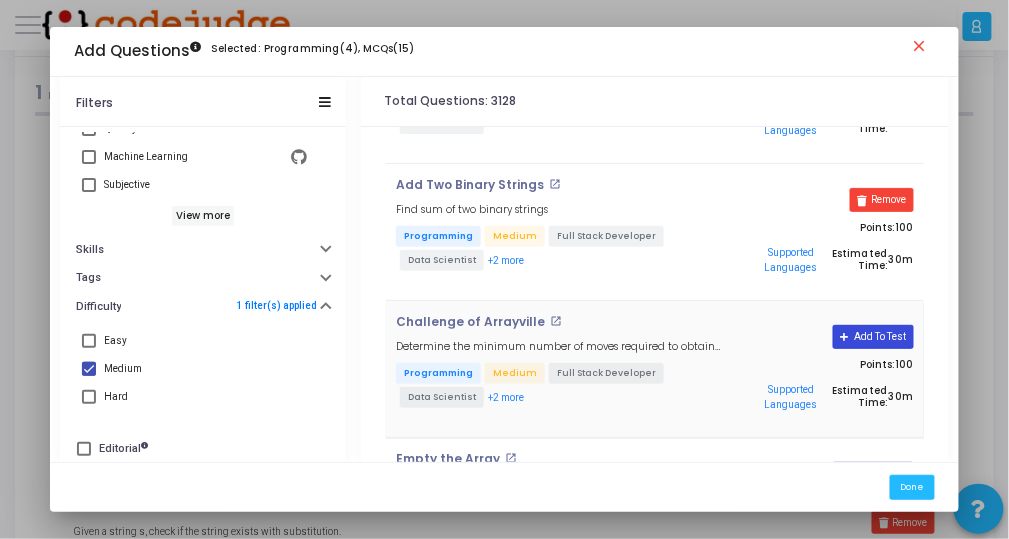 click on "Add To Test" at bounding box center [873, 337] 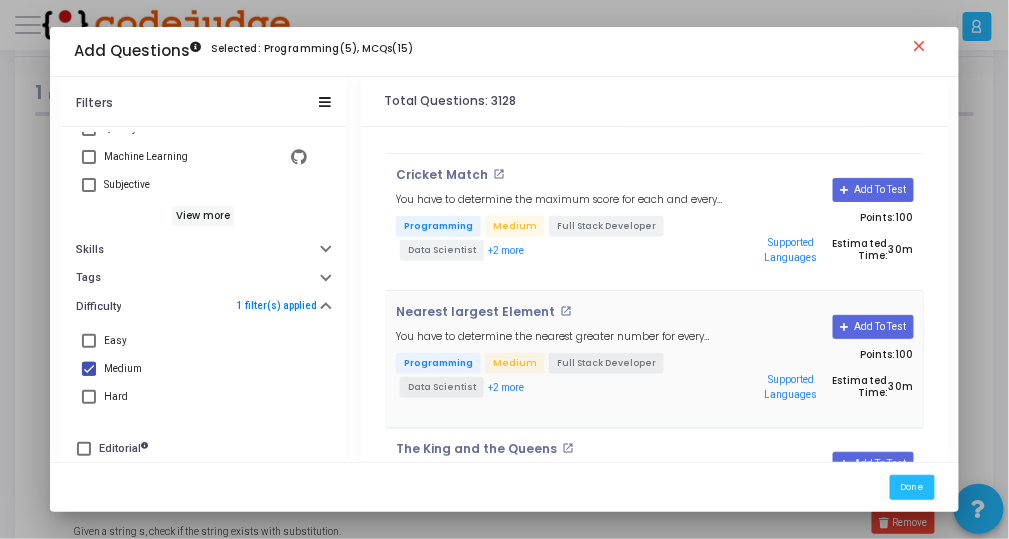 scroll, scrollTop: 1520, scrollLeft: 0, axis: vertical 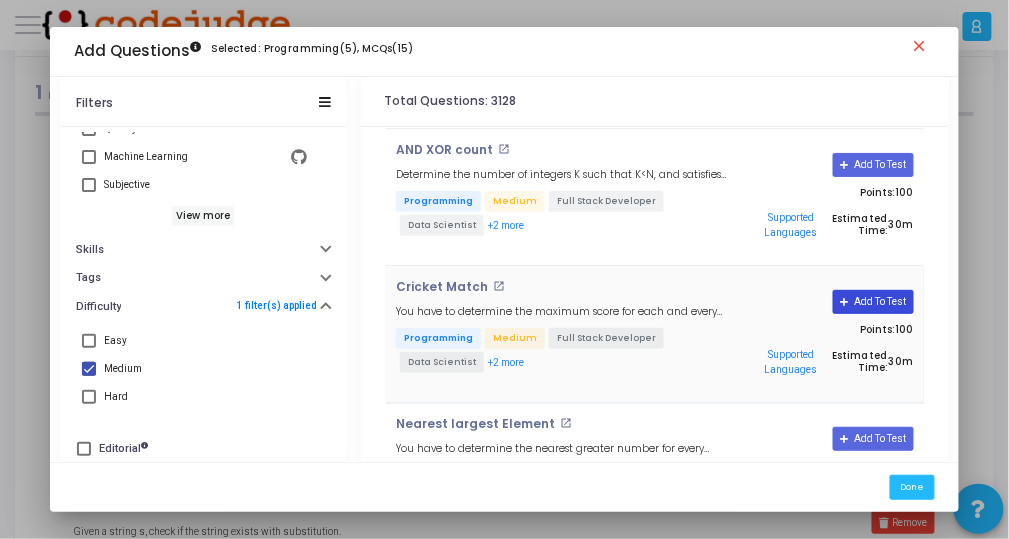 click on "Add To Test" at bounding box center (873, 302) 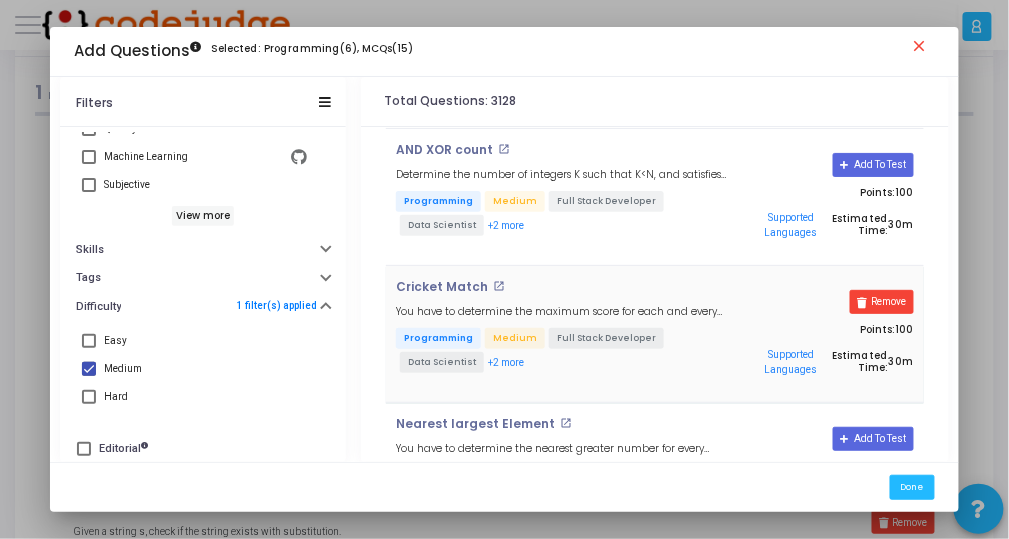 click on "close" at bounding box center (923, 49) 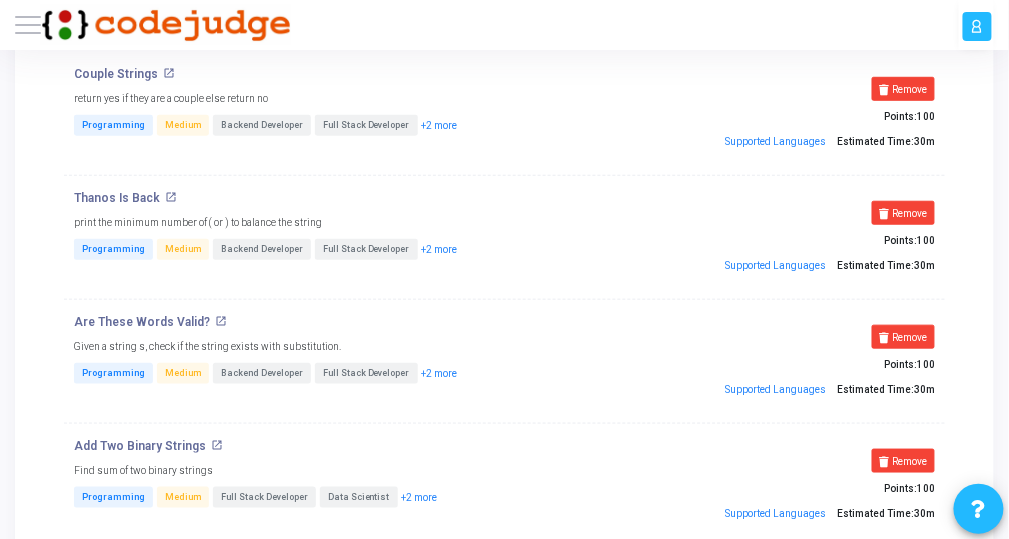 scroll, scrollTop: 240, scrollLeft: 0, axis: vertical 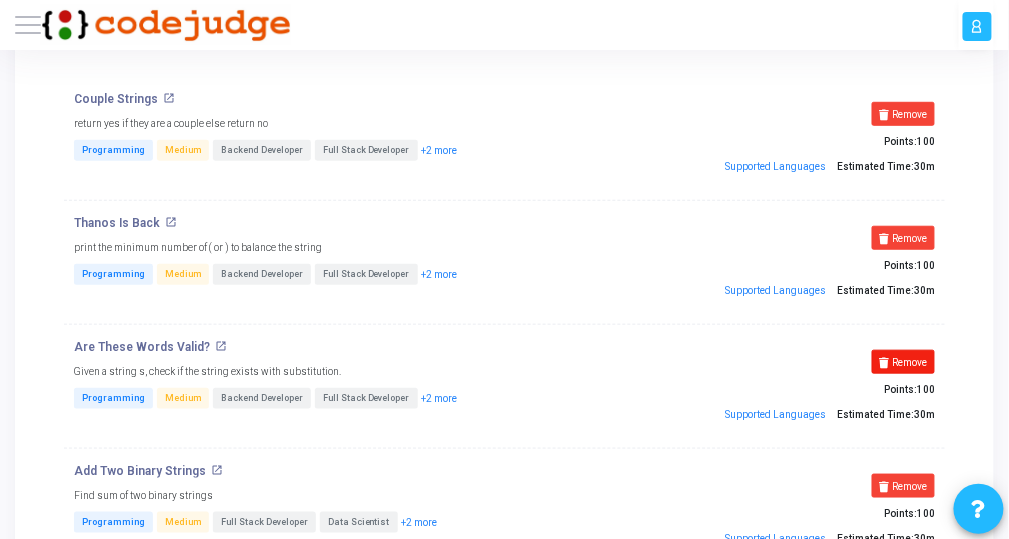 click on "Remove" at bounding box center (904, 362) 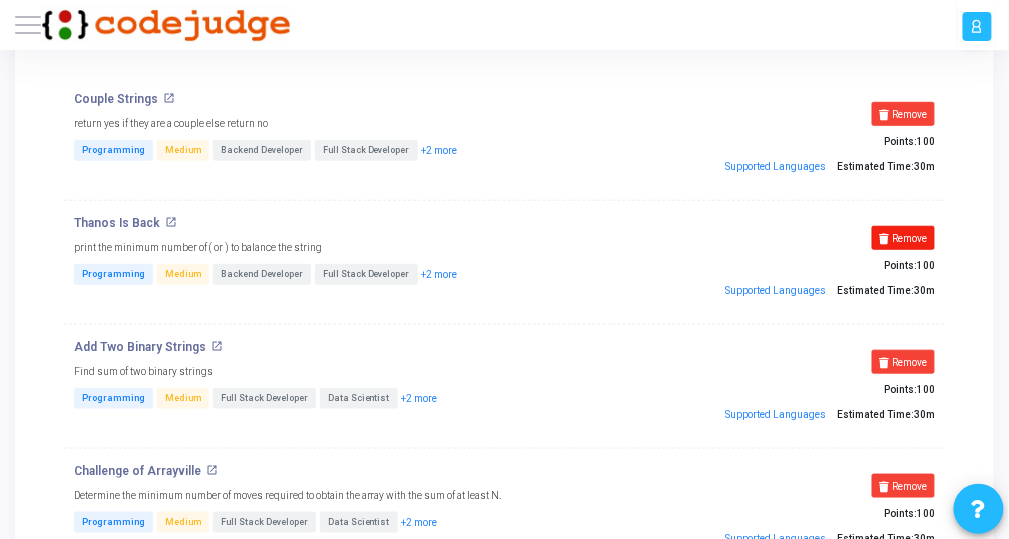 click on "Remove" at bounding box center [904, 238] 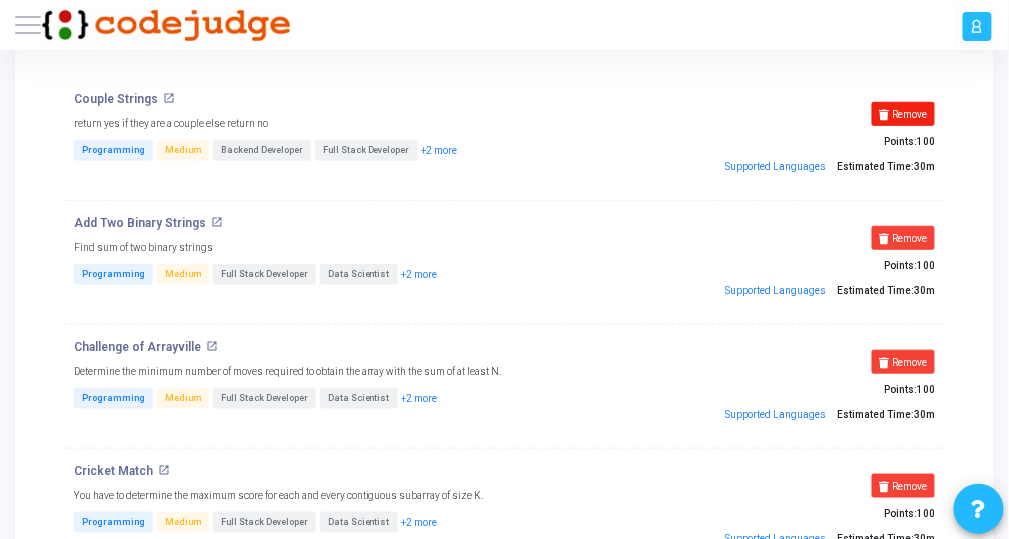 click on "Remove" at bounding box center [904, 114] 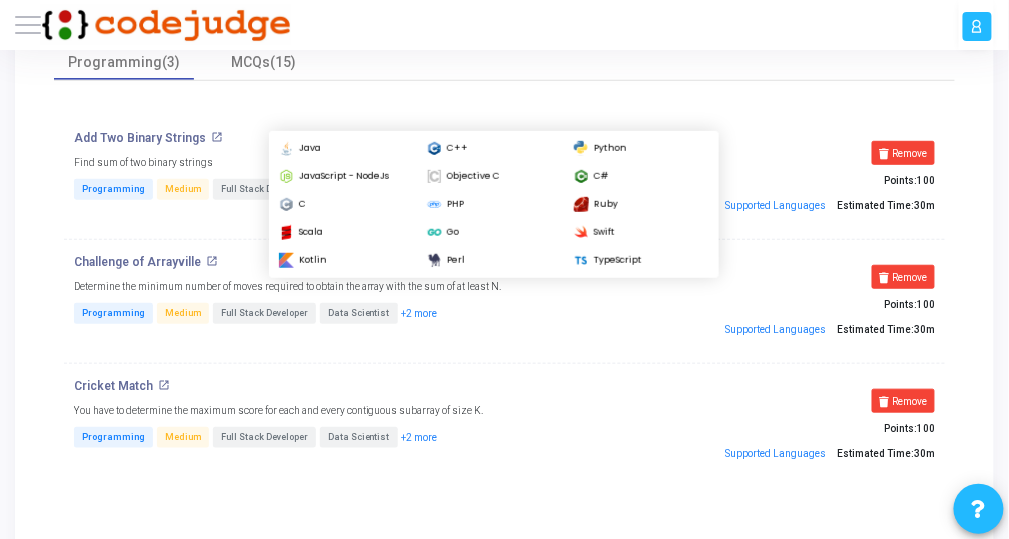 scroll, scrollTop: 54, scrollLeft: 0, axis: vertical 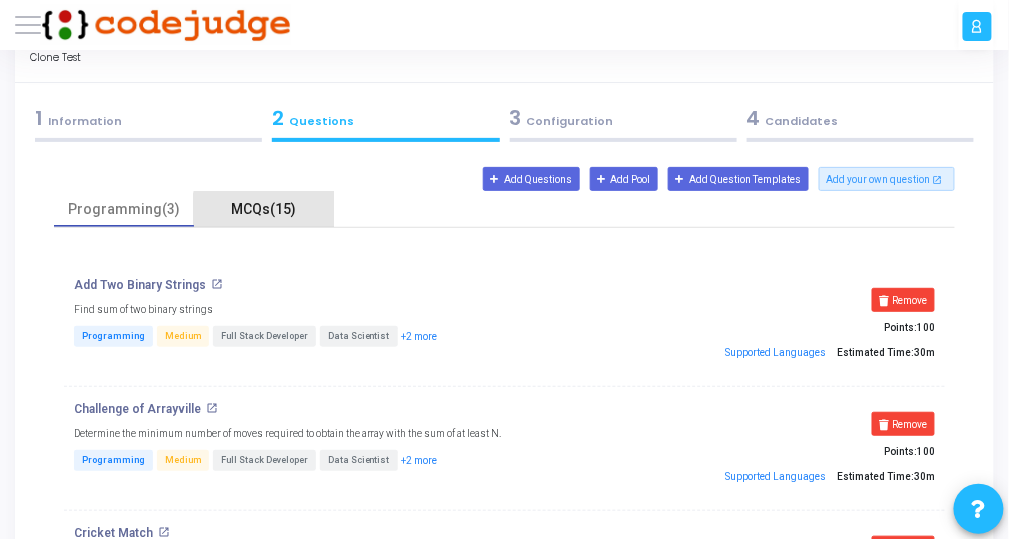 click on "MCQs(15)" at bounding box center (264, 209) 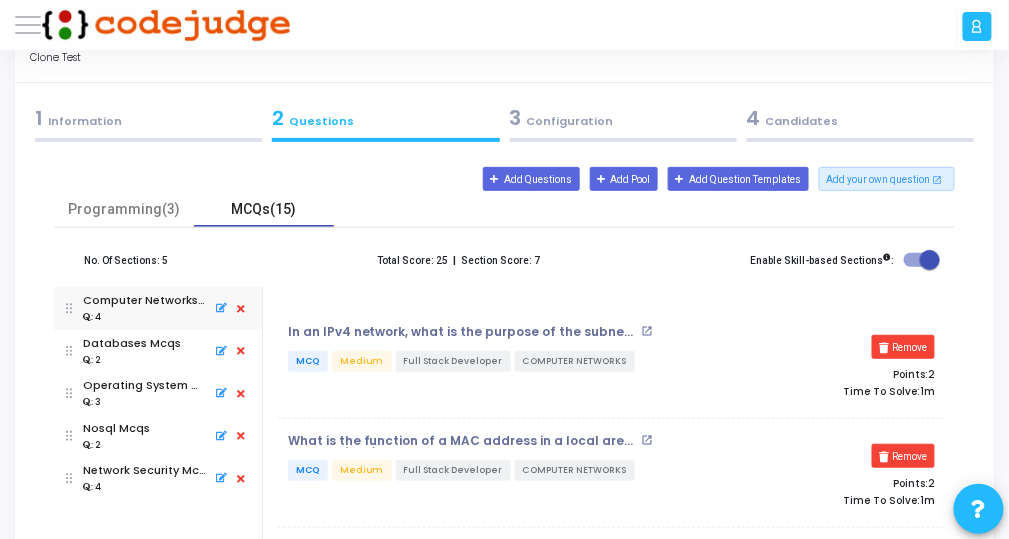 scroll, scrollTop: 134, scrollLeft: 0, axis: vertical 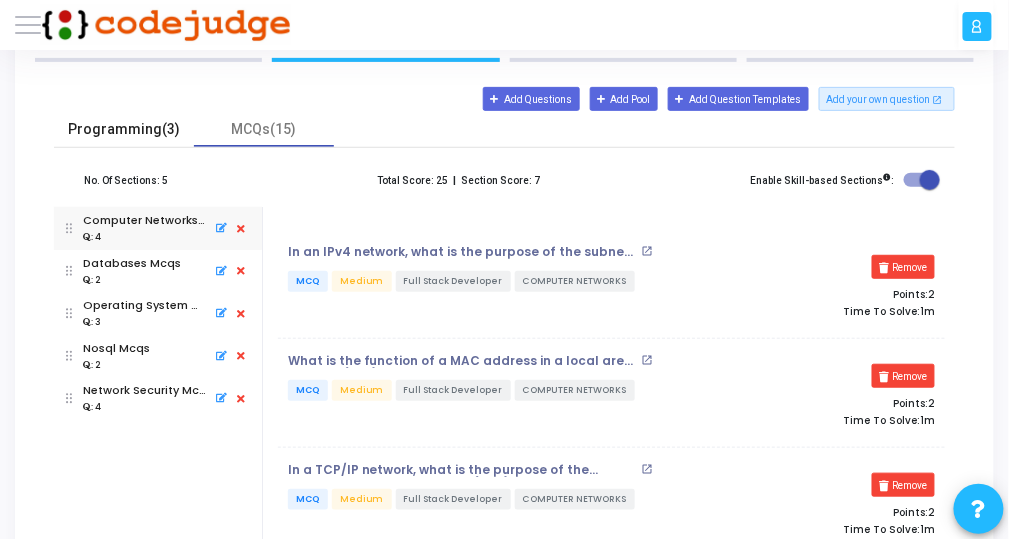 click on "Programming(3)" at bounding box center (124, 129) 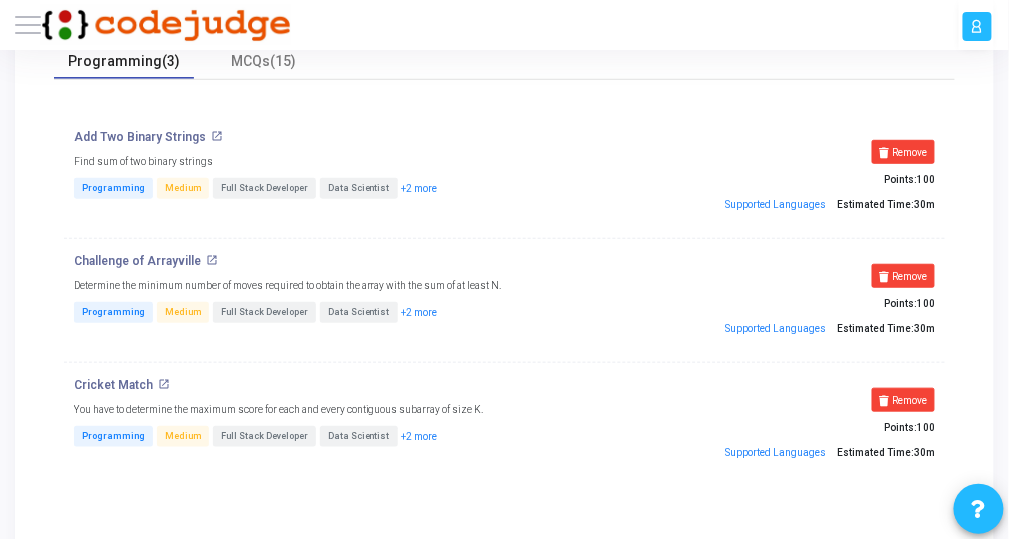 scroll, scrollTop: 294, scrollLeft: 0, axis: vertical 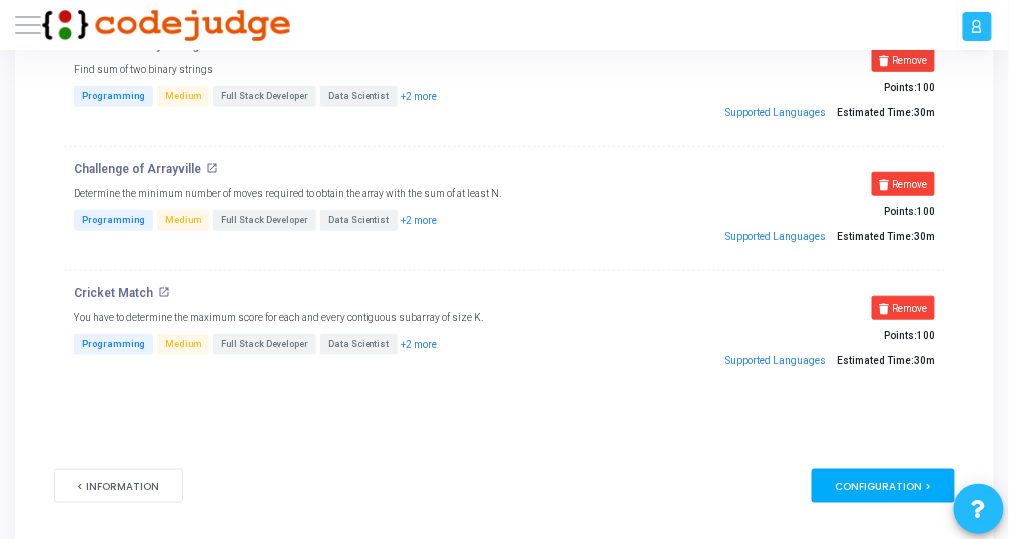 click on "Configuration >" at bounding box center [883, 486] 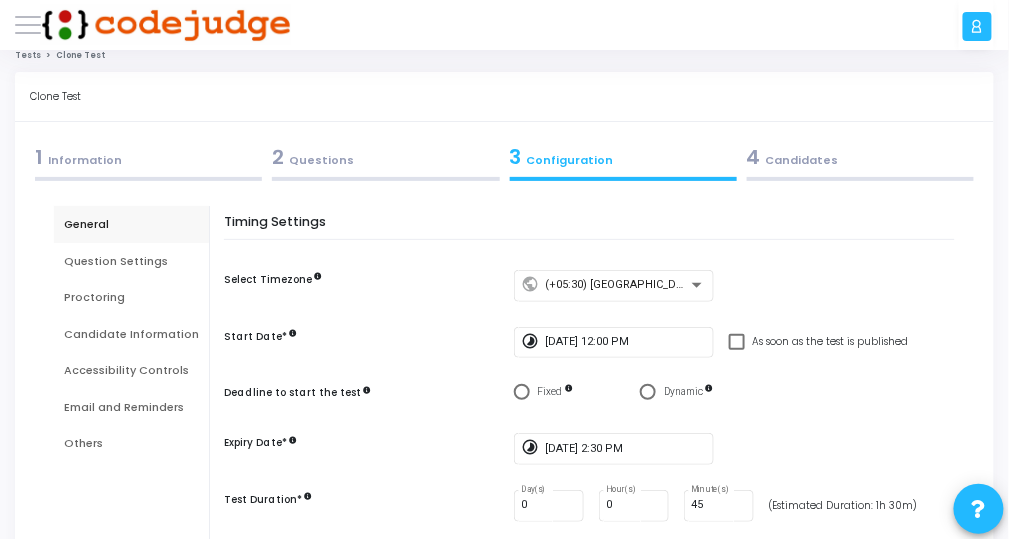 scroll, scrollTop: 0, scrollLeft: 0, axis: both 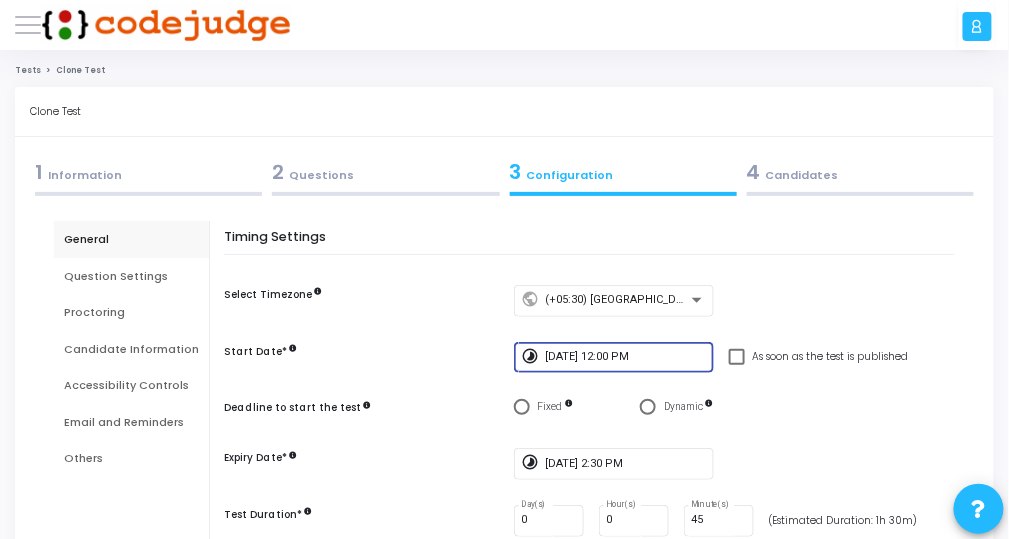 click on "[DATE] 12:00 PM" at bounding box center (625, 357) 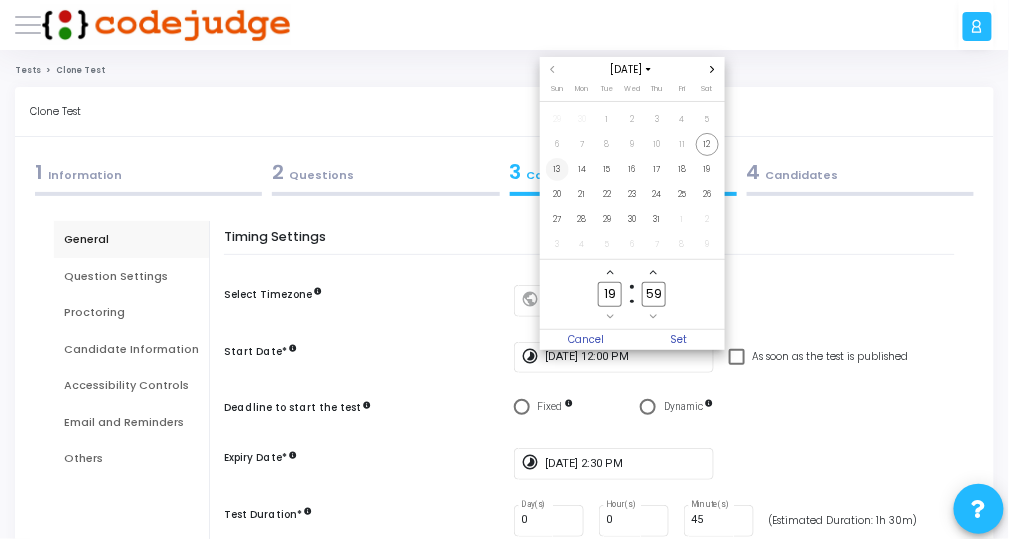 click on "13" at bounding box center [557, 169] 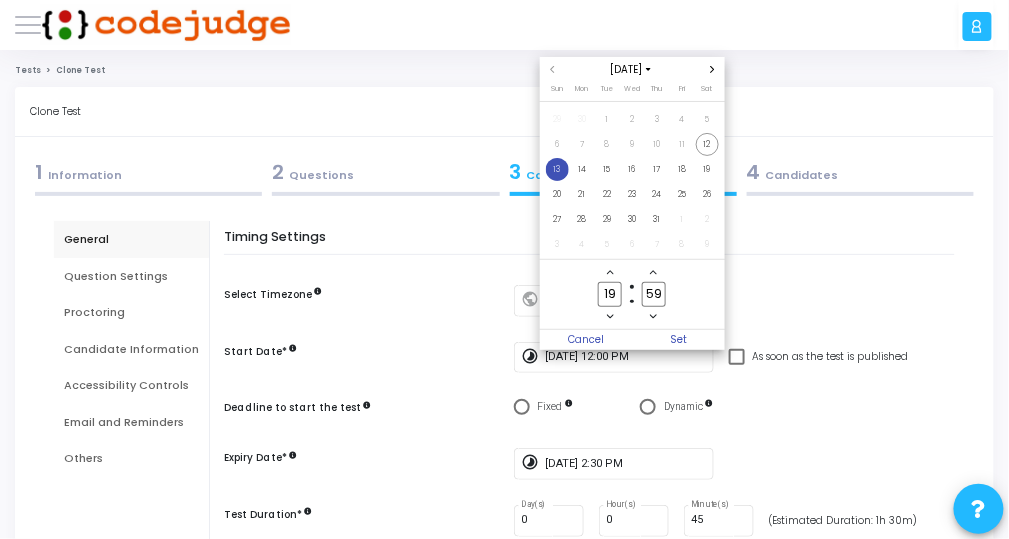 click on "59" 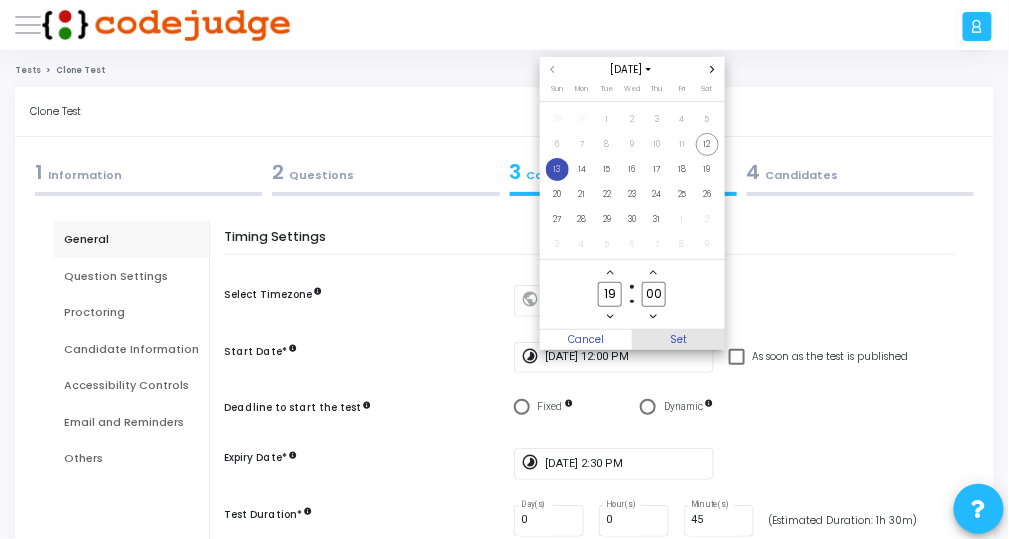type on "00" 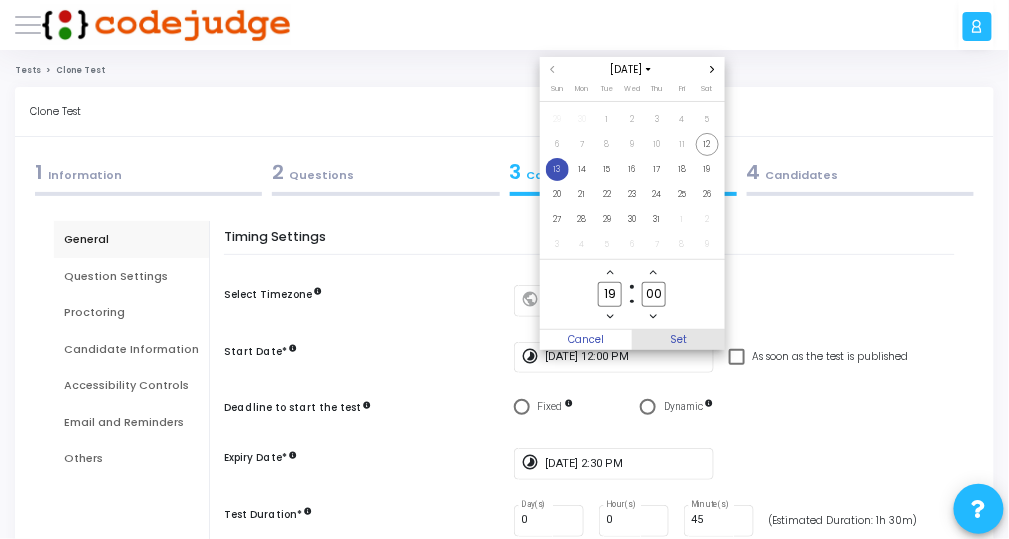 click on "Set" at bounding box center (678, 340) 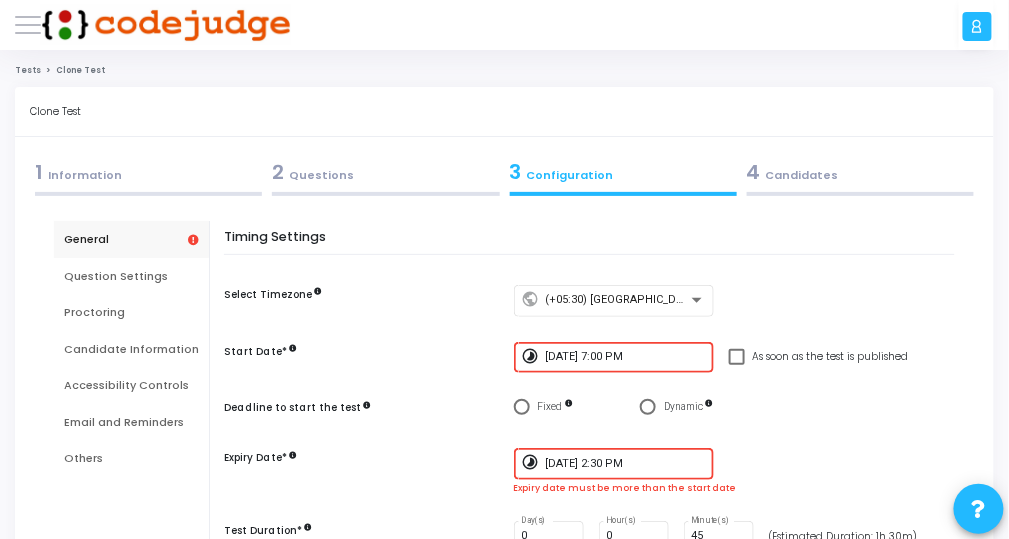 click at bounding box center (522, 407) 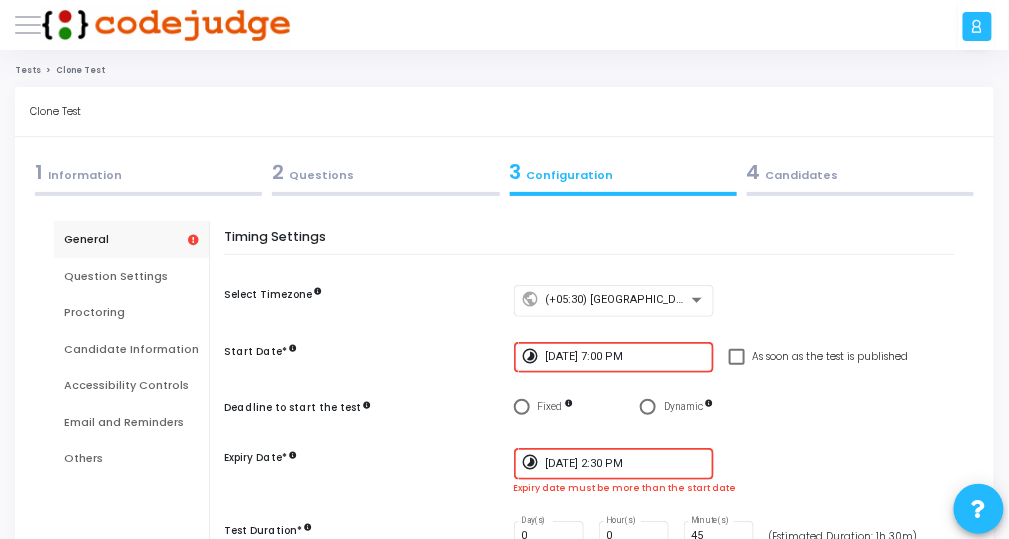 click on "Fixed" at bounding box center (522, 407) 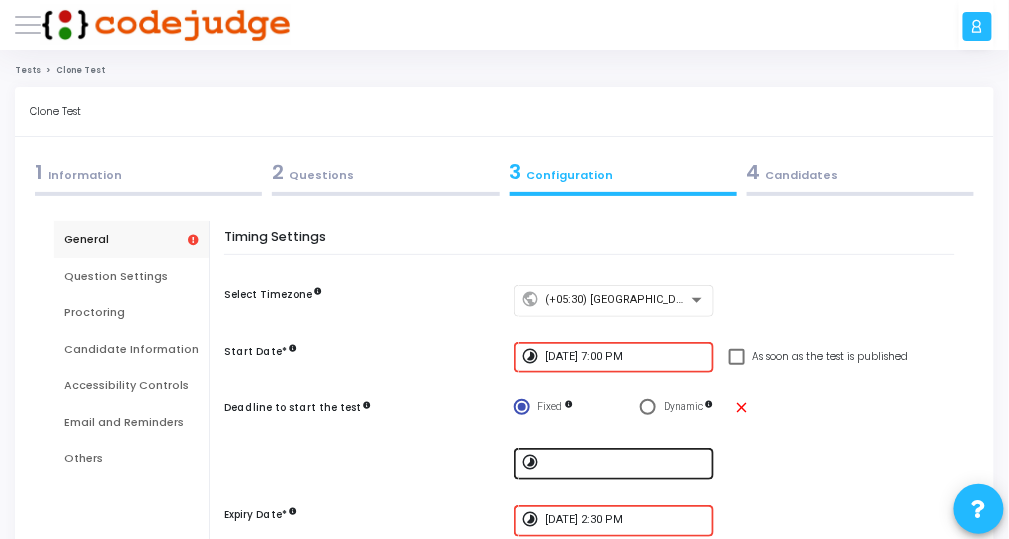 drag, startPoint x: 624, startPoint y: 441, endPoint x: 647, endPoint y: 451, distance: 25.079872 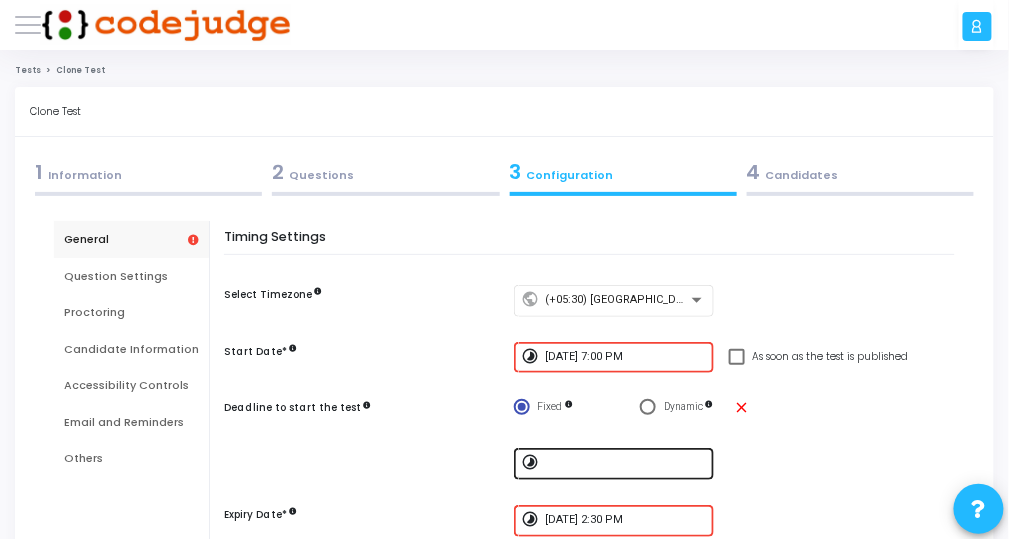 click on "Timing Settings   Select Timezone  public (+05:30) [GEOGRAPHIC_DATA]/[GEOGRAPHIC_DATA] Start Date* timelapse [DATE] 7:00 PM    As soon as the test is published  Deadline to start the test   Fixed   Dynamic close timelapse  Expiry Date*  timelapse [DATE] 2:30 PM  Expiry date must be more than the start date   Test Duration*  0 Day(s) 0 Hour(s) 45 Minute(s)  (Estimated Duration: 1h 30m)   MCQs Duration  0 Day(s) 0 Hour(s) 15 Minute(s)  (Estimated Duration: 15m)" at bounding box center [595, 460] 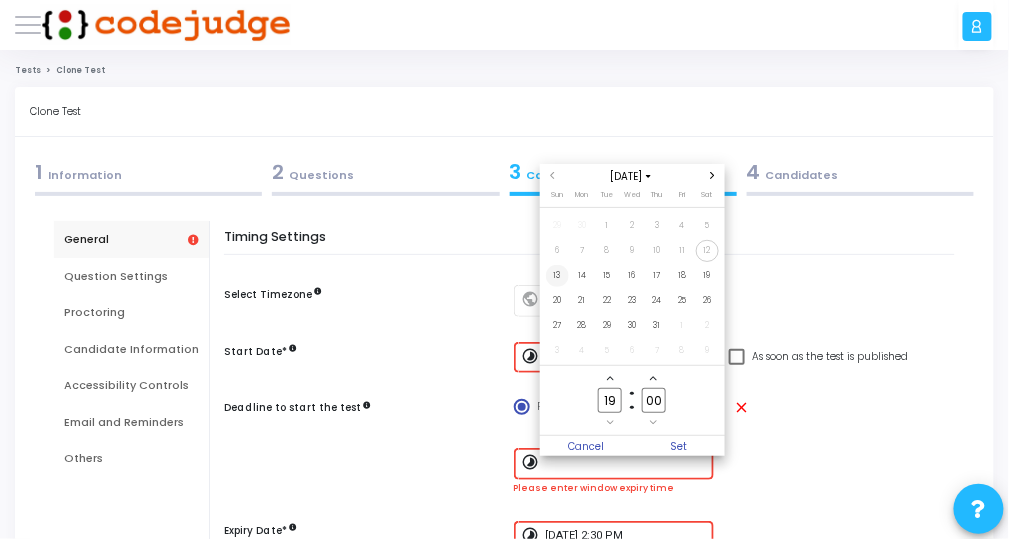 click on "13" at bounding box center (557, 276) 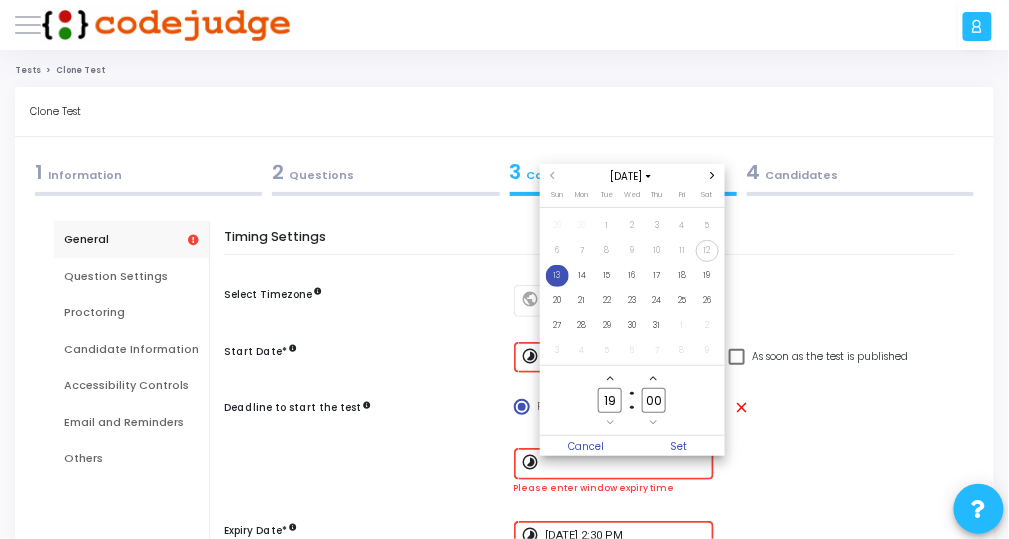 drag, startPoint x: 656, startPoint y: 395, endPoint x: 673, endPoint y: 403, distance: 18.788294 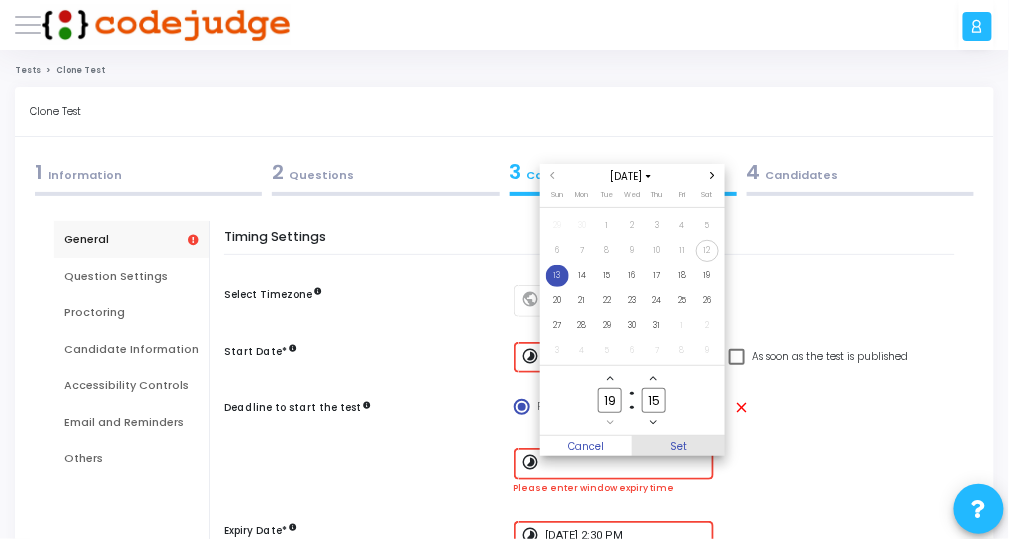 type on "15" 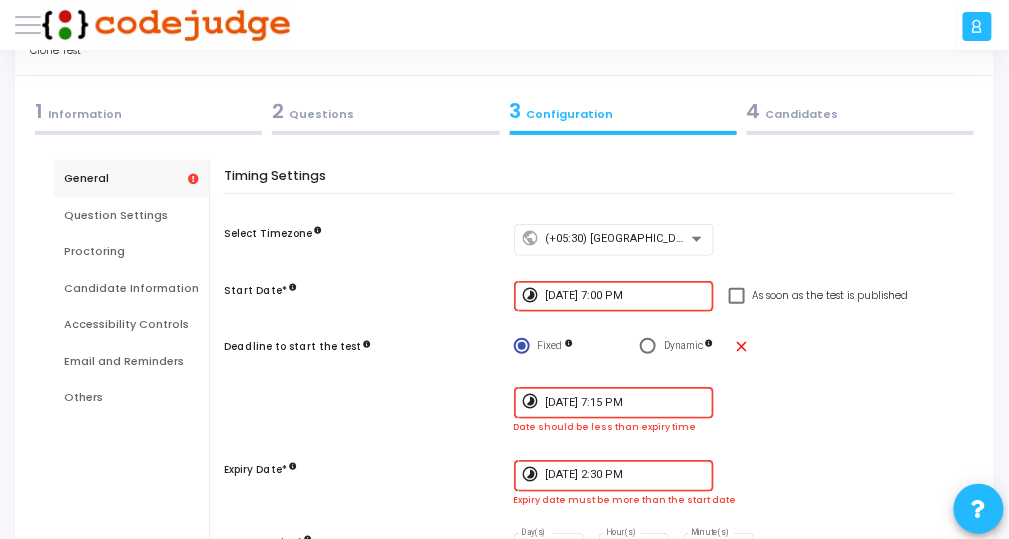 scroll, scrollTop: 160, scrollLeft: 0, axis: vertical 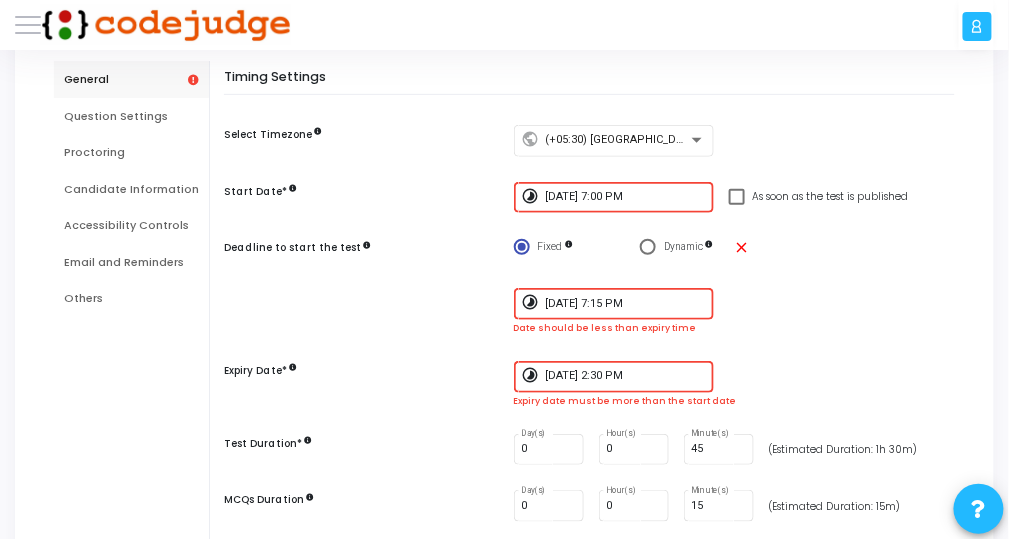 click on "[DATE] 2:30 PM" at bounding box center (625, 376) 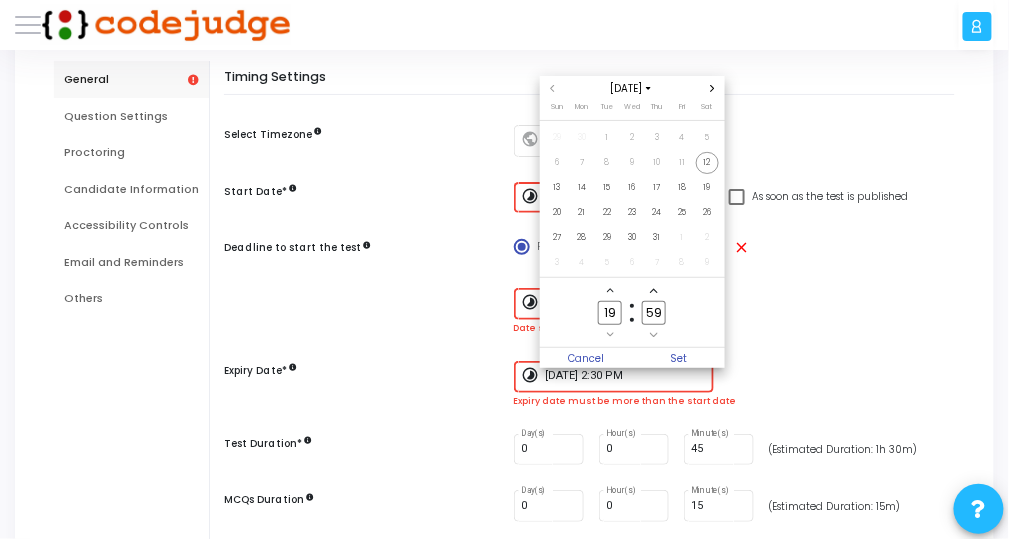 scroll, scrollTop: 0, scrollLeft: 0, axis: both 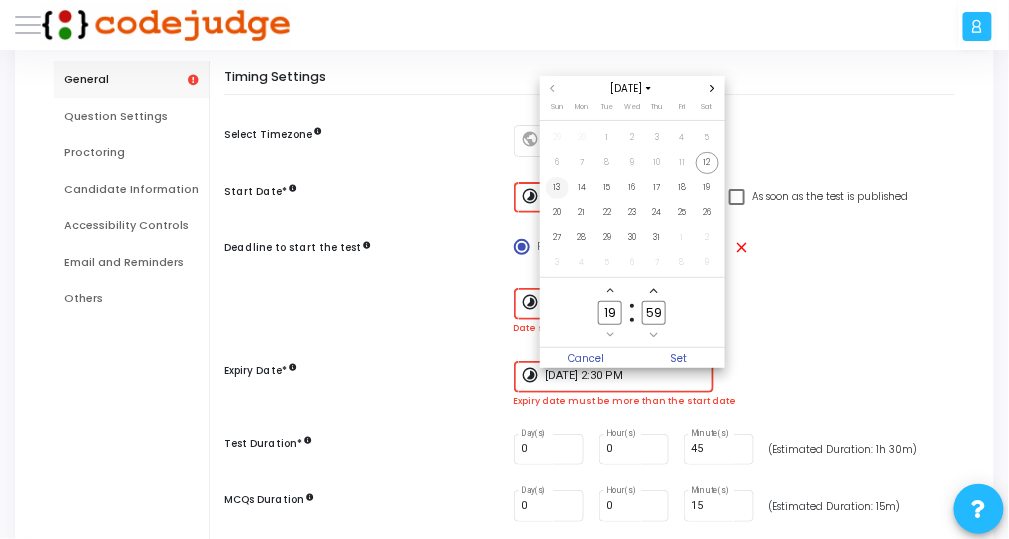 click on "13" at bounding box center (557, 188) 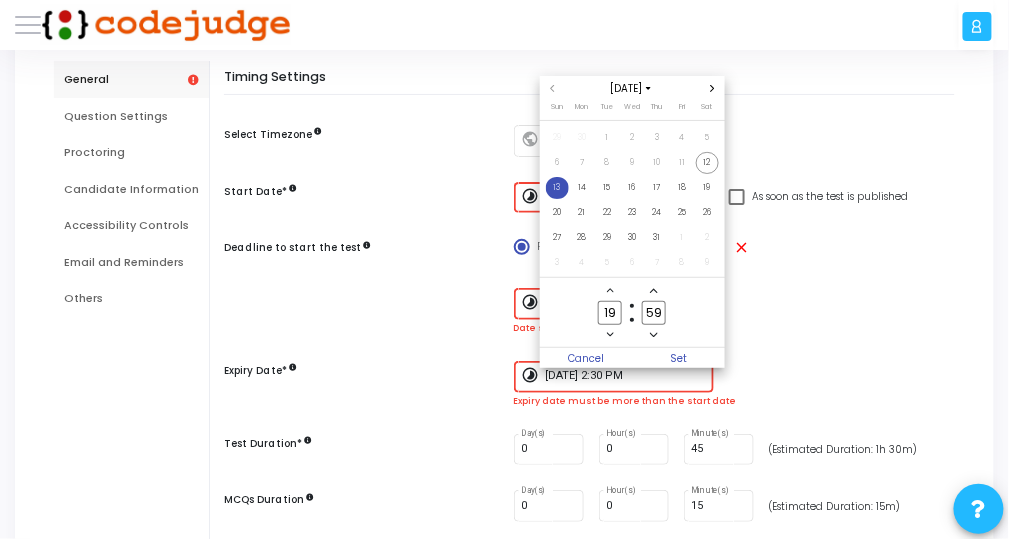 click 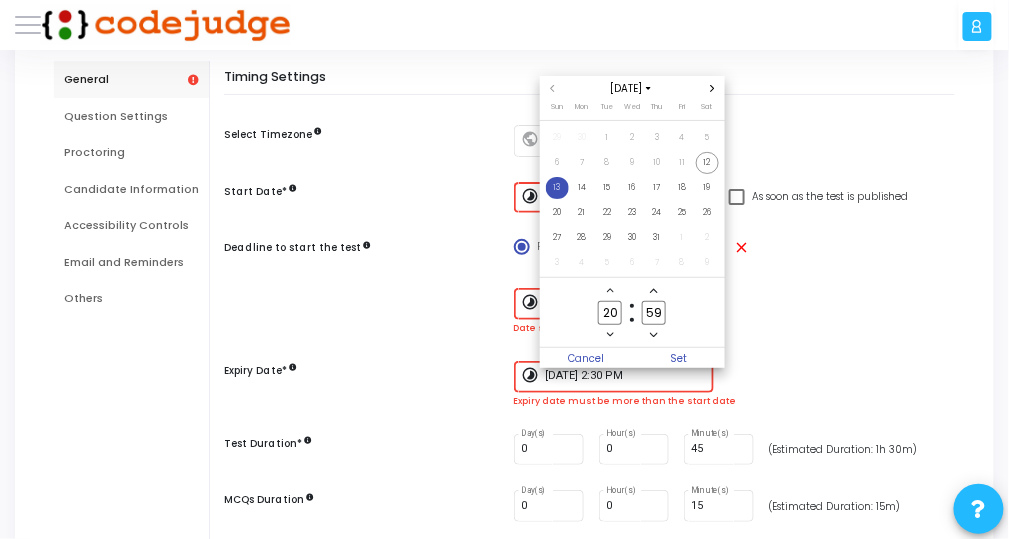 click 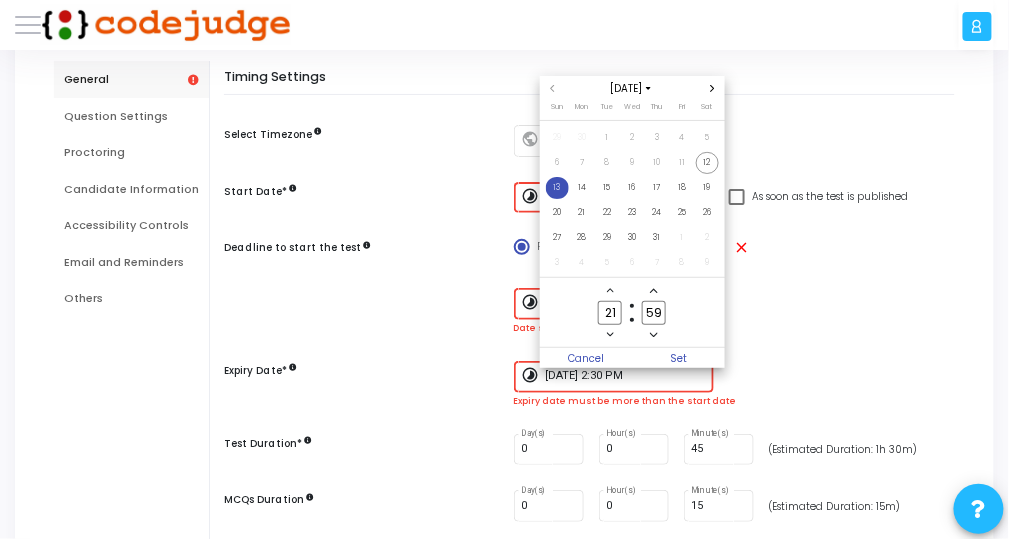 click on "59" 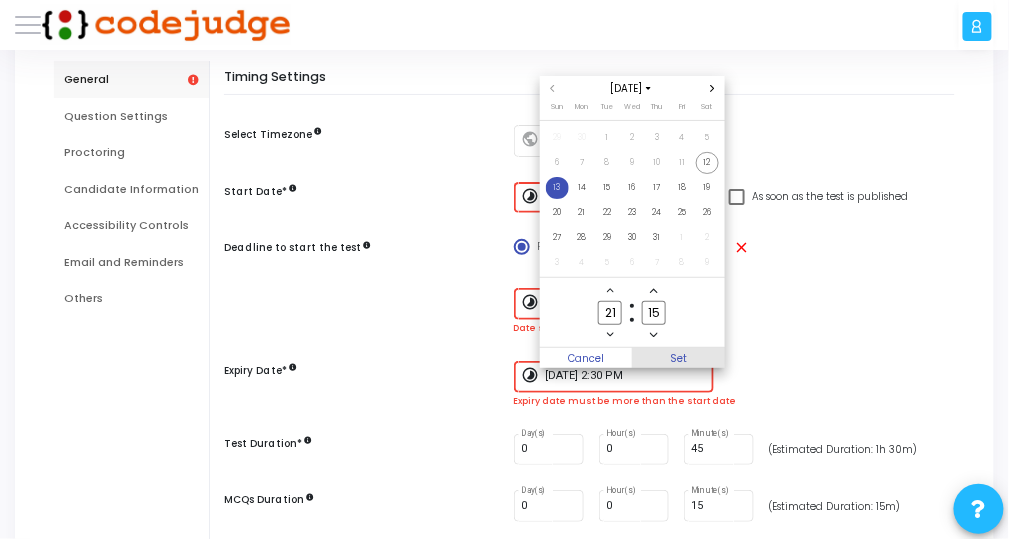 type on "15" 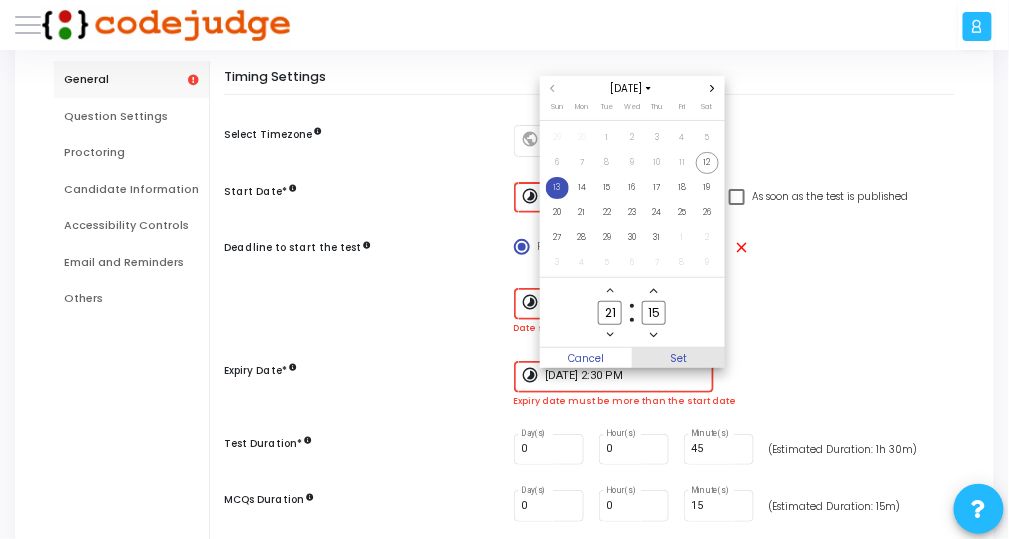 click on "Set" at bounding box center [678, 358] 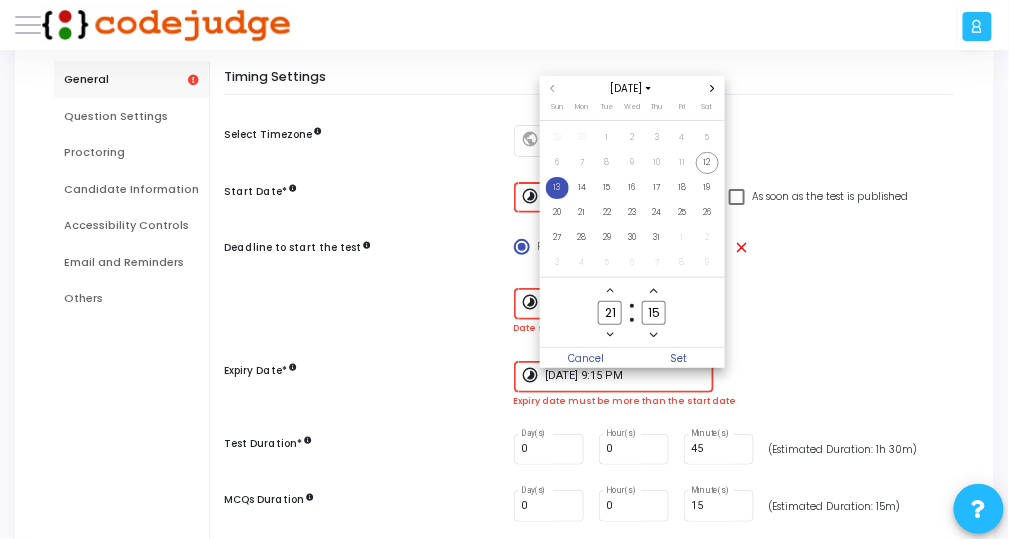 scroll, scrollTop: 160, scrollLeft: 0, axis: vertical 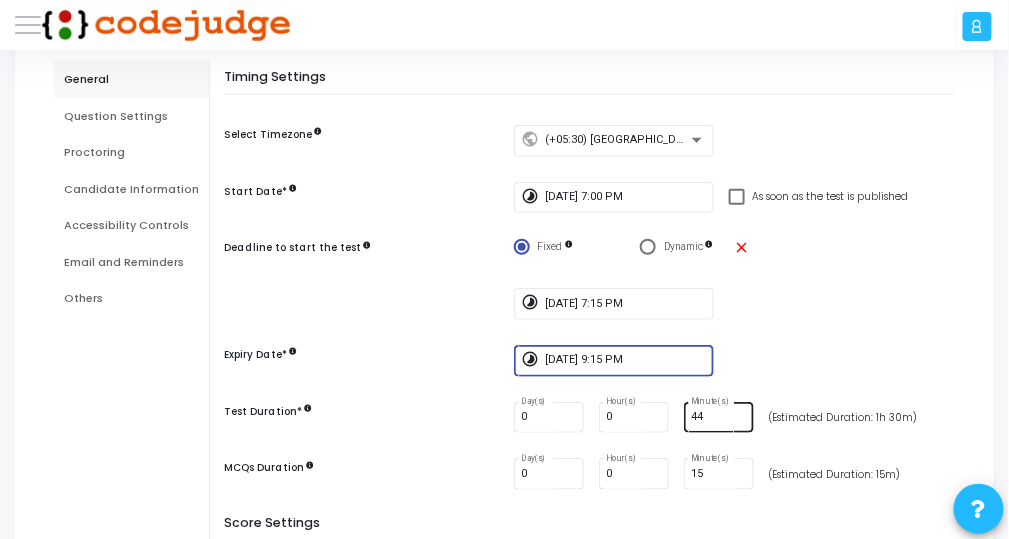 click on "44" at bounding box center [718, 417] 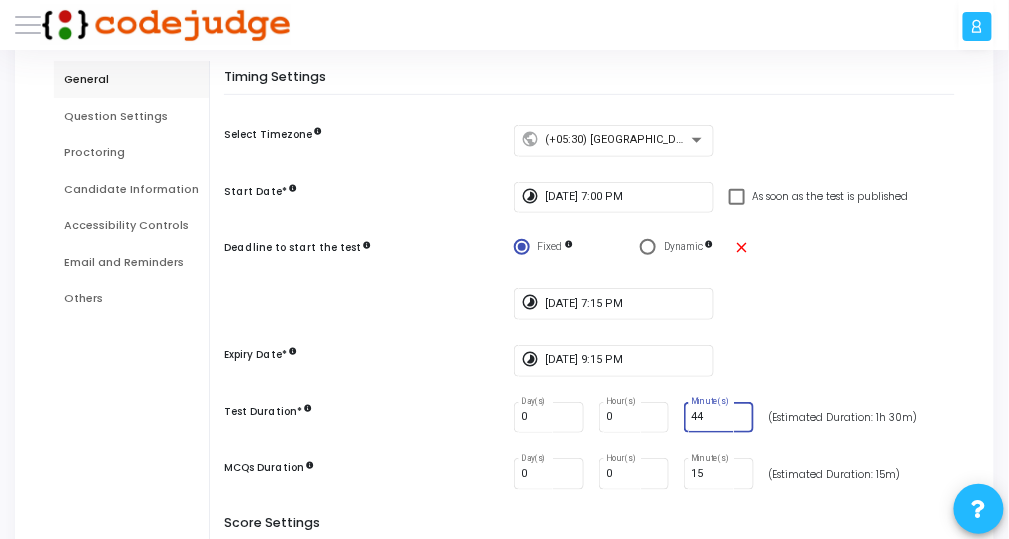 click on "44" at bounding box center (718, 417) 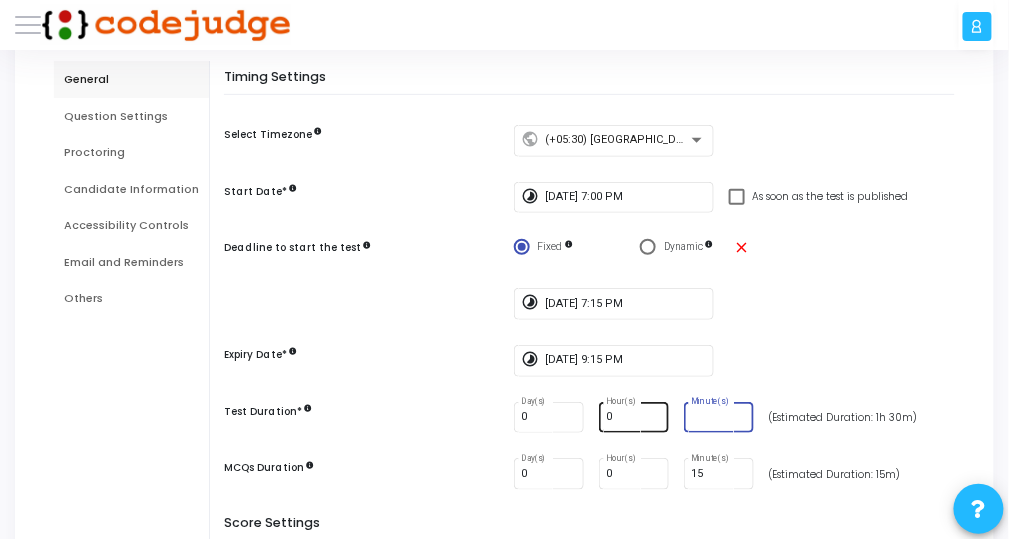 type 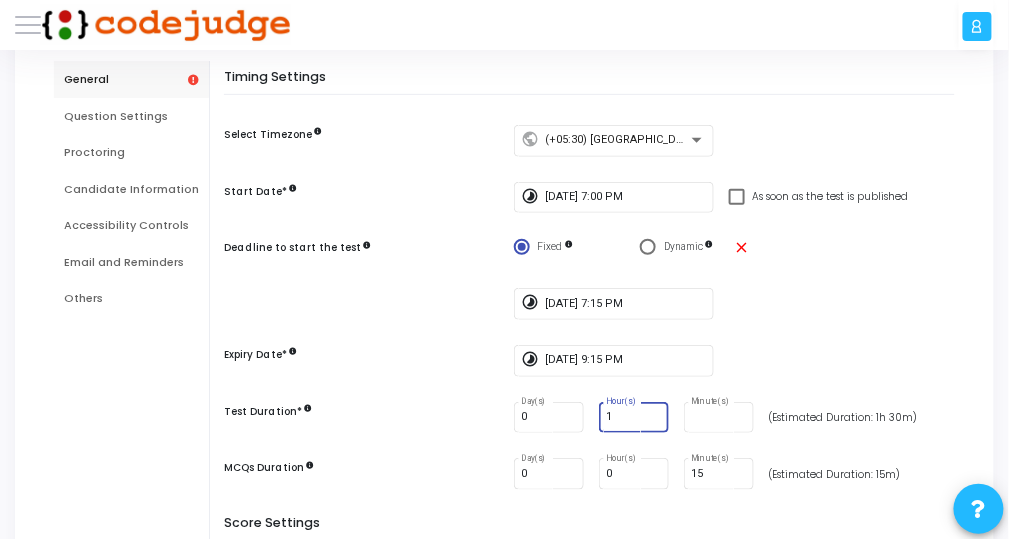 type on "1" 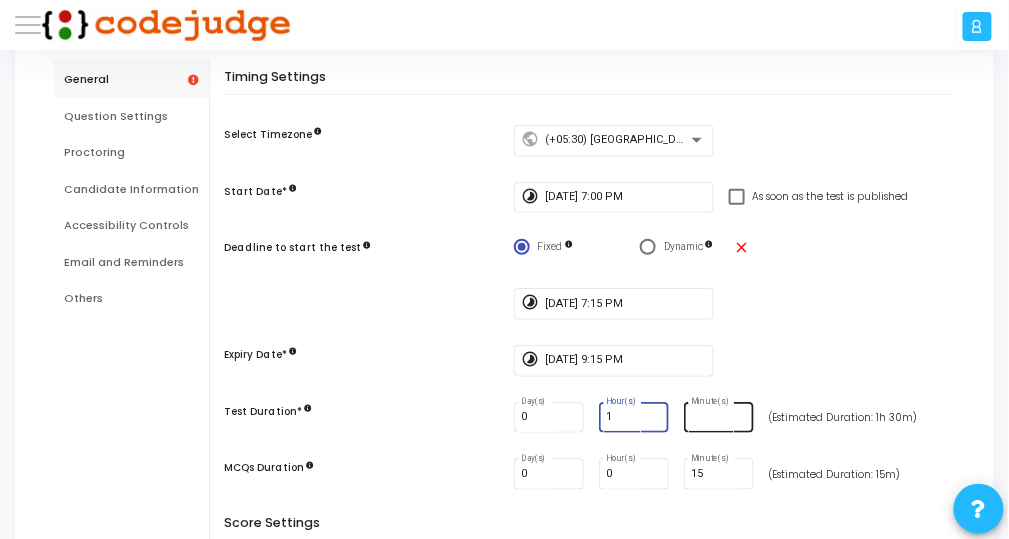 click on "Minute(s)" at bounding box center (718, 417) 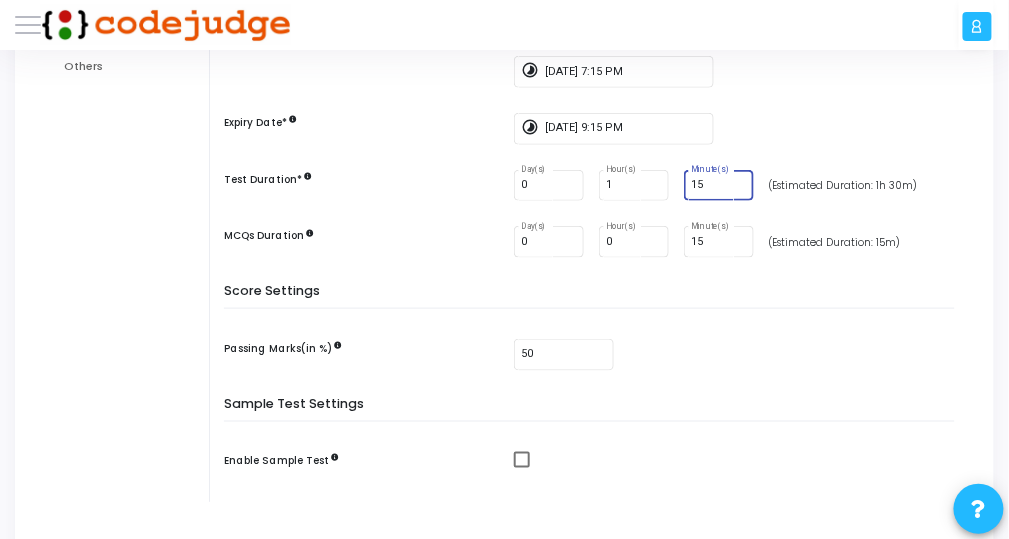 scroll, scrollTop: 558, scrollLeft: 0, axis: vertical 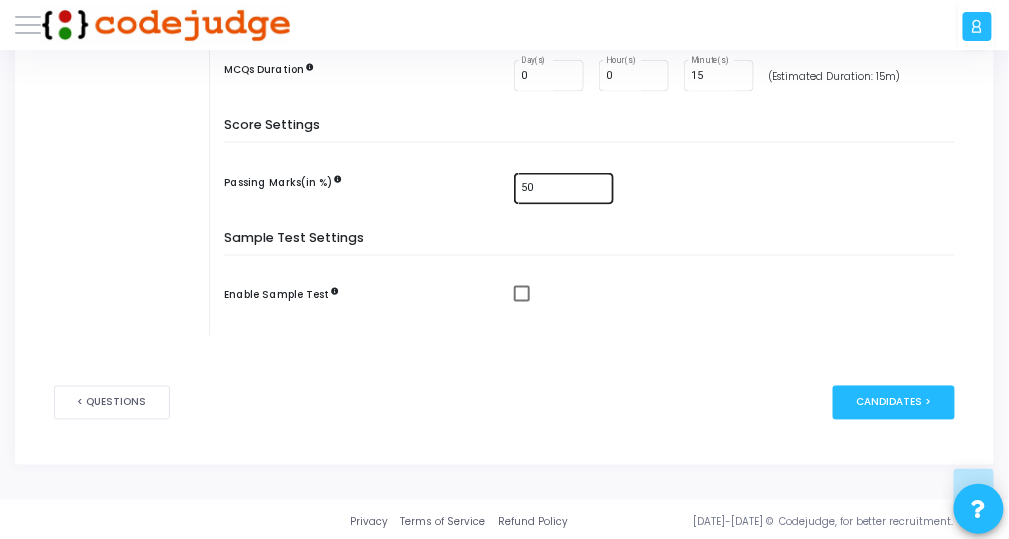 type on "15" 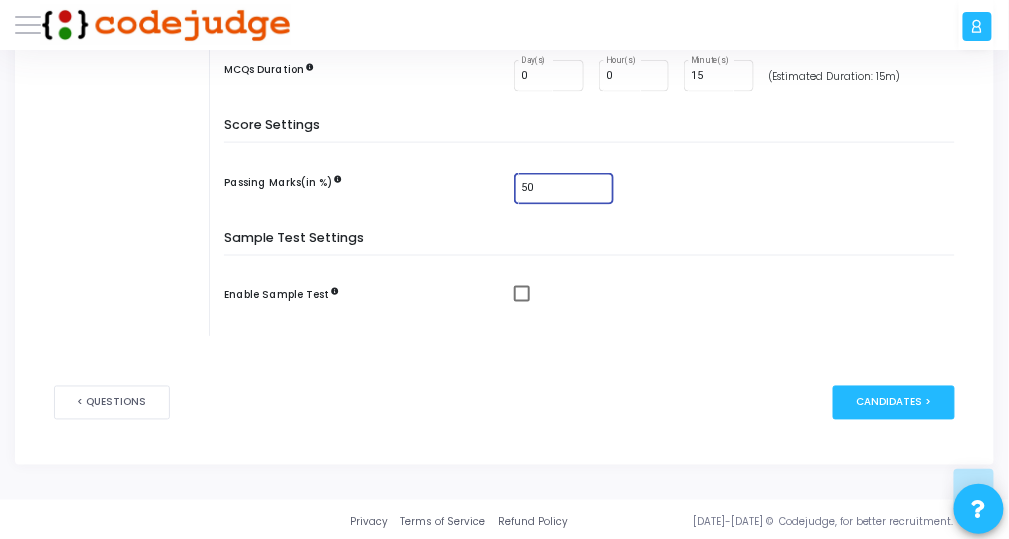 type on "5" 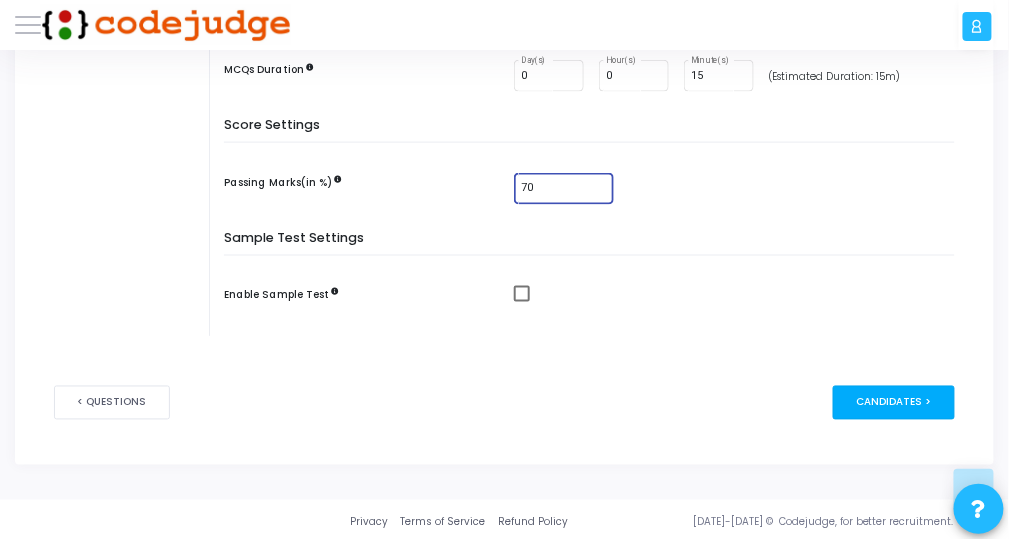 type on "70" 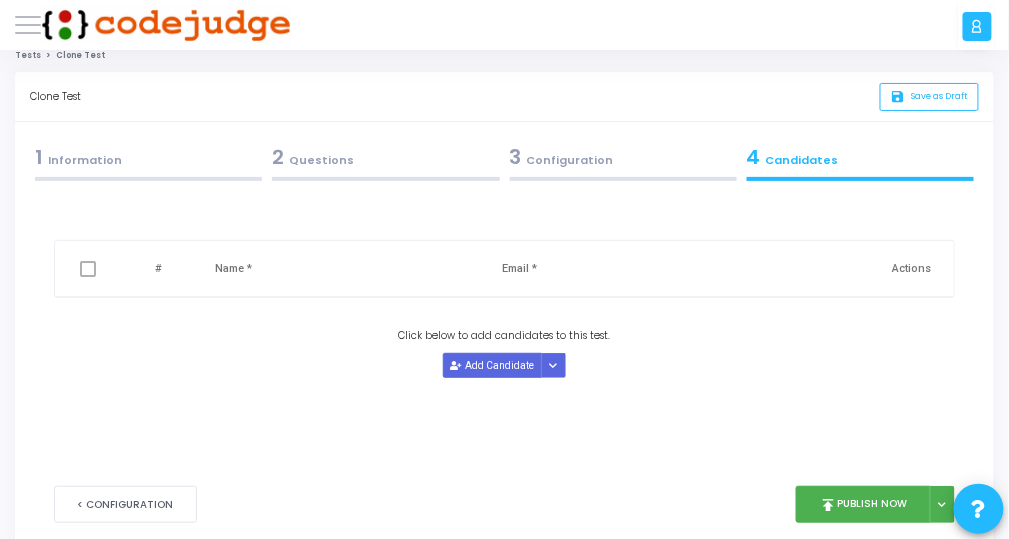 scroll, scrollTop: 0, scrollLeft: 0, axis: both 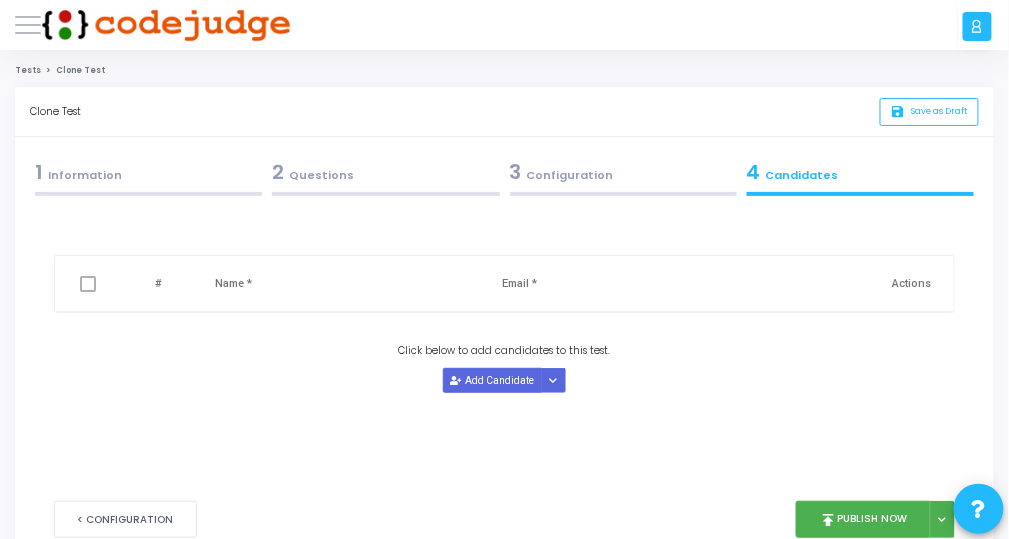 click on "Add Candidate" at bounding box center (492, 380) 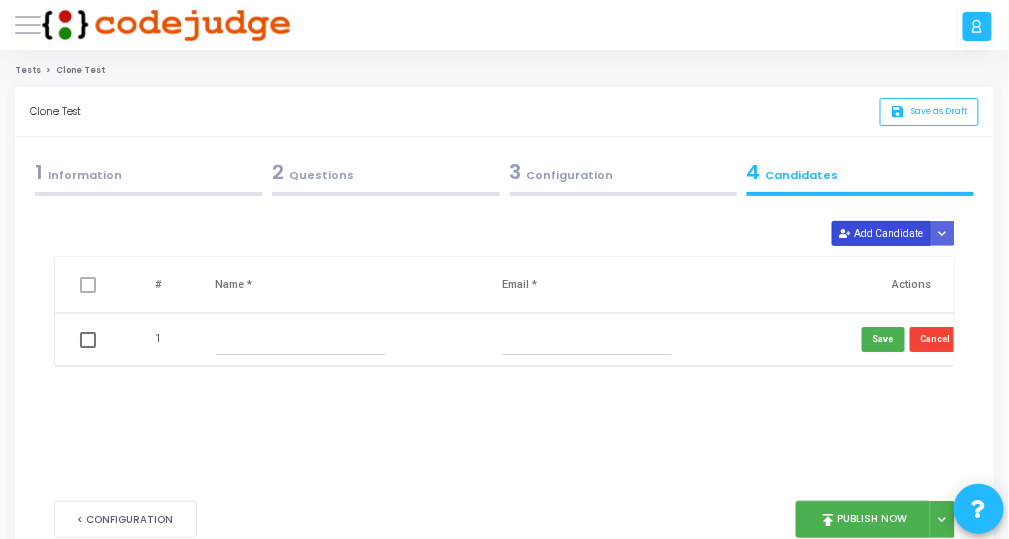 click on "Add Candidate" at bounding box center [881, 233] 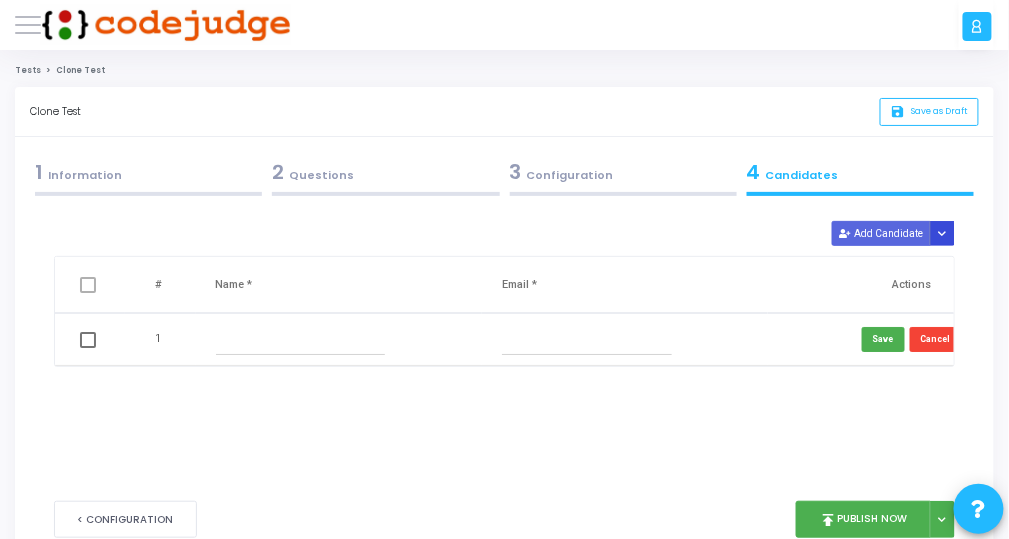 click at bounding box center [943, 233] 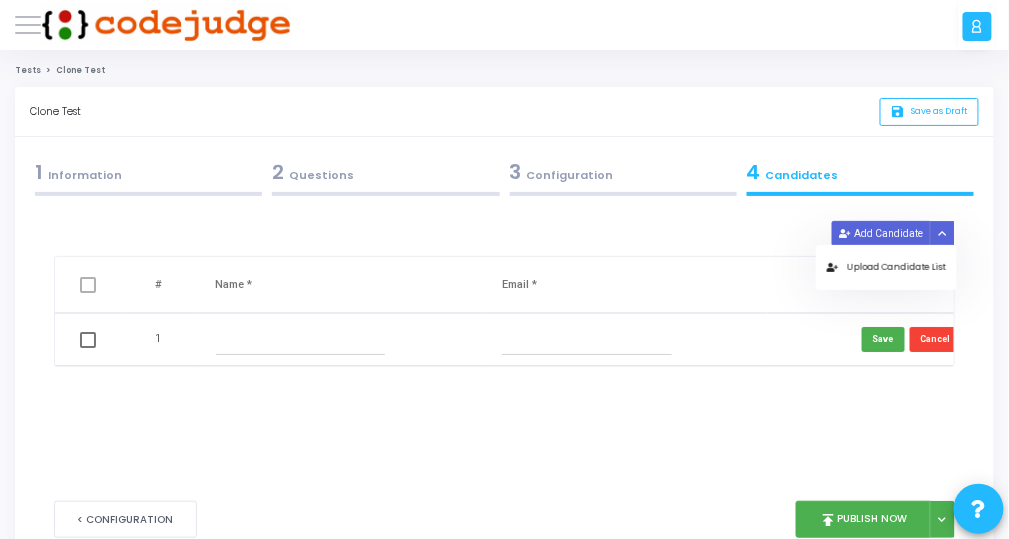 click on "Upload Candidate List" at bounding box center [886, 267] 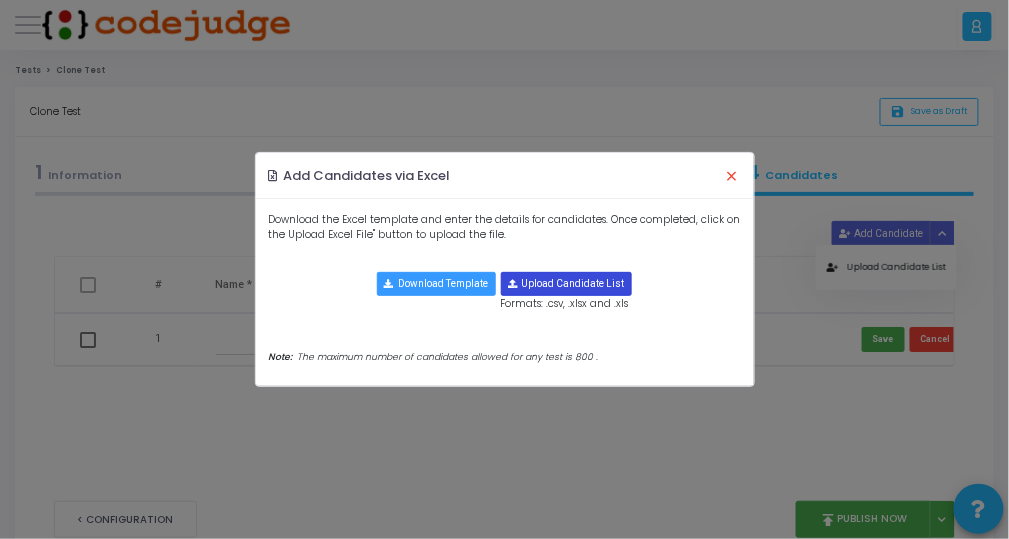 click at bounding box center (567, 284) 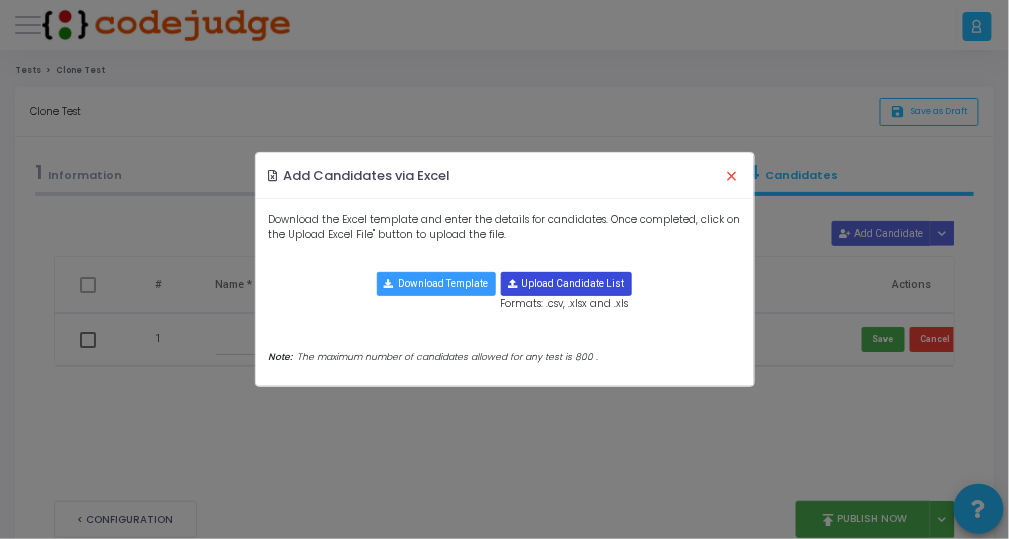 type on "C:\fakepath\Book 13 (2).xlsx" 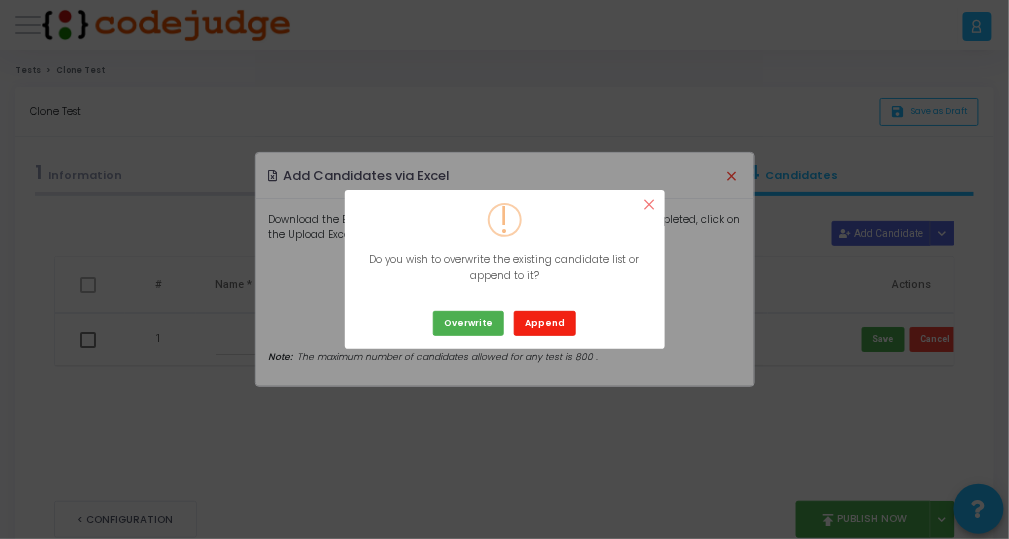 click on "Append" at bounding box center (545, 323) 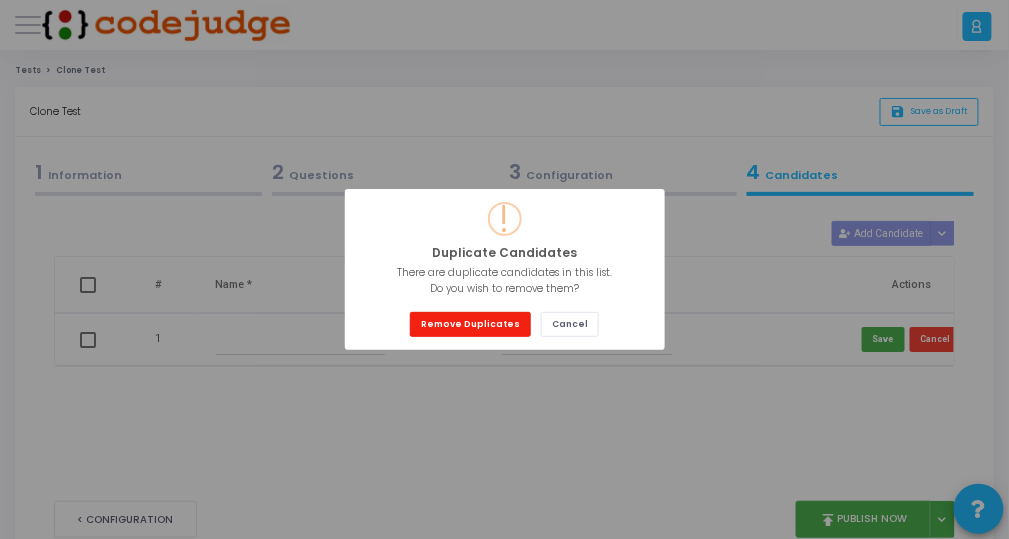 click on "Remove Duplicates" at bounding box center (470, 324) 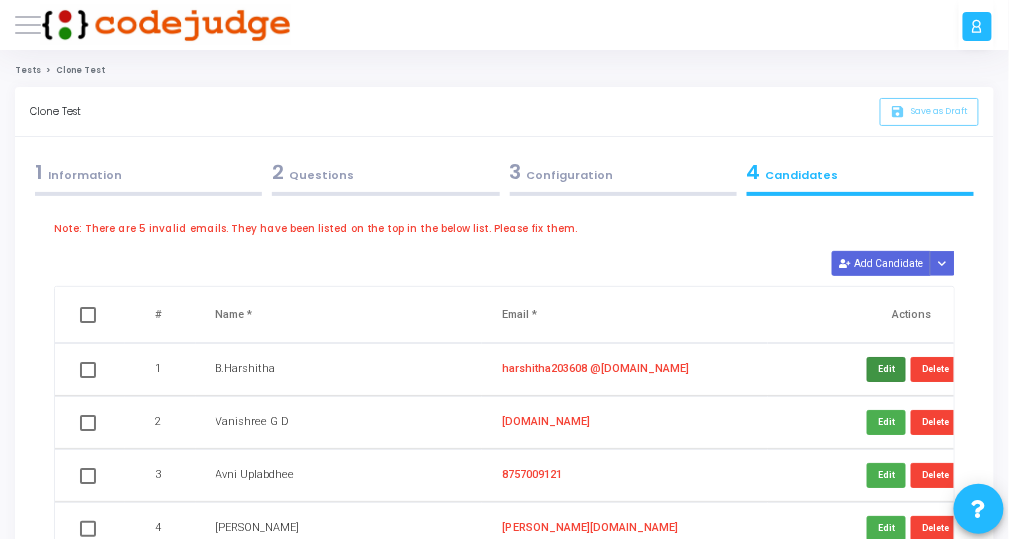 click on "Edit" at bounding box center (886, 369) 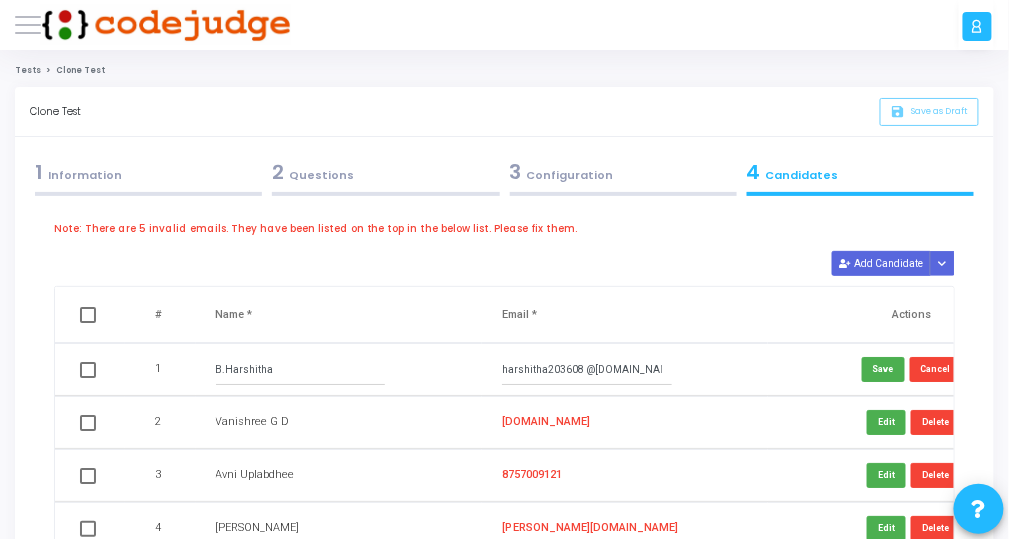 click on "harshitha203608 @[DOMAIN_NAME]" at bounding box center [587, 370] 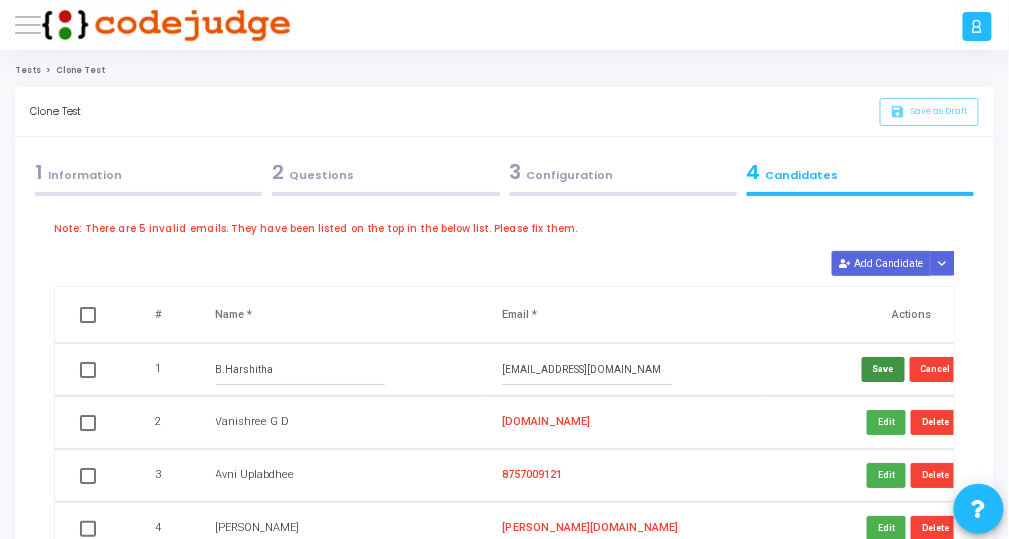 type on "[EMAIL_ADDRESS][DOMAIN_NAME]" 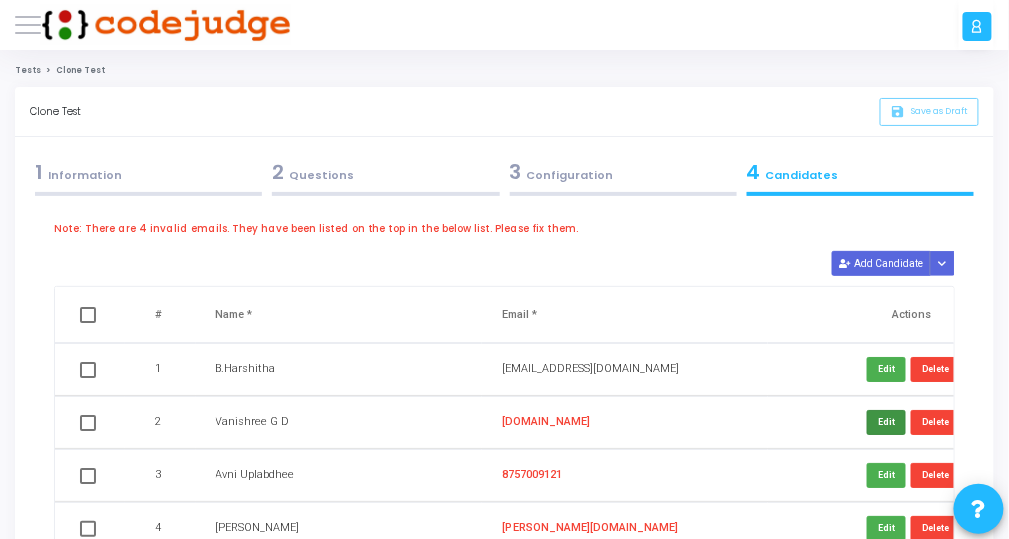 click on "Edit" at bounding box center [886, 422] 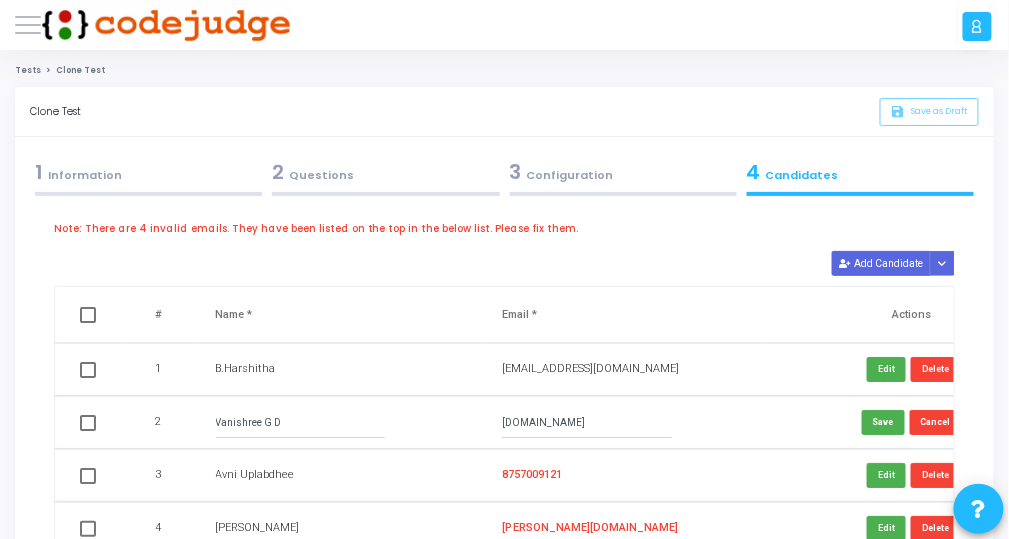 click on "[DOMAIN_NAME]" at bounding box center (587, 423) 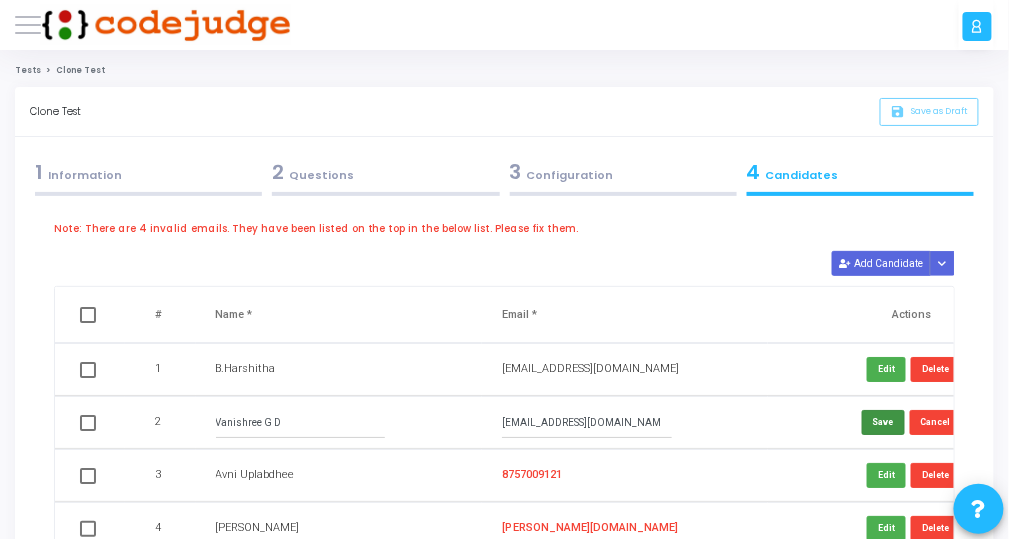 type on "[EMAIL_ADDRESS][DOMAIN_NAME]" 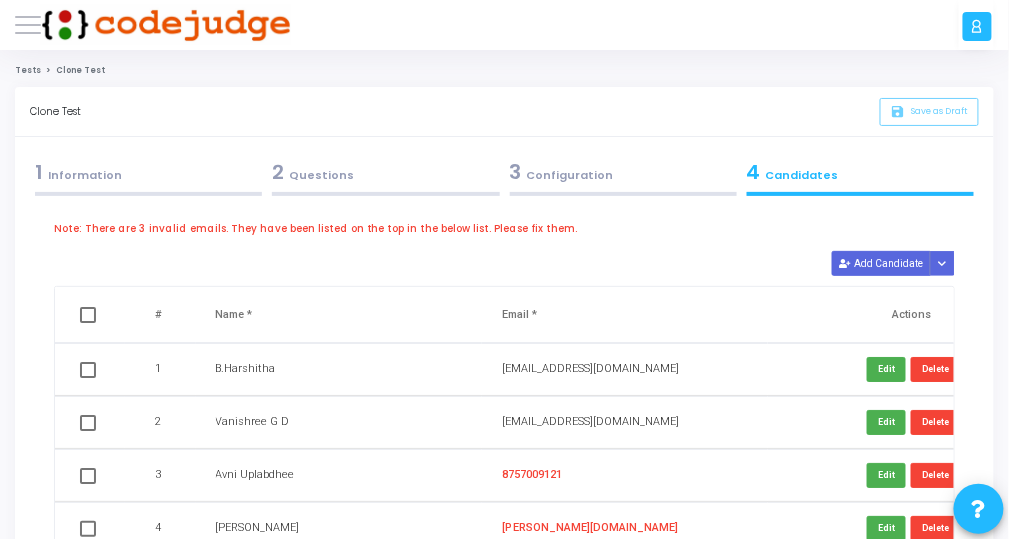 scroll, scrollTop: 80, scrollLeft: 0, axis: vertical 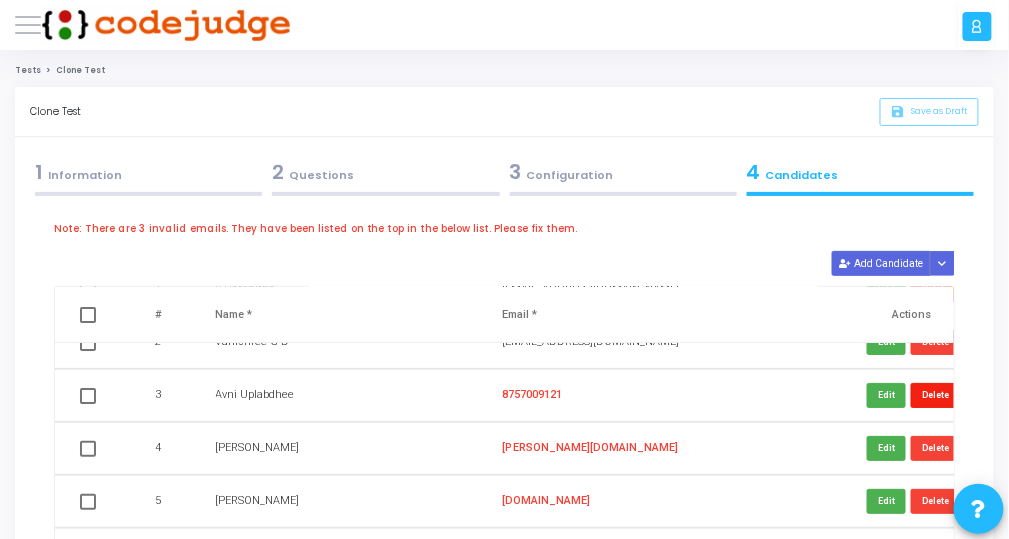 click on "Delete" at bounding box center [935, 395] 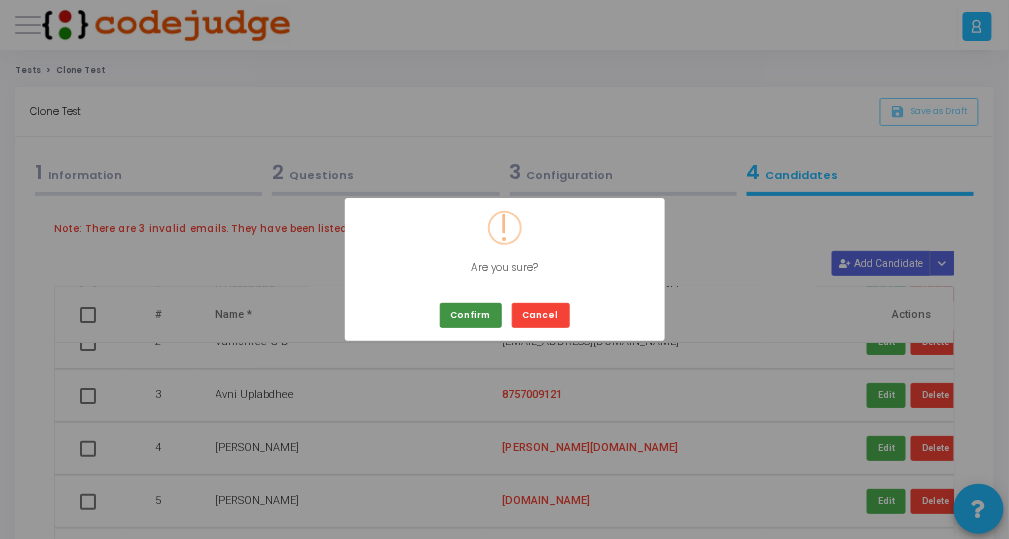 click on "Confirm" at bounding box center (471, 315) 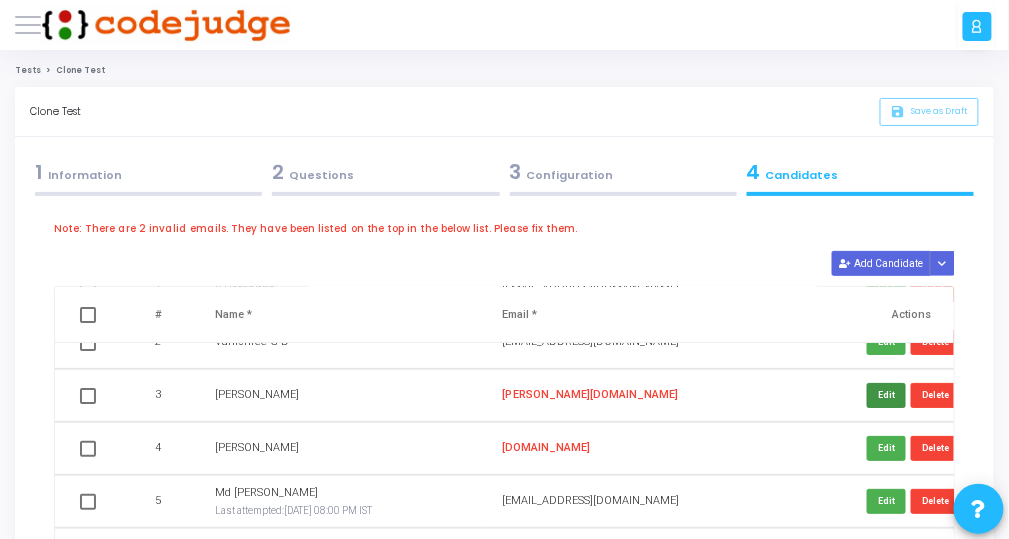 click on "Edit" at bounding box center (886, 395) 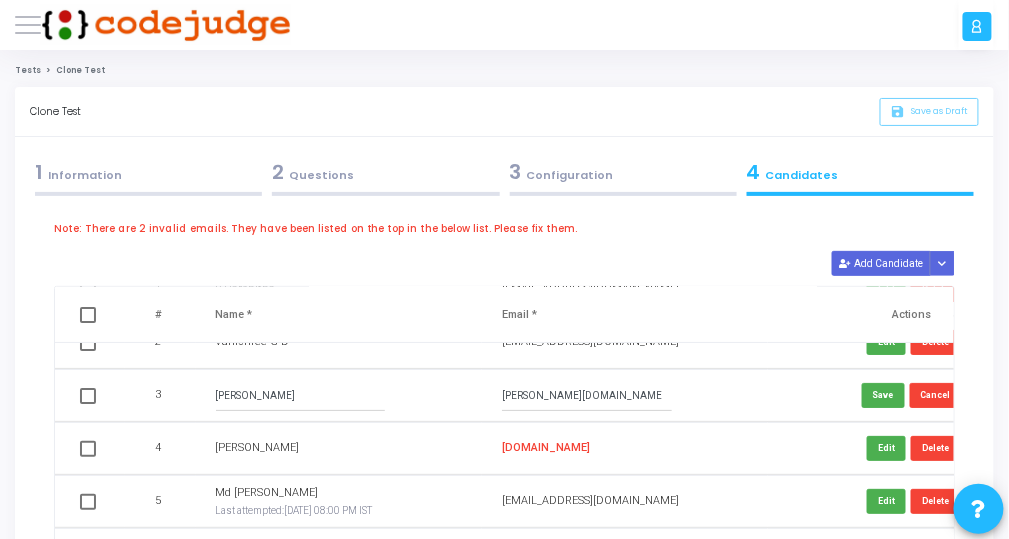 click on "[PERSON_NAME][DOMAIN_NAME]" at bounding box center [587, 396] 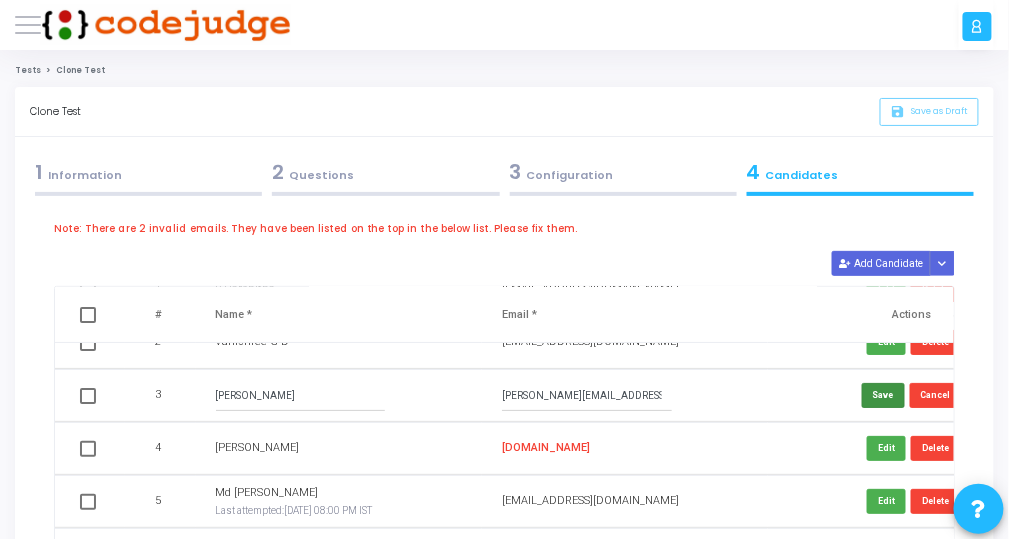 type on "[PERSON_NAME][EMAIL_ADDRESS][DOMAIN_NAME]" 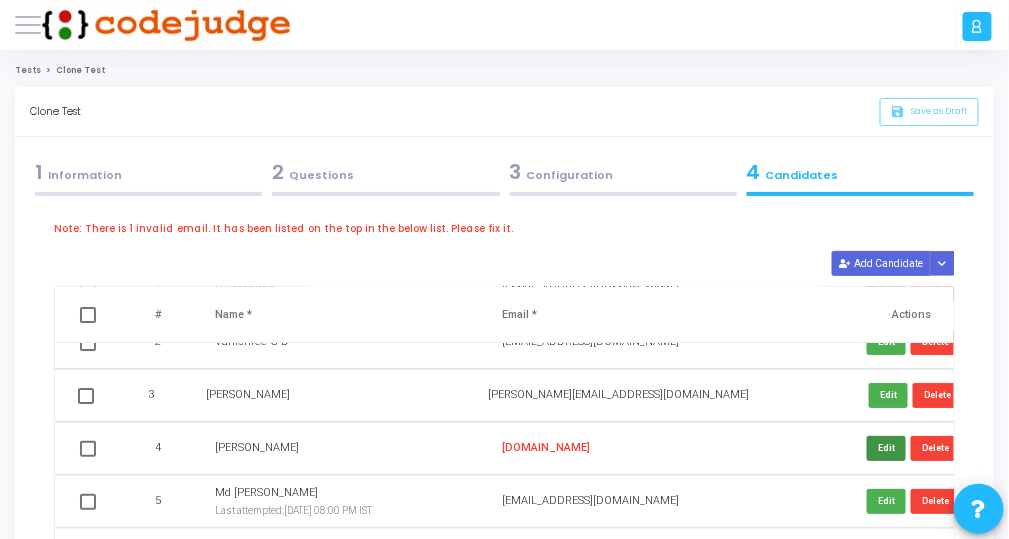 click on "Edit" at bounding box center (886, 448) 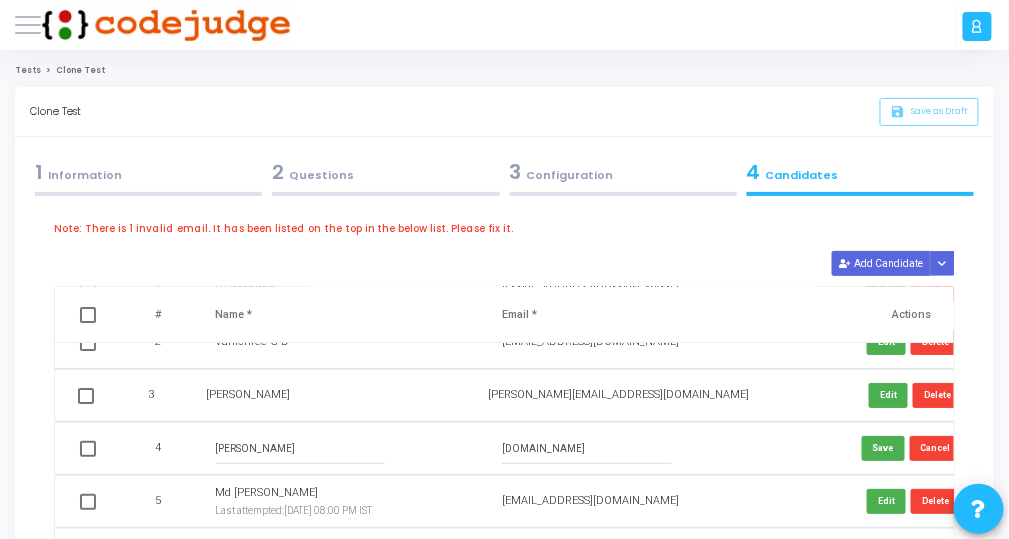 click on "[DOMAIN_NAME]" at bounding box center [587, 449] 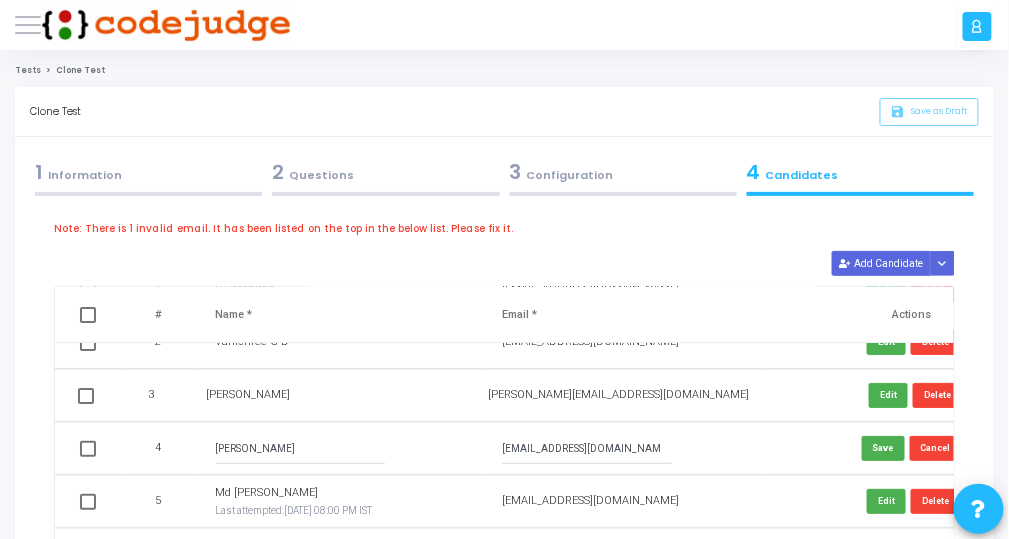 type on "[EMAIL_ADDRESS][DOMAIN_NAME]" 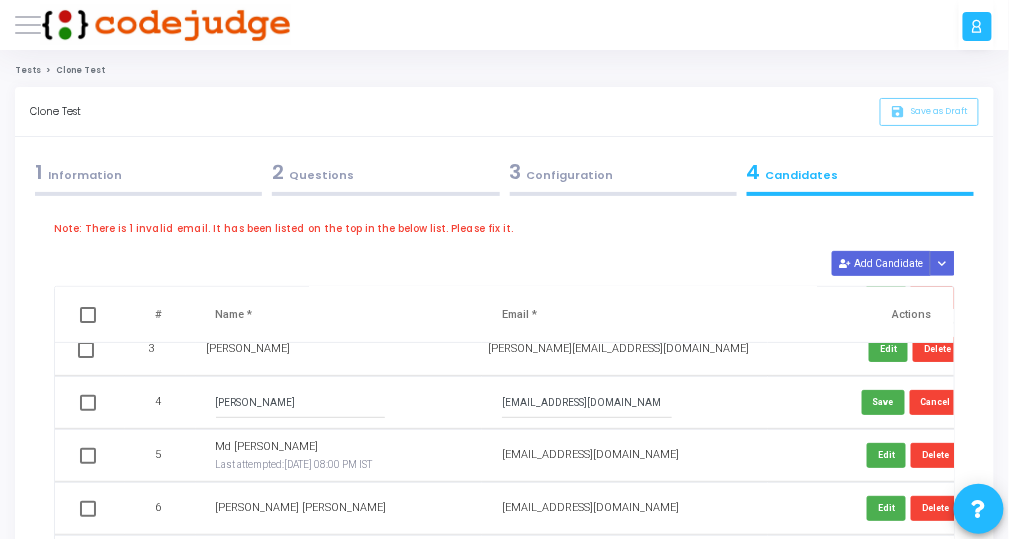 scroll, scrollTop: 160, scrollLeft: 0, axis: vertical 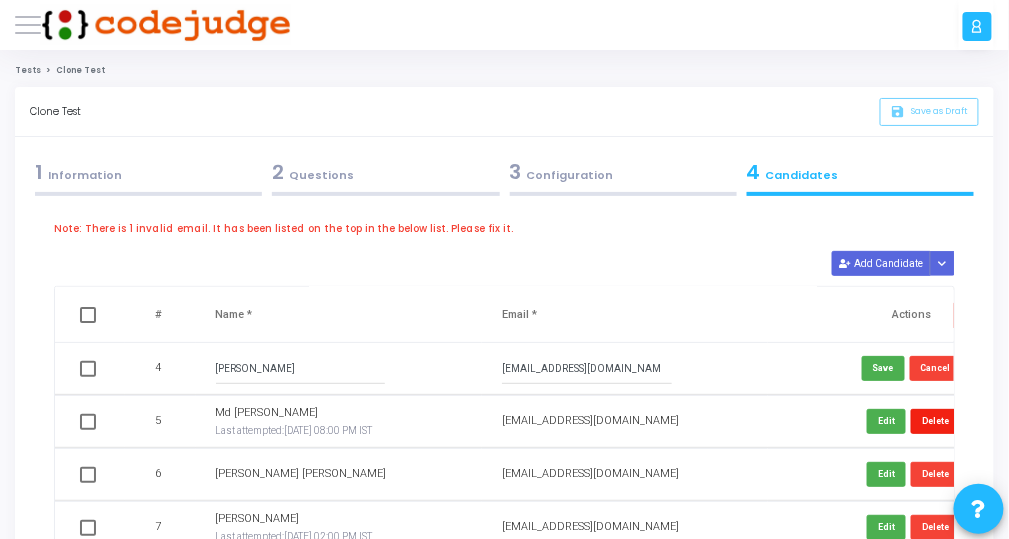 click on "Delete" at bounding box center (935, 421) 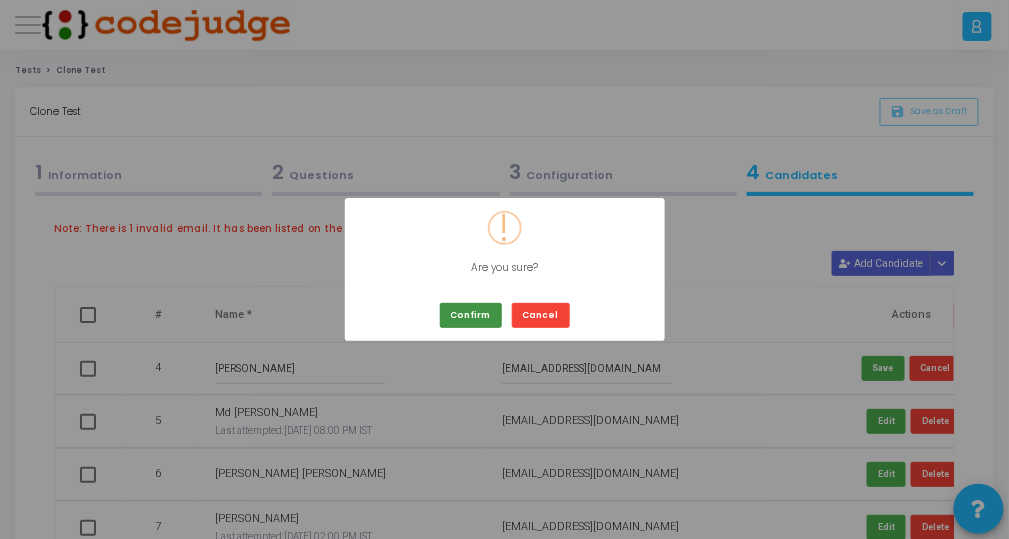 click on "Confirm" at bounding box center [471, 315] 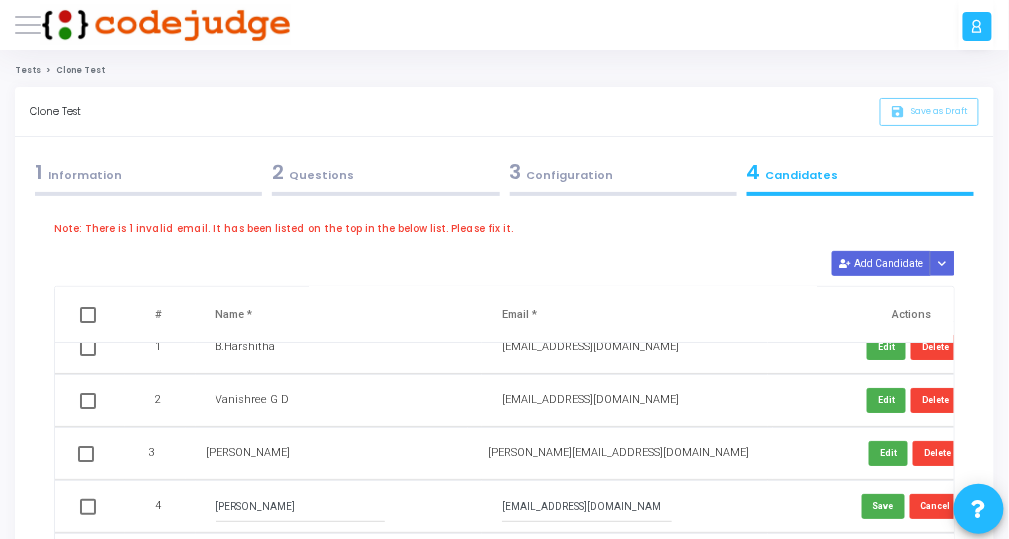 scroll, scrollTop: 0, scrollLeft: 0, axis: both 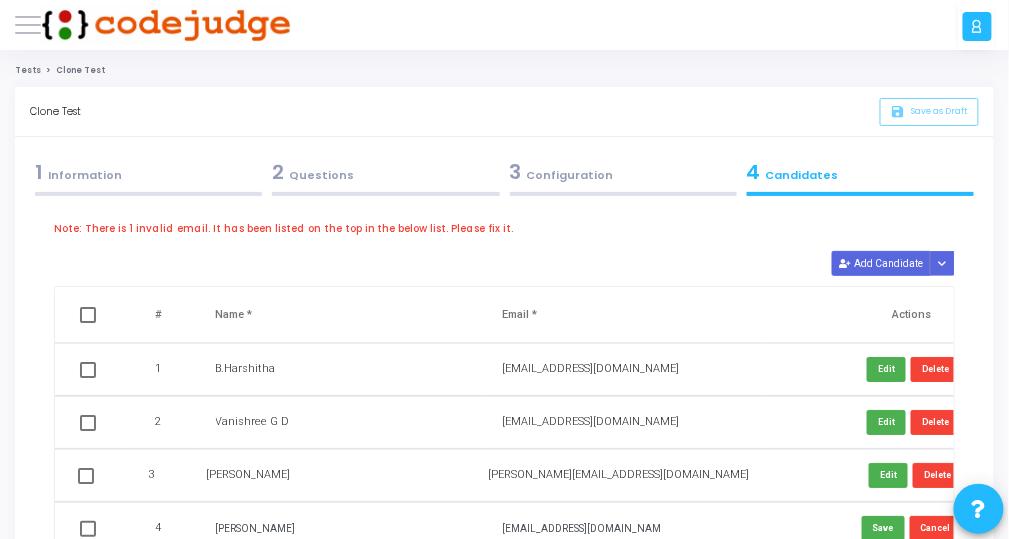 click on "Note: There is 1 invalid email. It has been listed on the top in the below list. Please fix it." at bounding box center (284, 228) 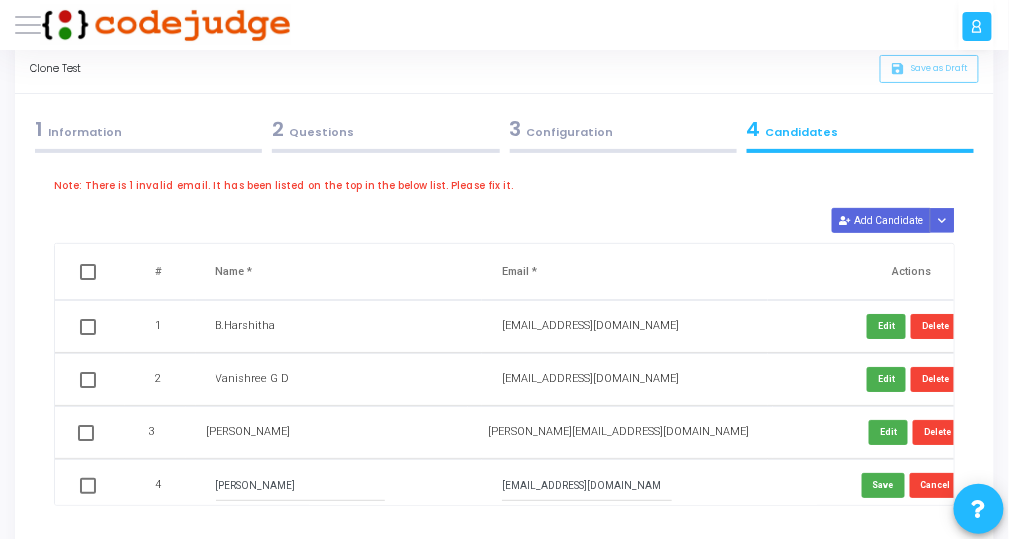 scroll, scrollTop: 80, scrollLeft: 0, axis: vertical 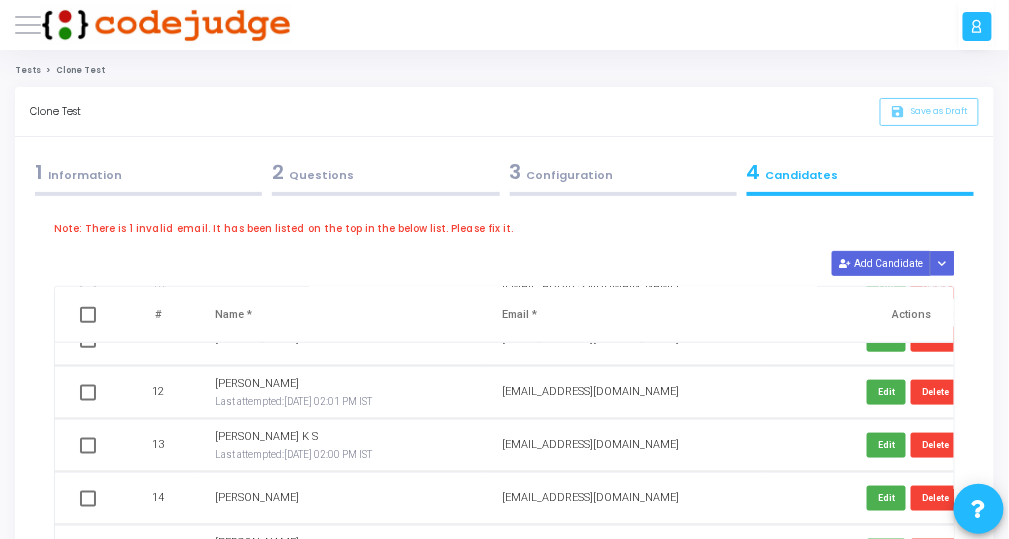 click on "save   Save as Draft" 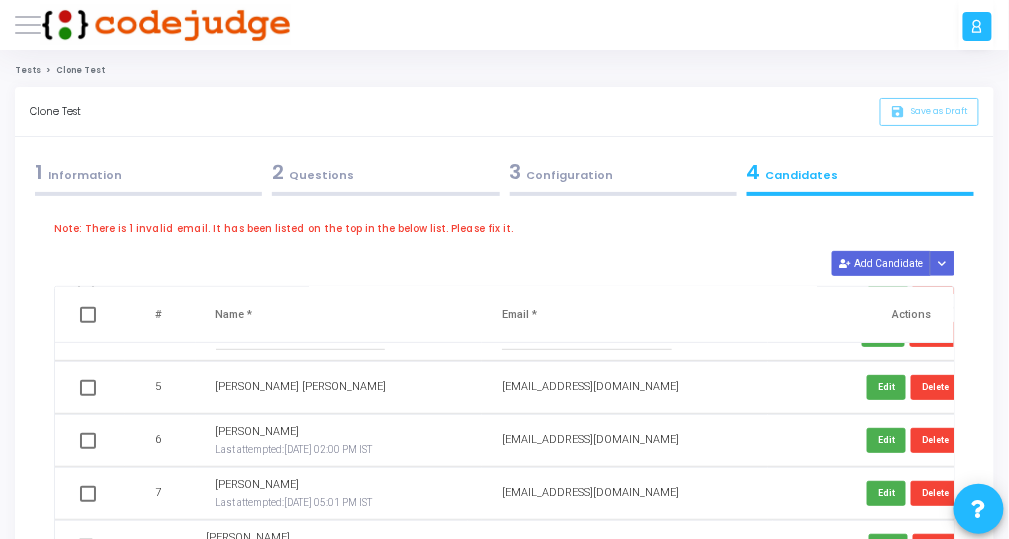 scroll, scrollTop: 160, scrollLeft: 0, axis: vertical 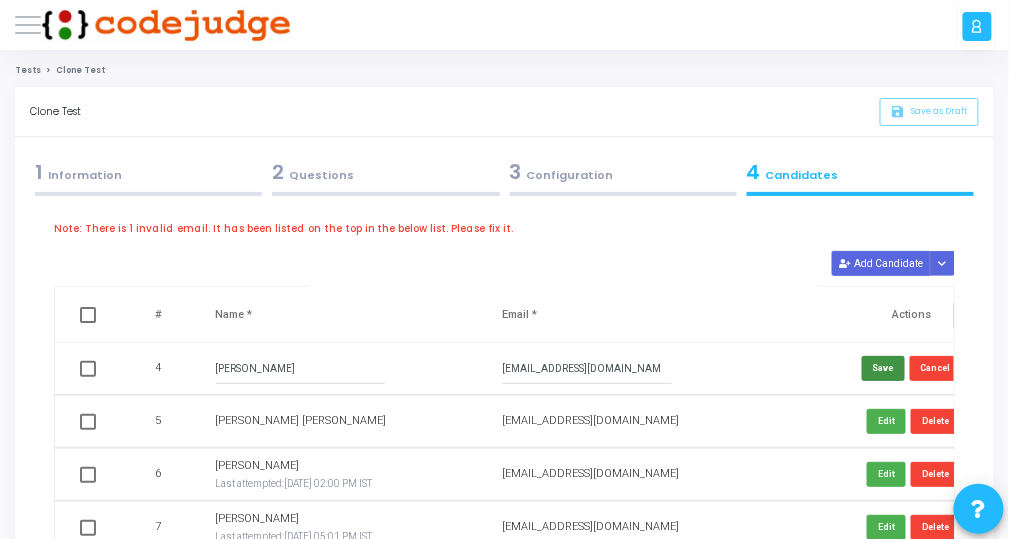 click on "Save" at bounding box center [883, 368] 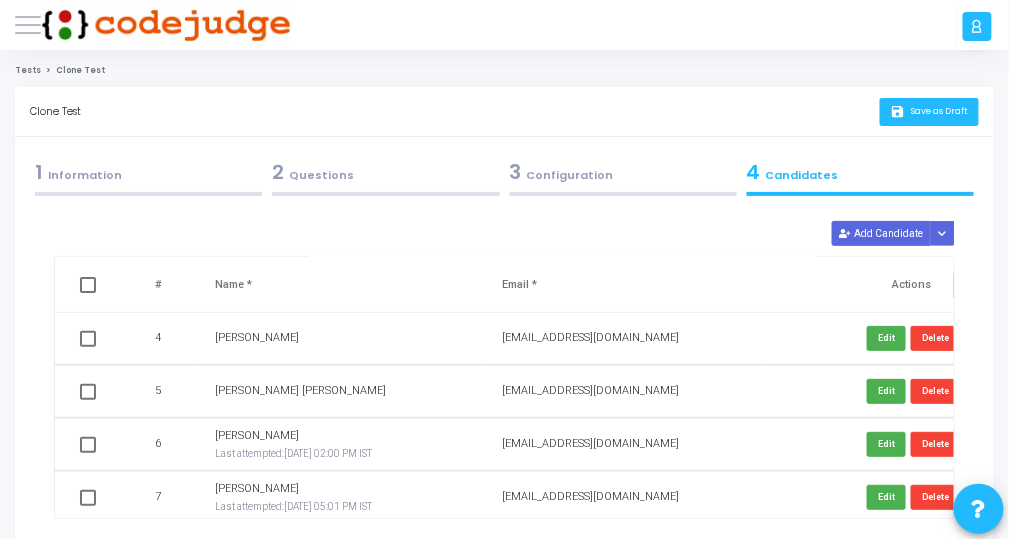click on "Save as Draft" 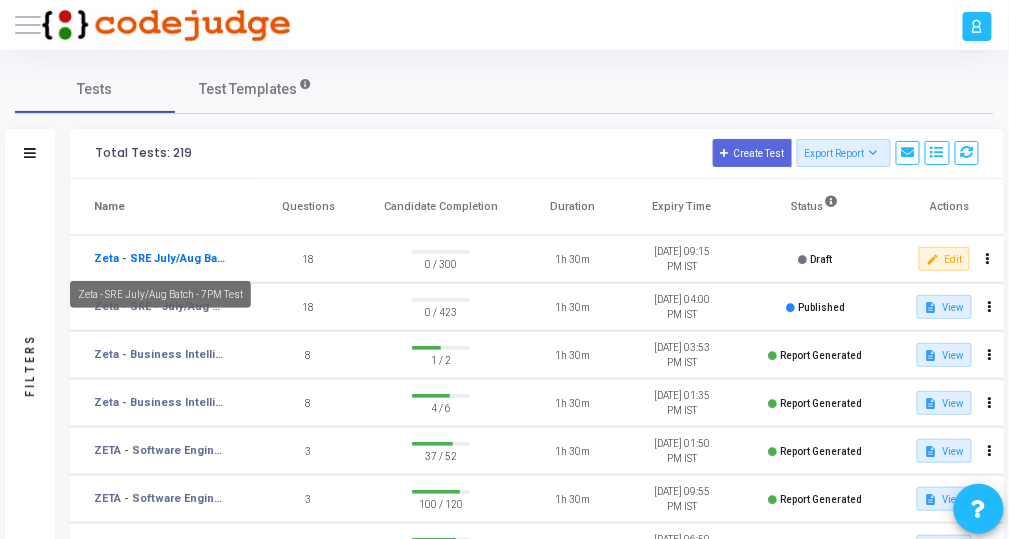 click on "Zeta - SRE July/Aug Batch - 7PM Test" at bounding box center (160, 259) 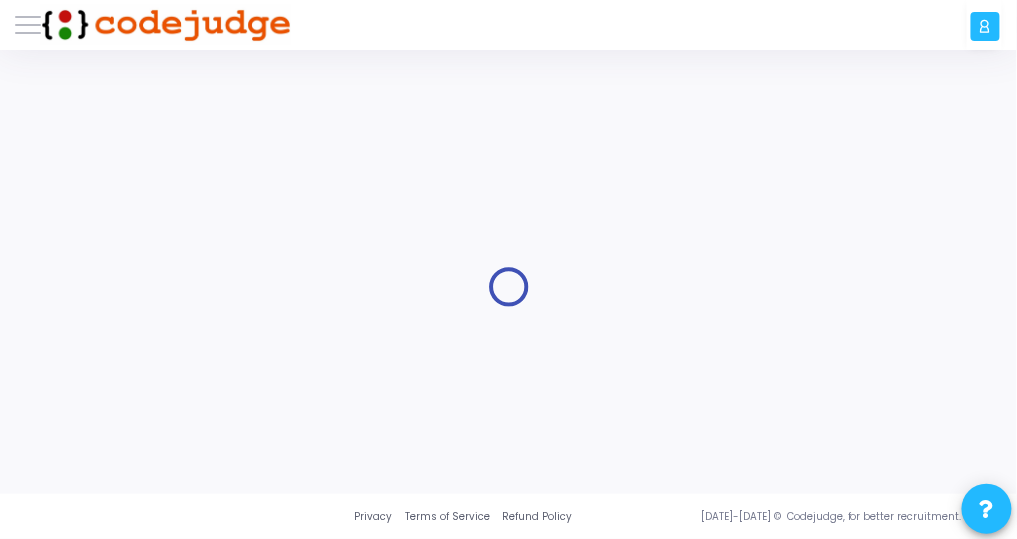 type on "Zeta - SRE July/Aug Batch - 7PM Test" 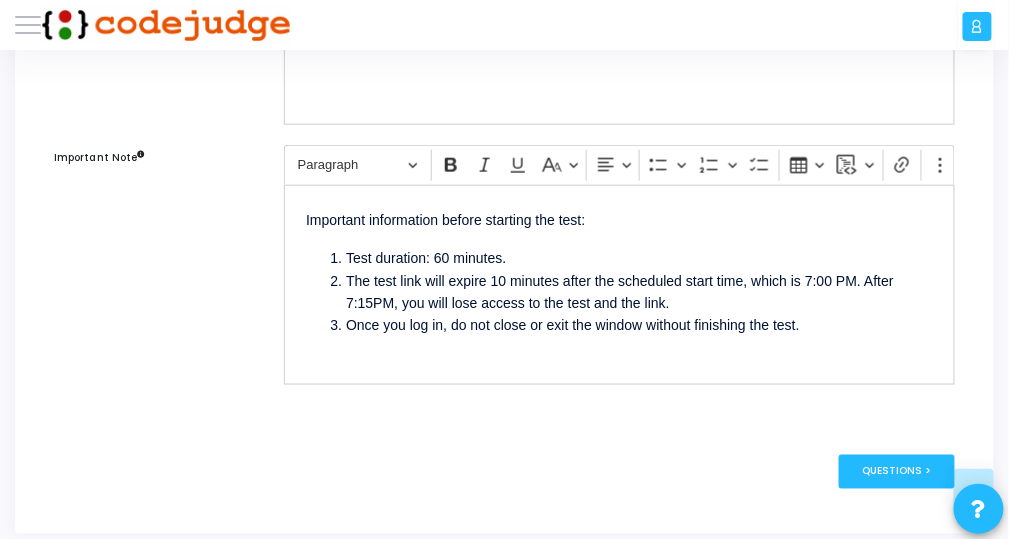 scroll, scrollTop: 397, scrollLeft: 0, axis: vertical 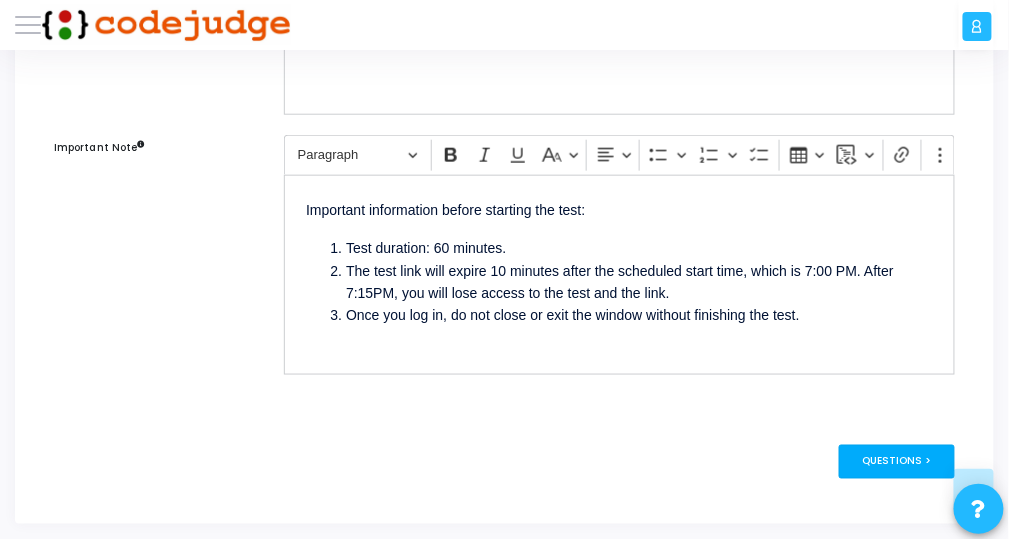 click on "Questions >" at bounding box center [897, 462] 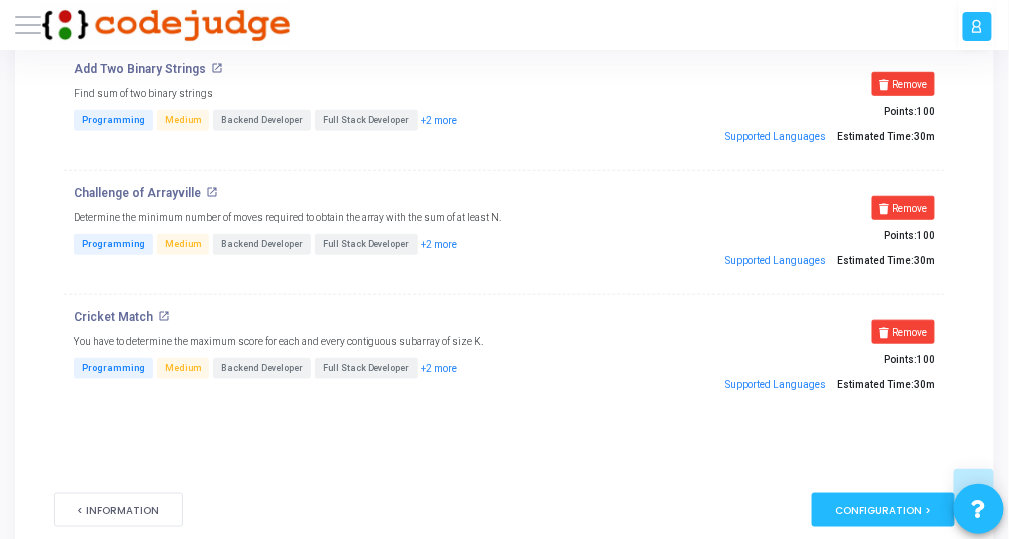 scroll, scrollTop: 320, scrollLeft: 0, axis: vertical 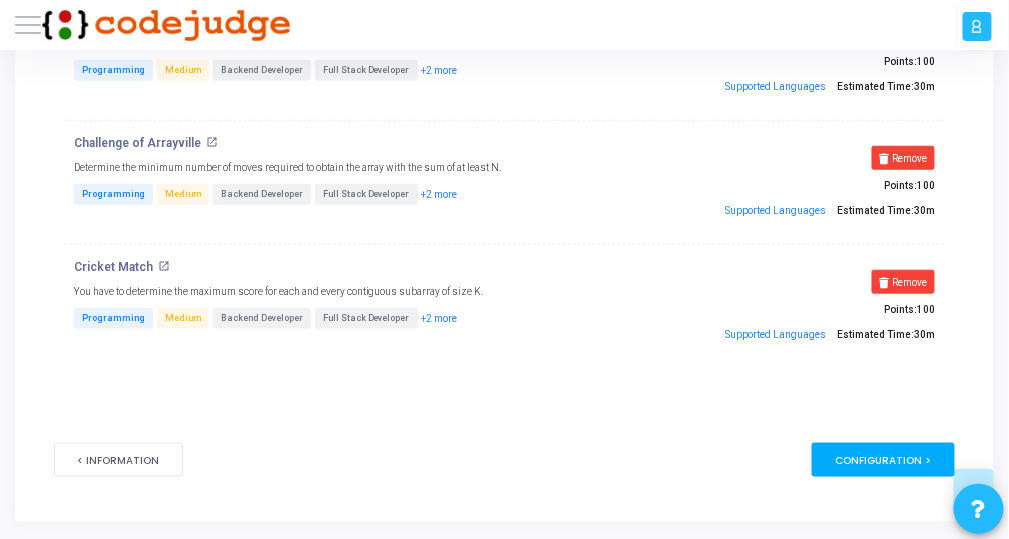 click on "Configuration >" at bounding box center [883, 460] 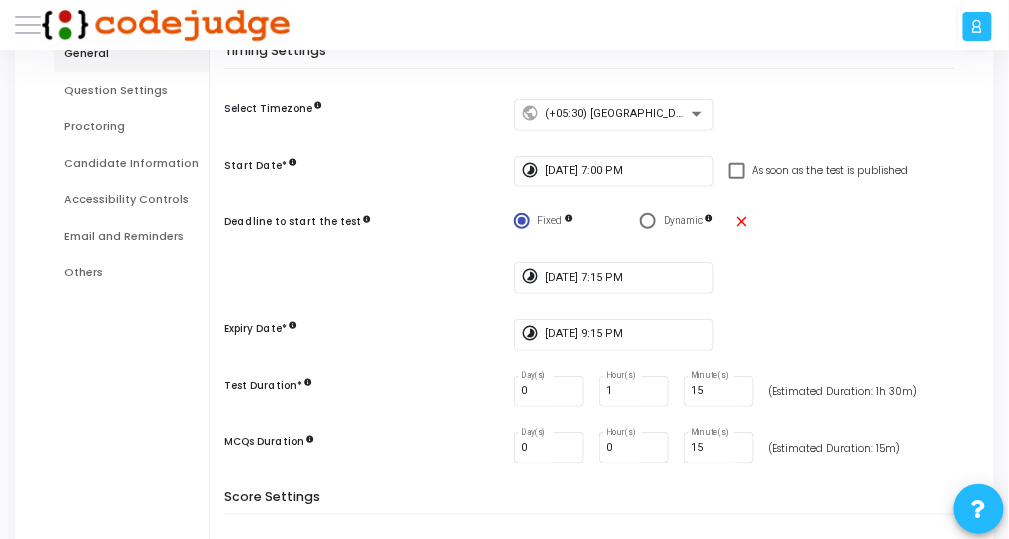 scroll, scrollTop: 0, scrollLeft: 0, axis: both 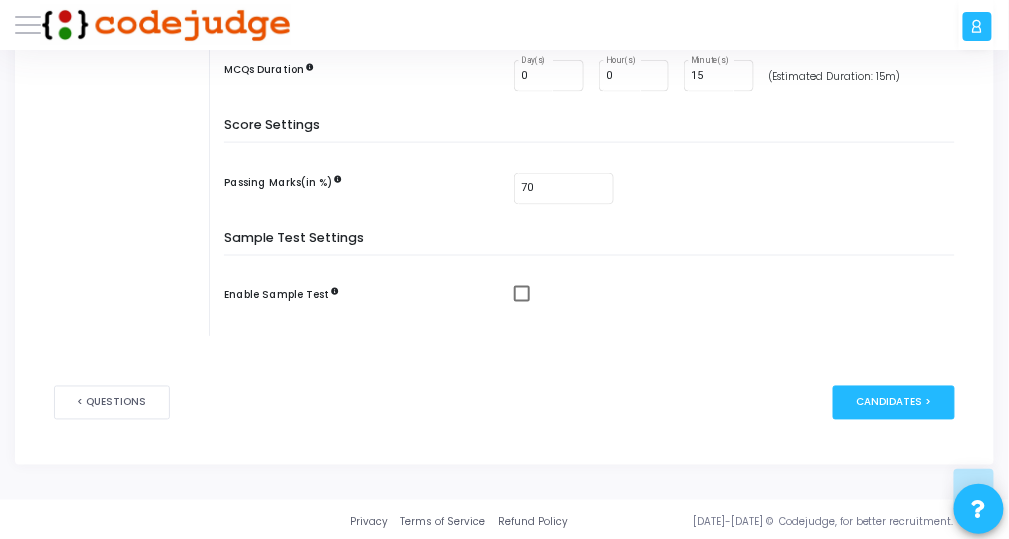click on "Candidates >" at bounding box center [894, 403] 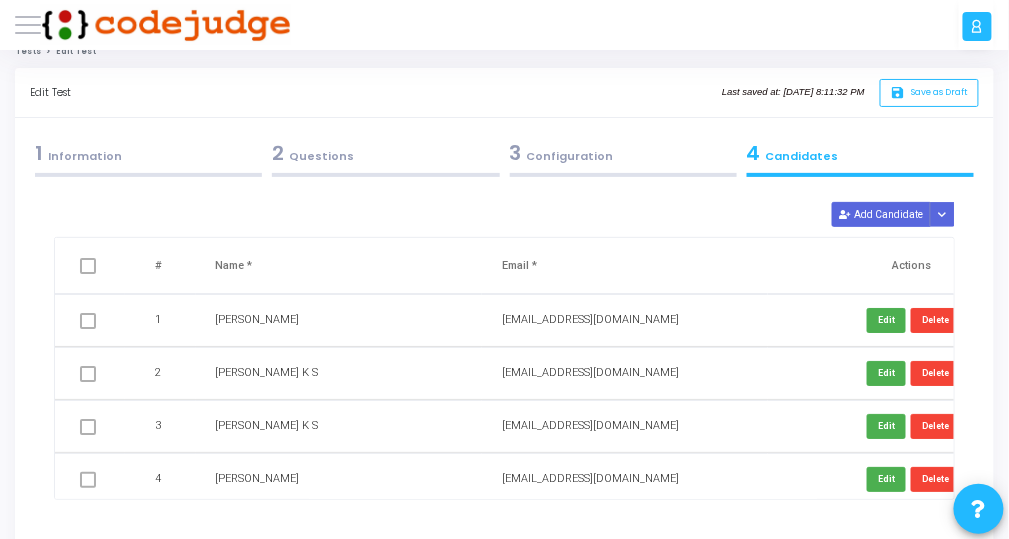 scroll, scrollTop: 0, scrollLeft: 0, axis: both 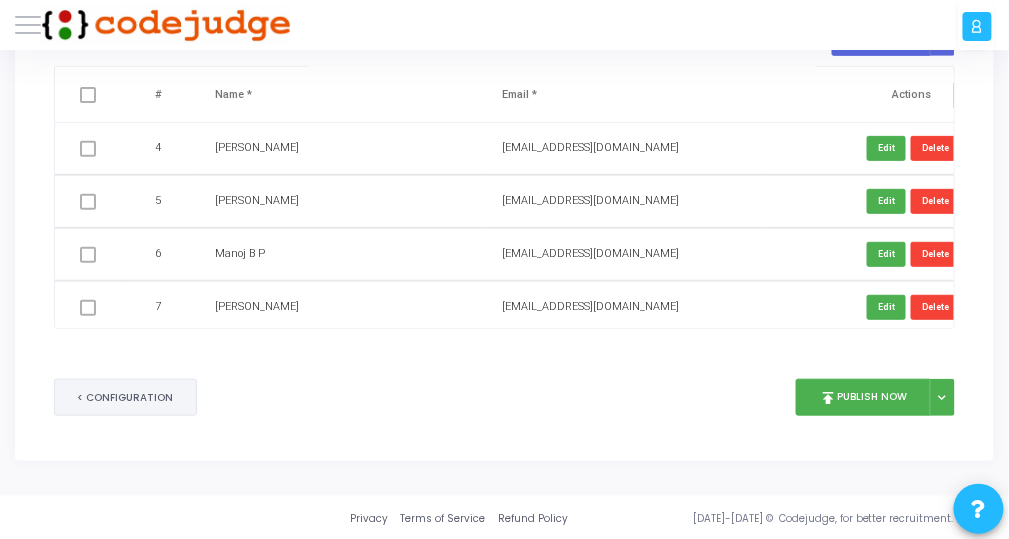 click on "< Configuration" at bounding box center (125, 397) 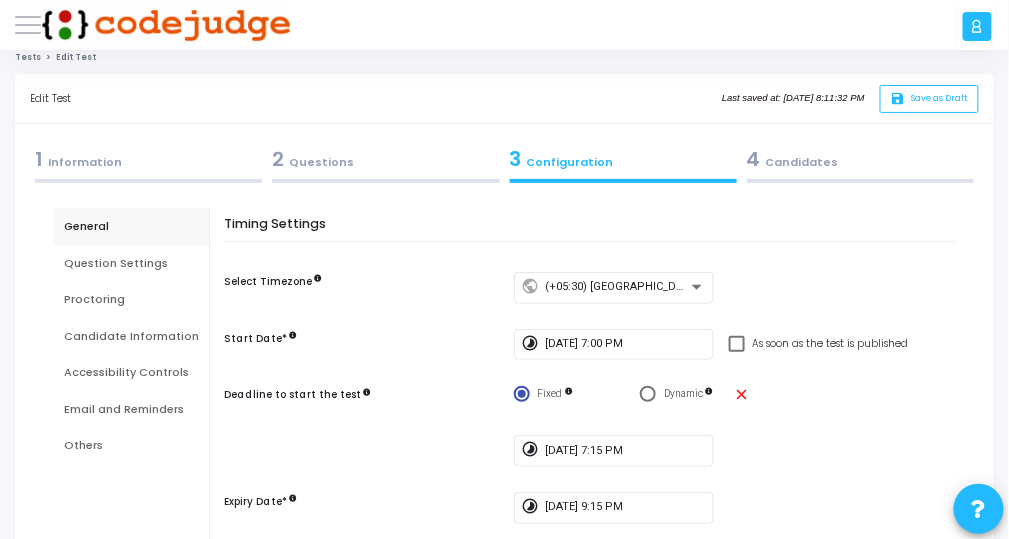scroll, scrollTop: 0, scrollLeft: 0, axis: both 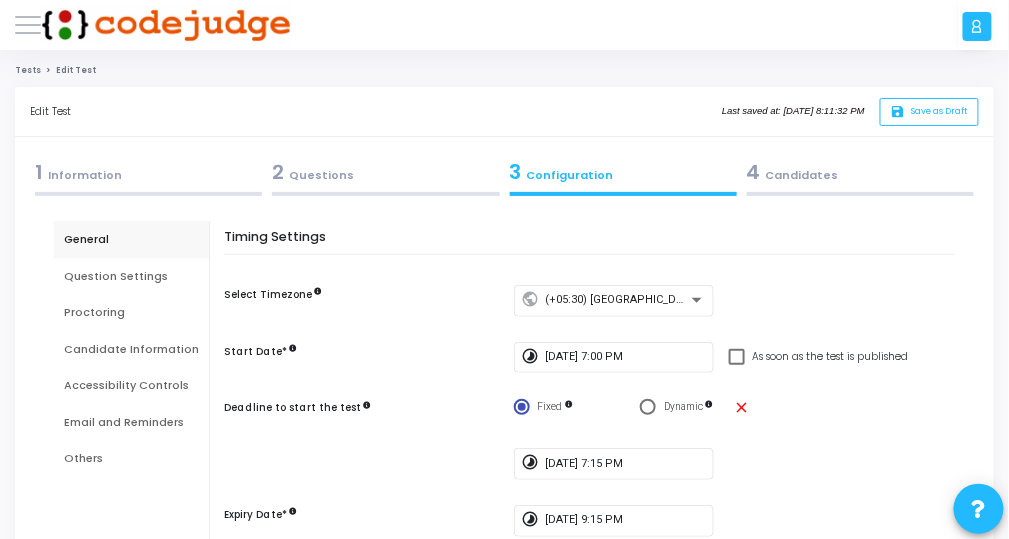 click on "Proctoring" at bounding box center (131, 312) 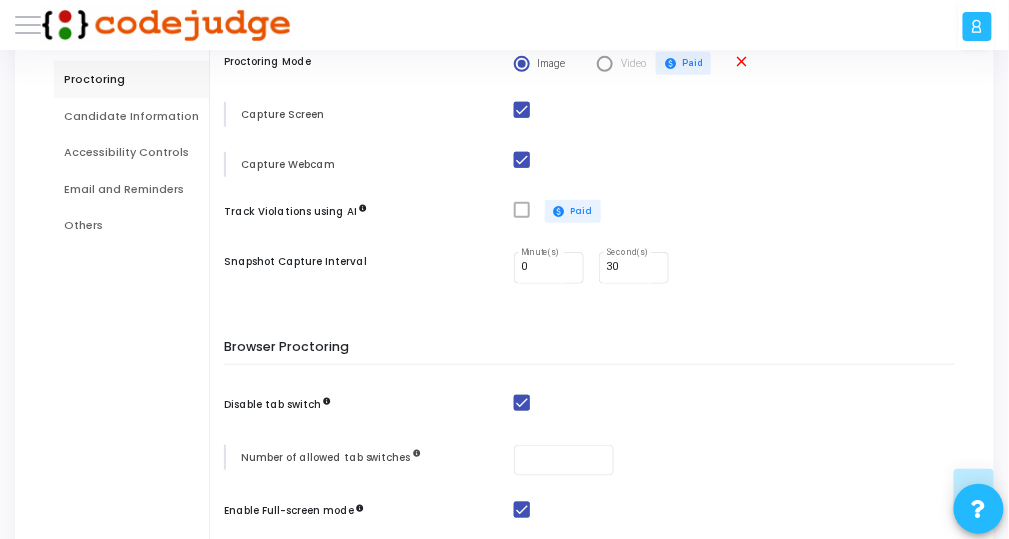scroll, scrollTop: 320, scrollLeft: 0, axis: vertical 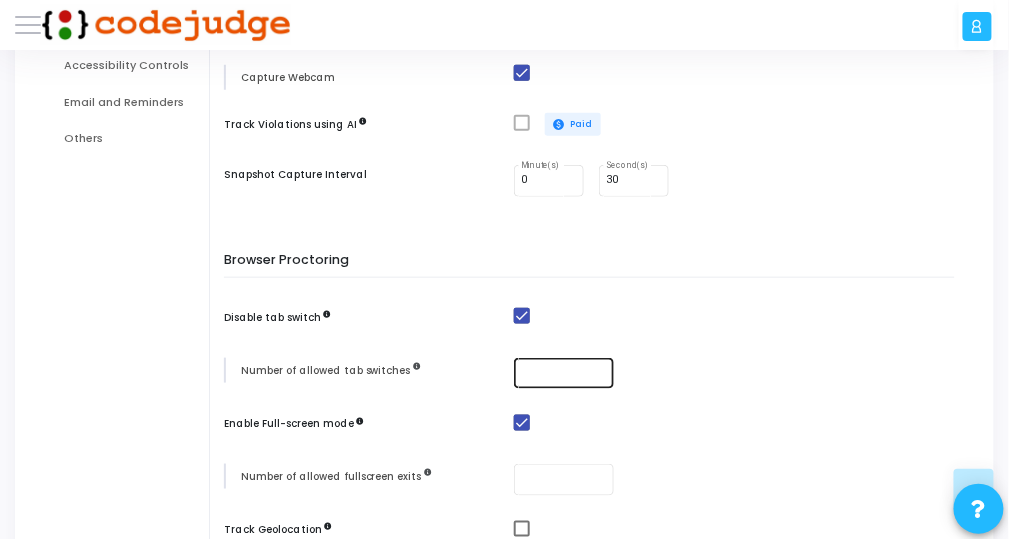click at bounding box center [563, 372] 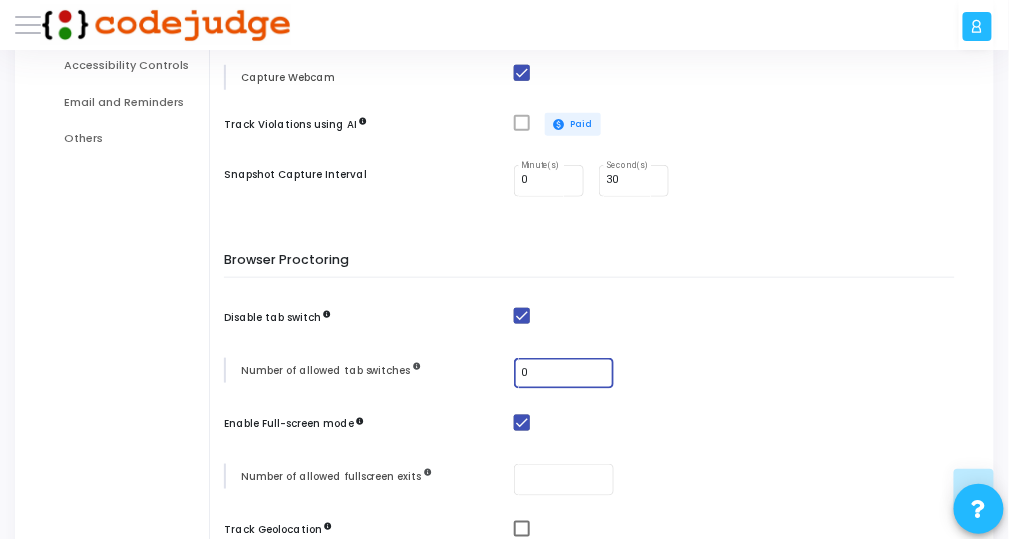 type on "0" 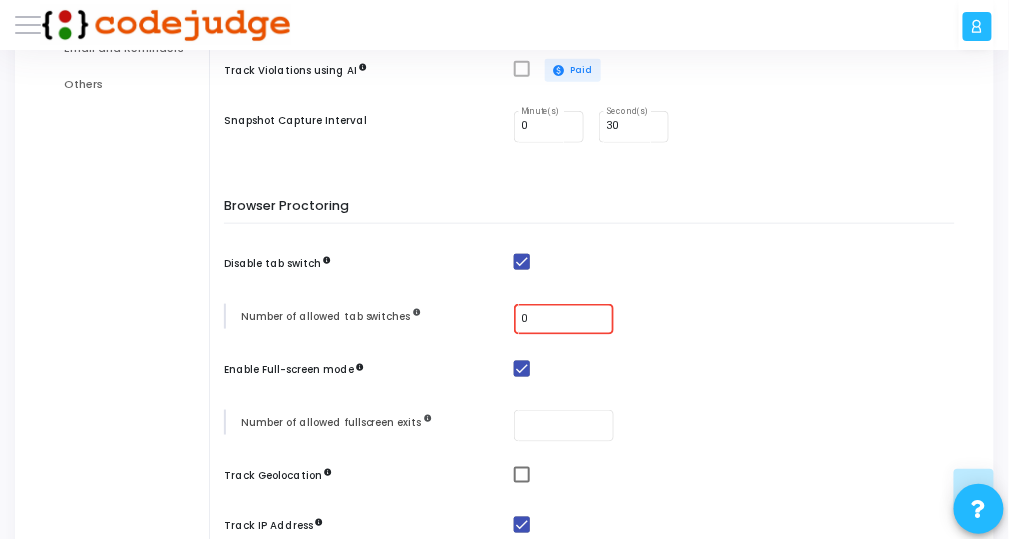 scroll, scrollTop: 400, scrollLeft: 0, axis: vertical 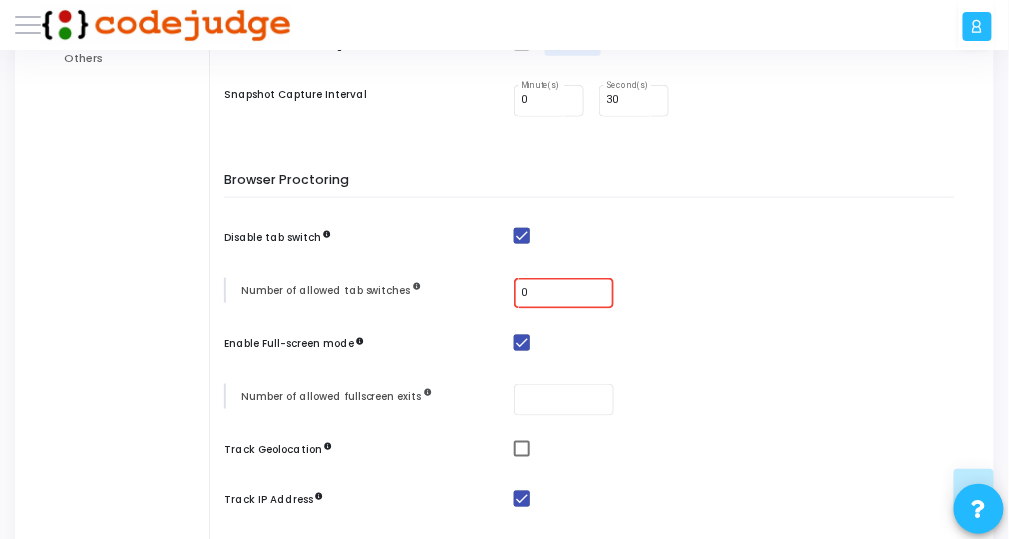 click on "0" at bounding box center [563, 293] 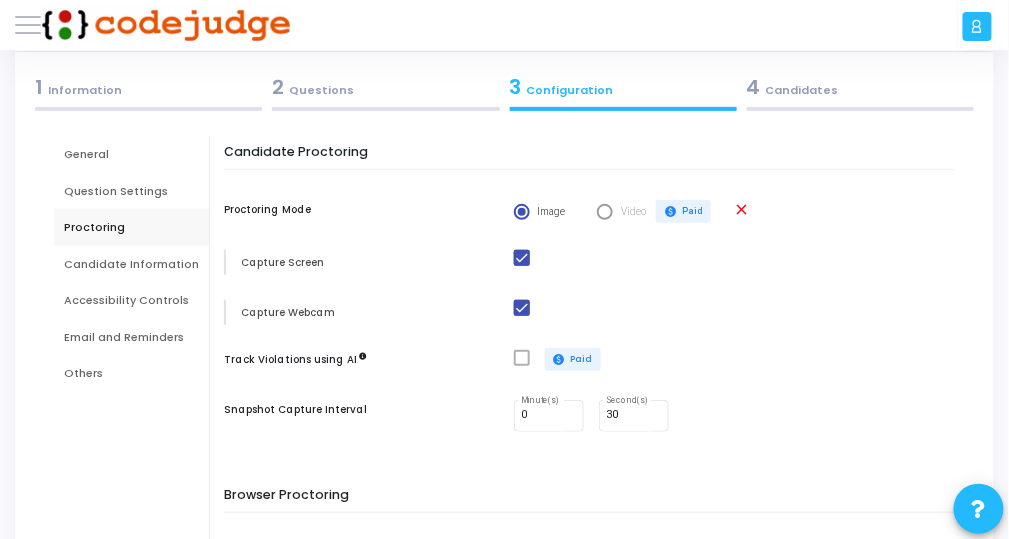 scroll, scrollTop: 80, scrollLeft: 0, axis: vertical 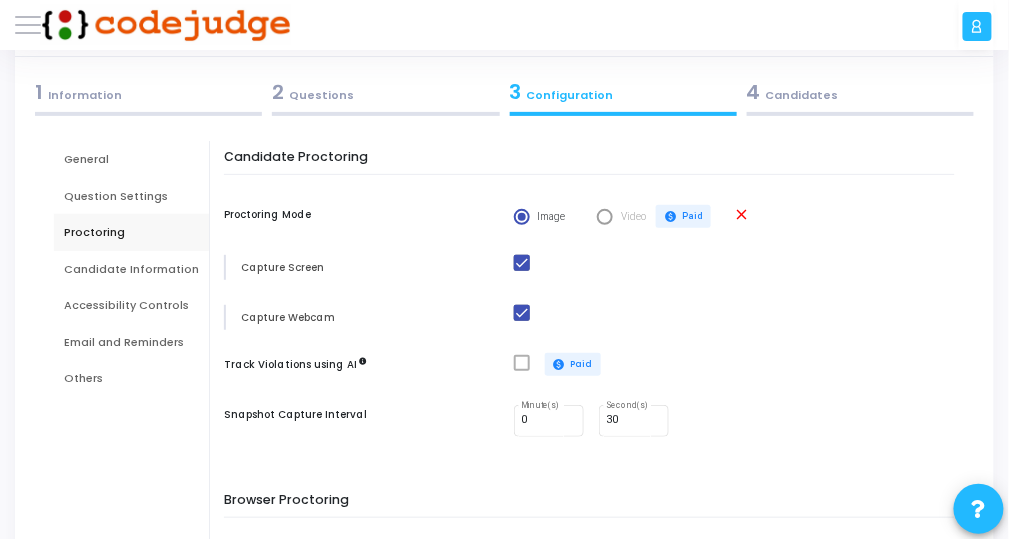 type 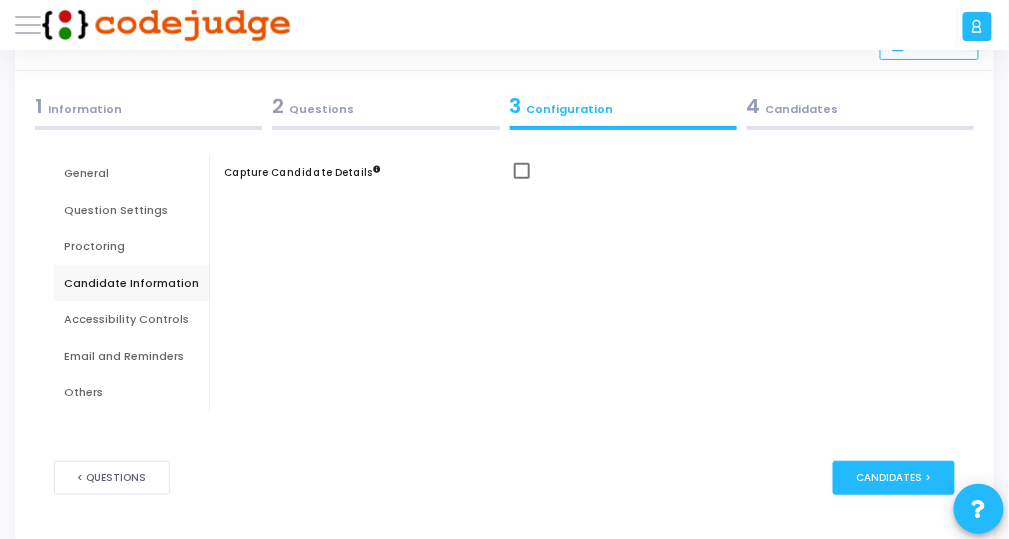 scroll, scrollTop: 0, scrollLeft: 0, axis: both 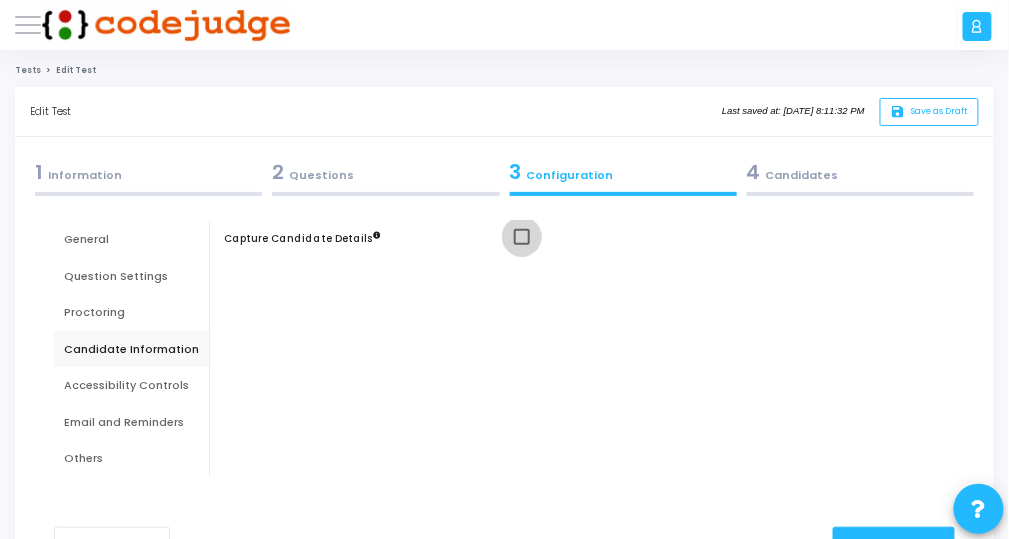 click at bounding box center (522, 237) 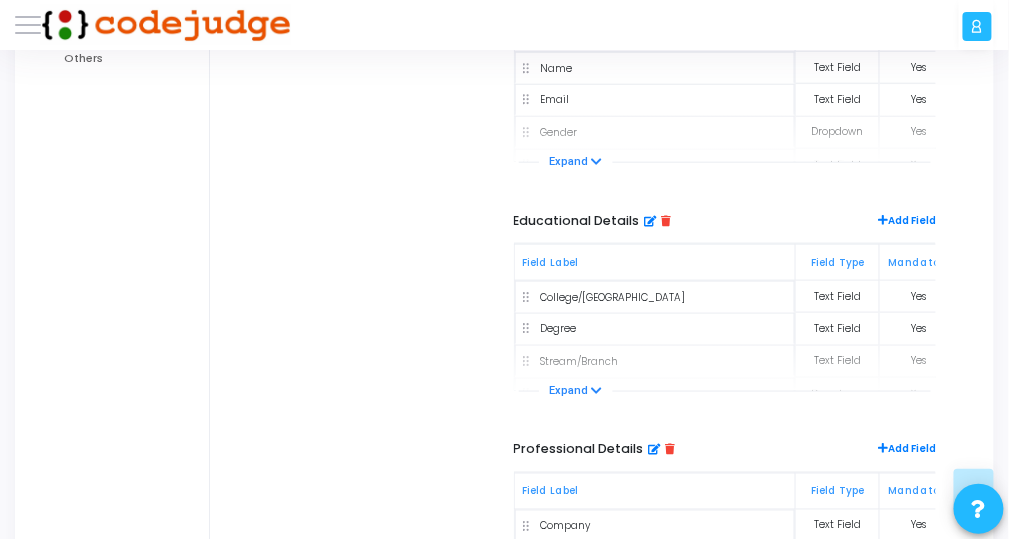 scroll, scrollTop: 560, scrollLeft: 0, axis: vertical 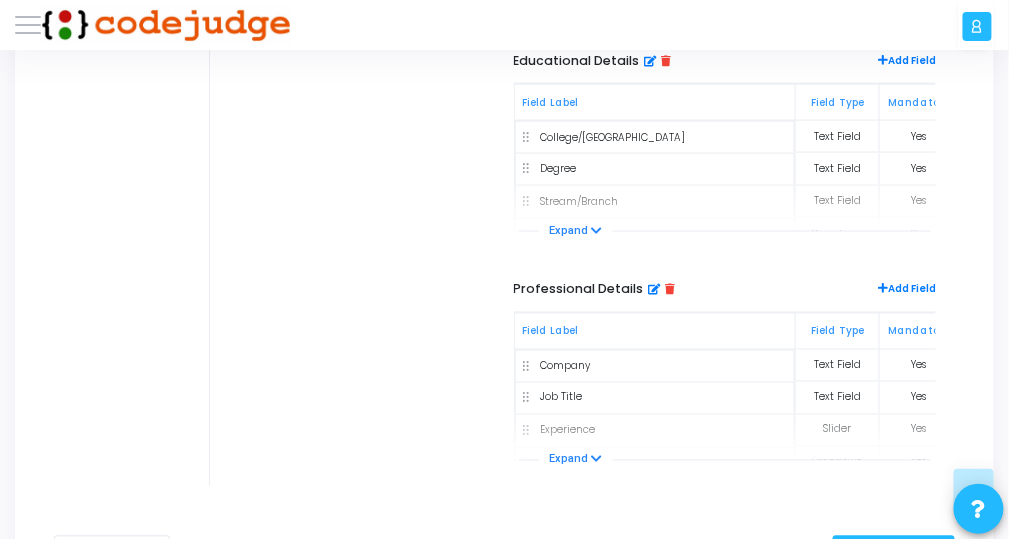 click at bounding box center (671, 289) 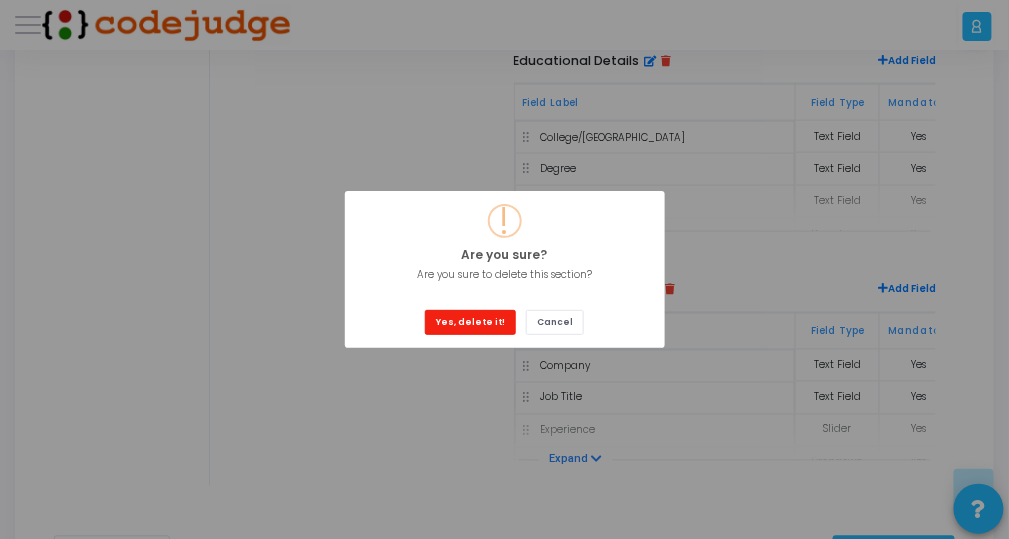 click on "Yes, delete it!" at bounding box center (470, 322) 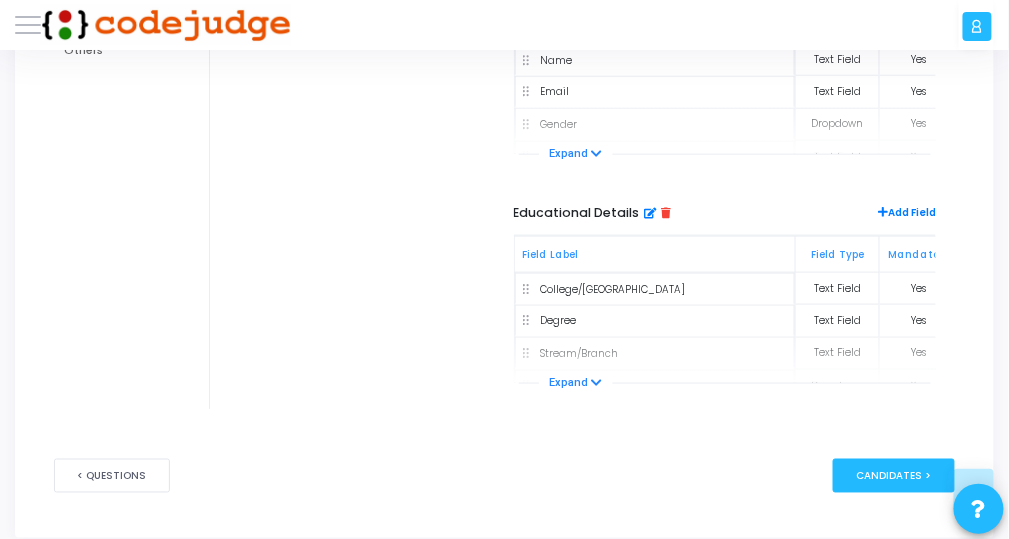 scroll, scrollTop: 305, scrollLeft: 0, axis: vertical 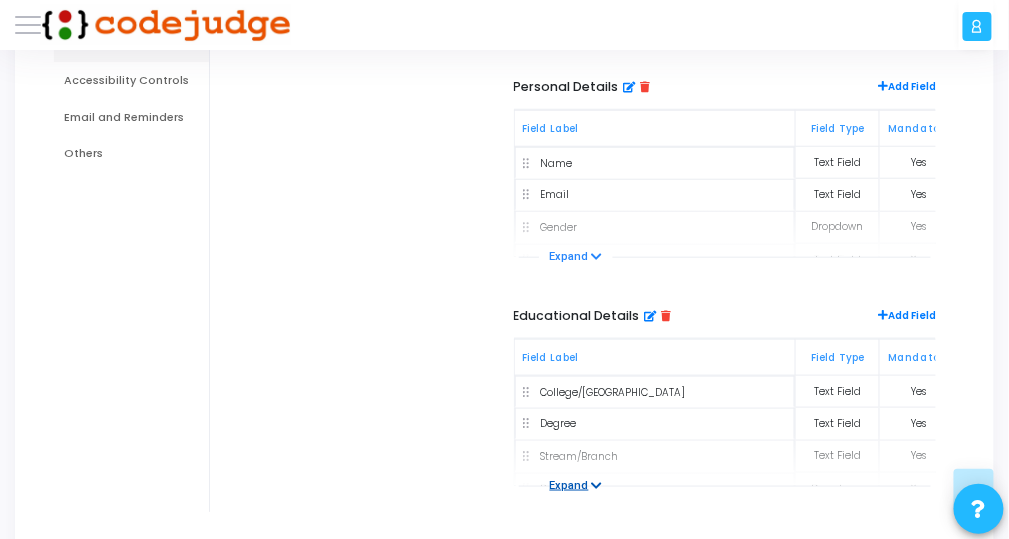 click on "Expand" at bounding box center [576, 486] 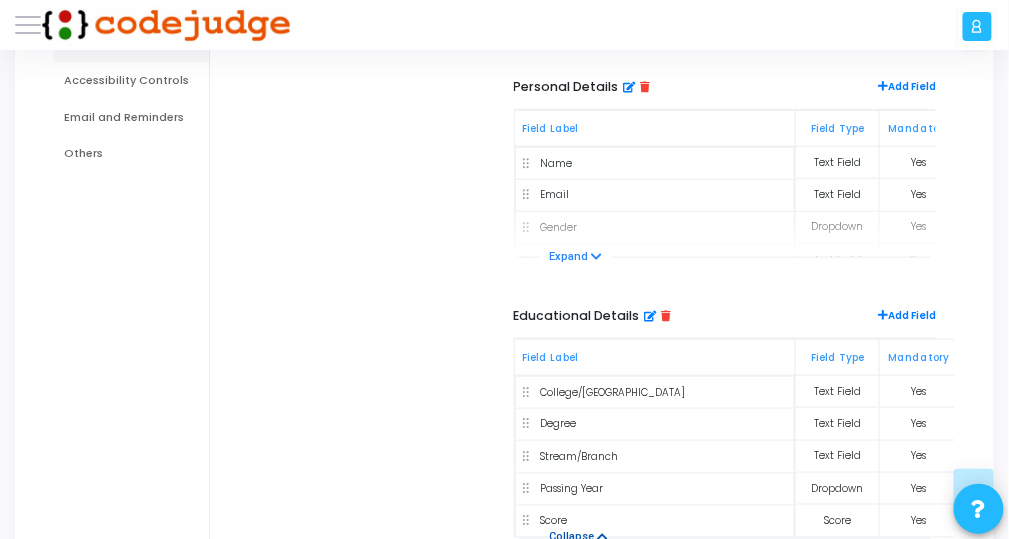 scroll, scrollTop: 385, scrollLeft: 0, axis: vertical 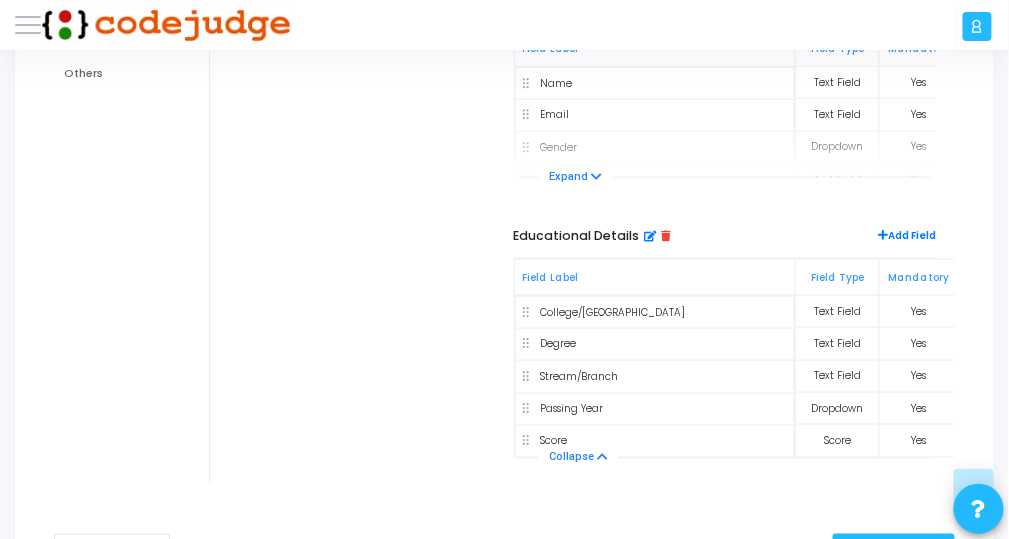 click at bounding box center (651, 235) 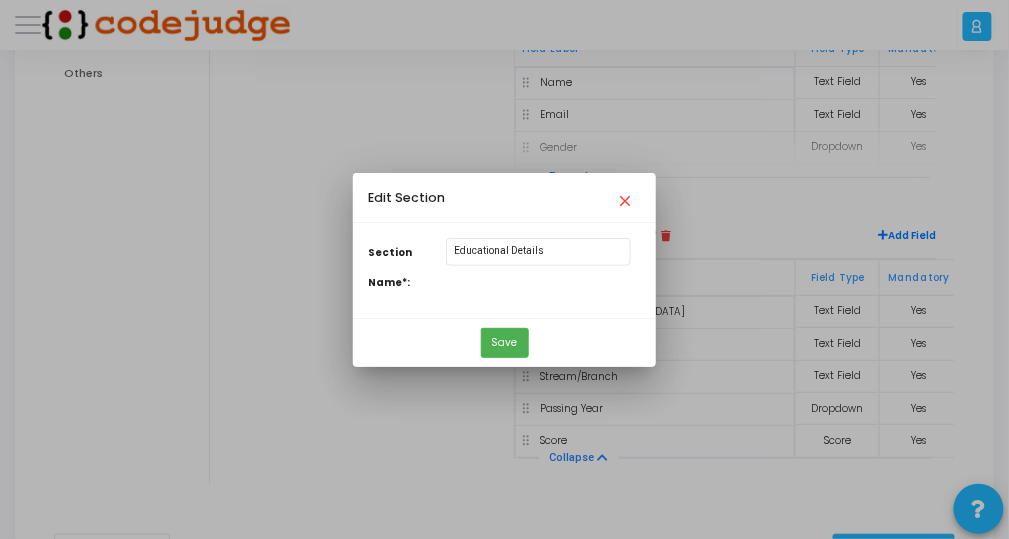 click on "close" at bounding box center [629, 195] 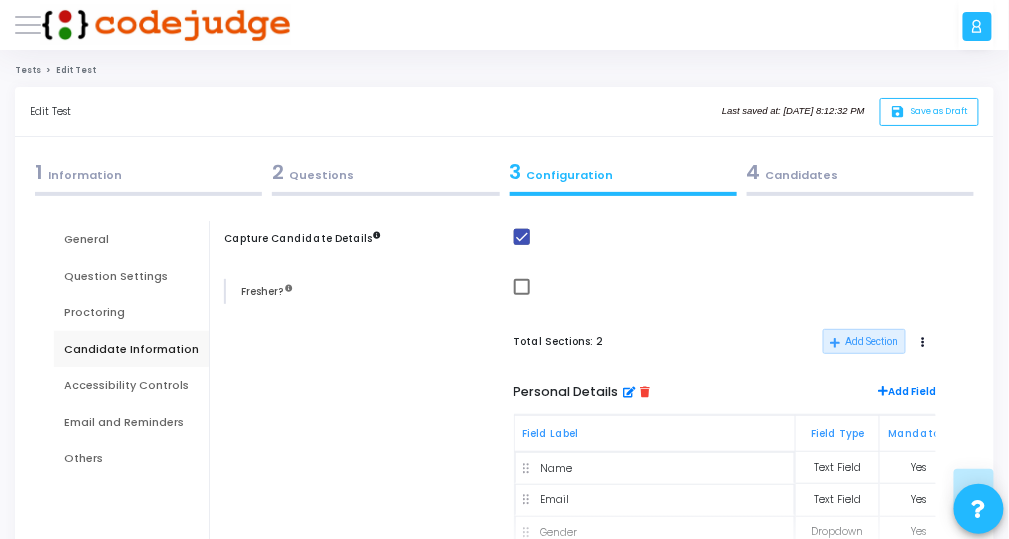 scroll, scrollTop: 385, scrollLeft: 0, axis: vertical 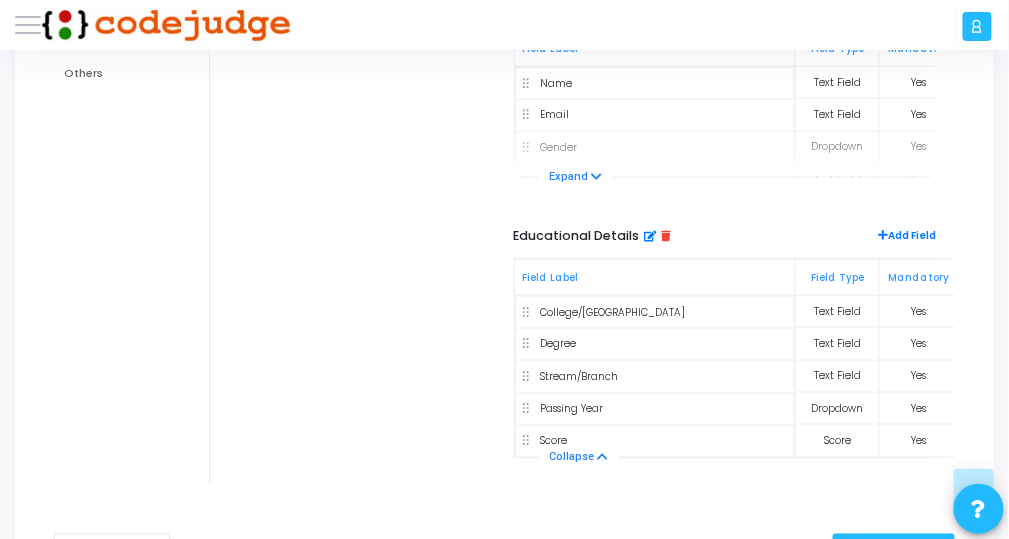 click on "Yes" at bounding box center [919, 408] 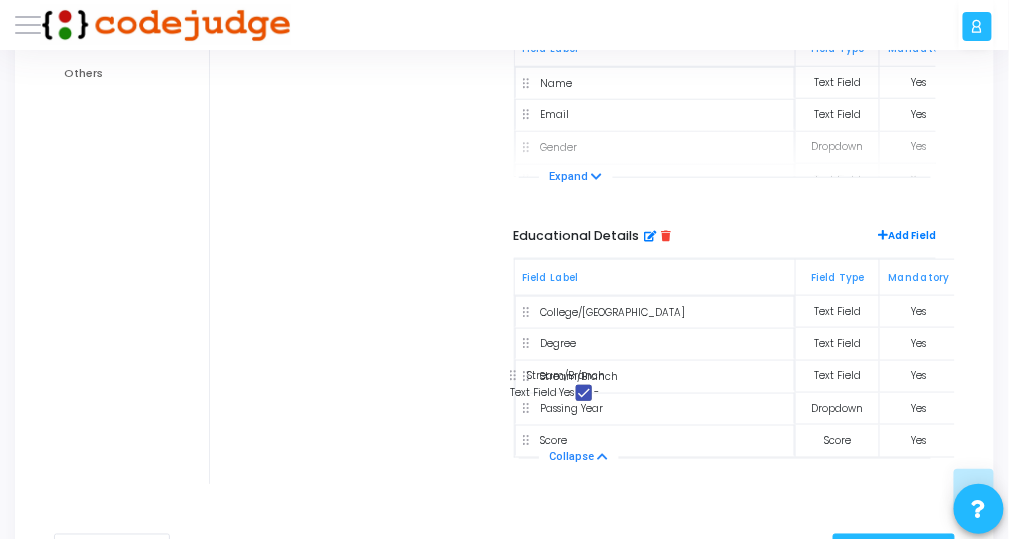 drag, startPoint x: 527, startPoint y: 368, endPoint x: 655, endPoint y: 378, distance: 128.39003 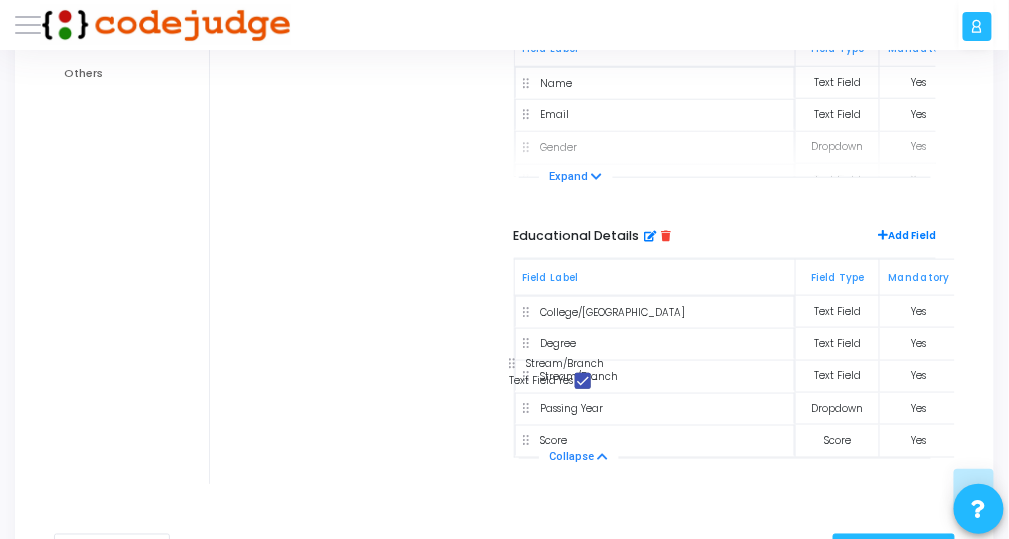 drag, startPoint x: 620, startPoint y: 382, endPoint x: 545, endPoint y: 380, distance: 75.026665 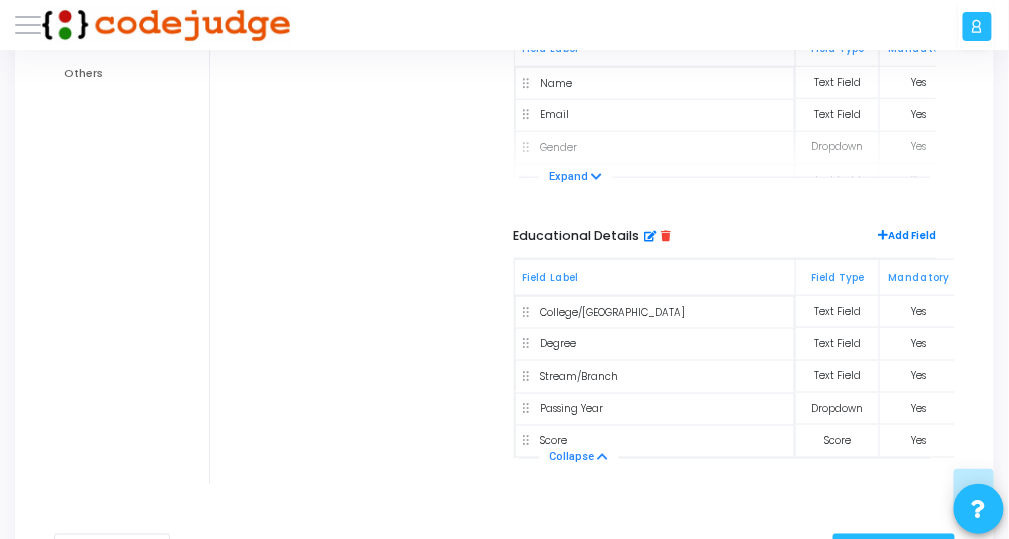click on "Field Label" at bounding box center [654, 278] 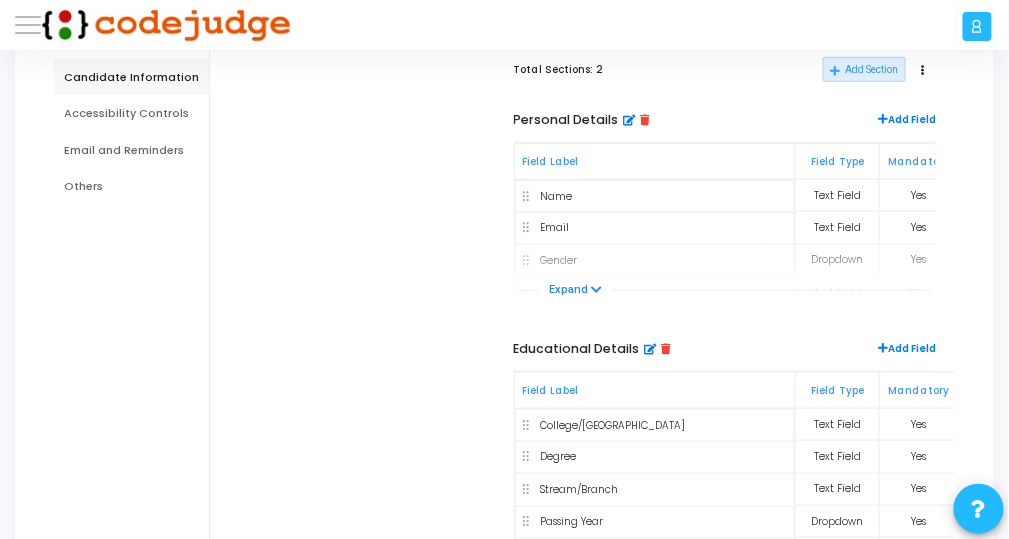scroll, scrollTop: 271, scrollLeft: 0, axis: vertical 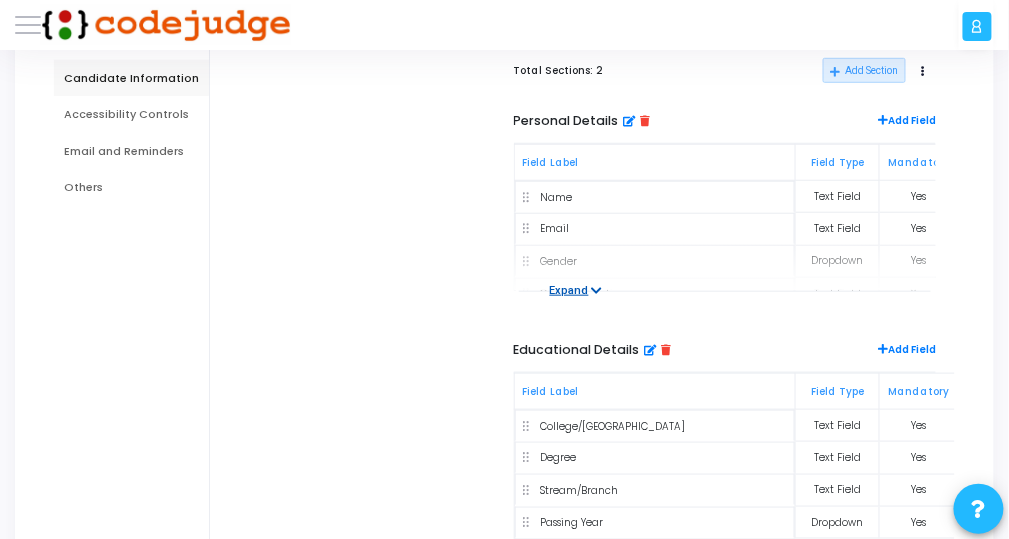 click on "Expand" at bounding box center [576, 291] 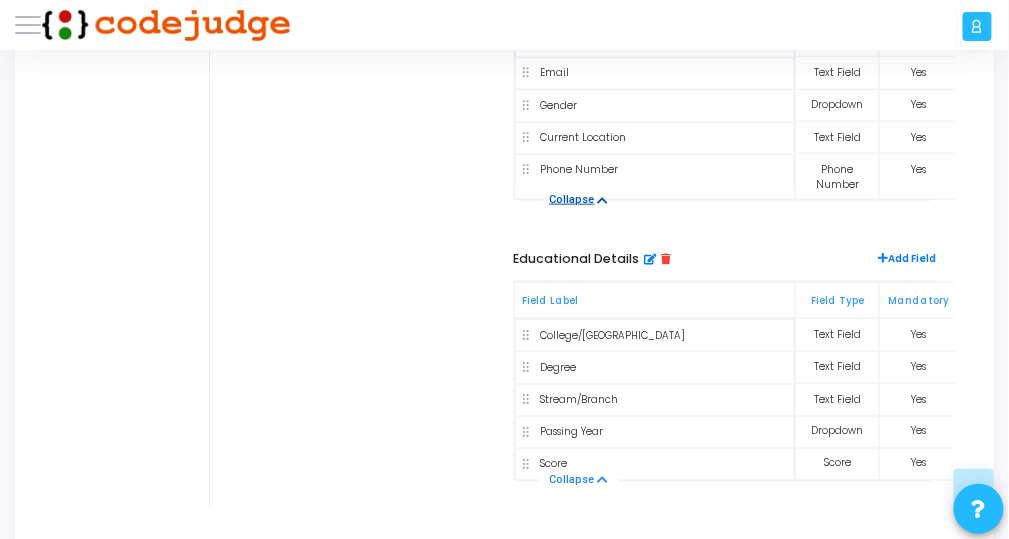 scroll, scrollTop: 411, scrollLeft: 0, axis: vertical 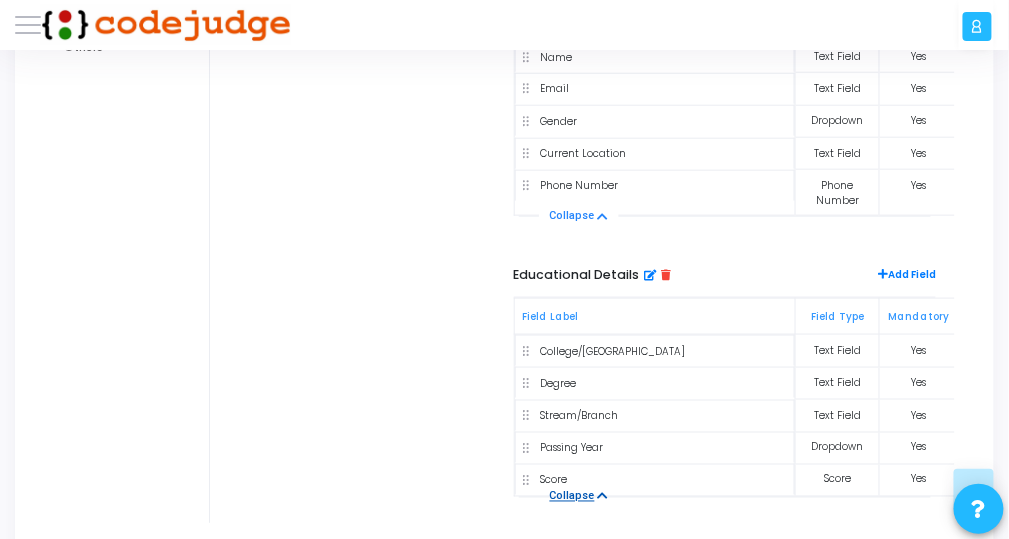 click on "Collapse" at bounding box center (579, 497) 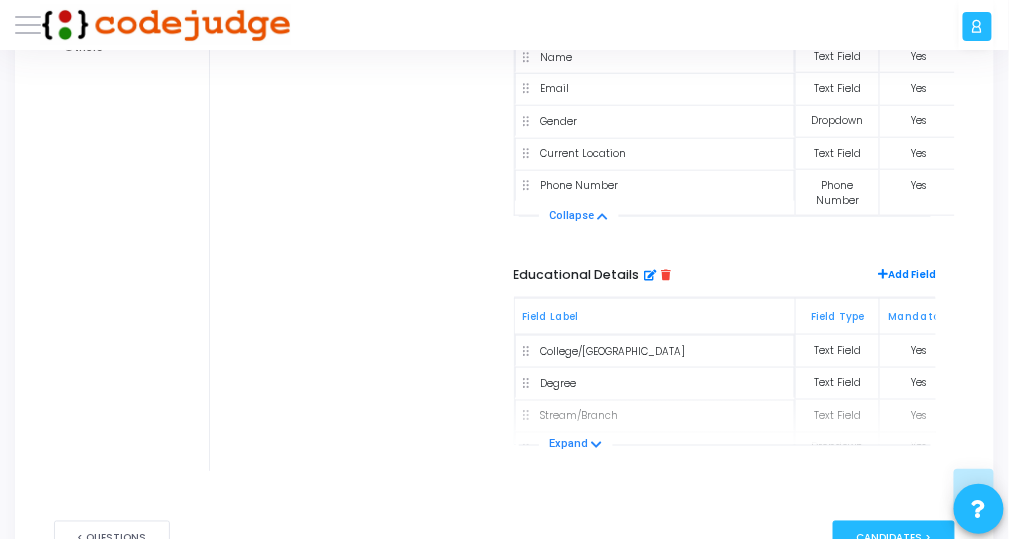 click on "Educational Details" at bounding box center (593, 274) 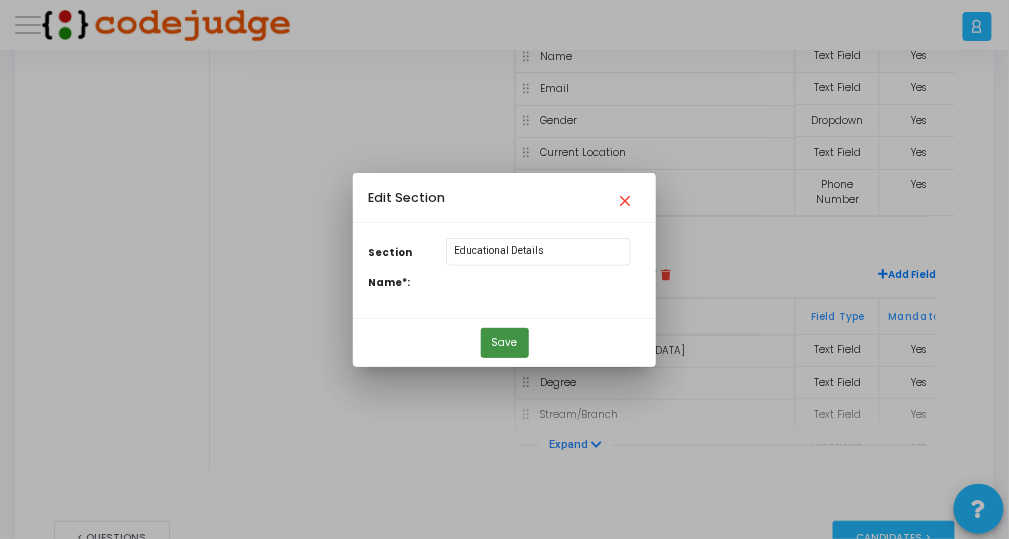 click on "Save" at bounding box center [505, 343] 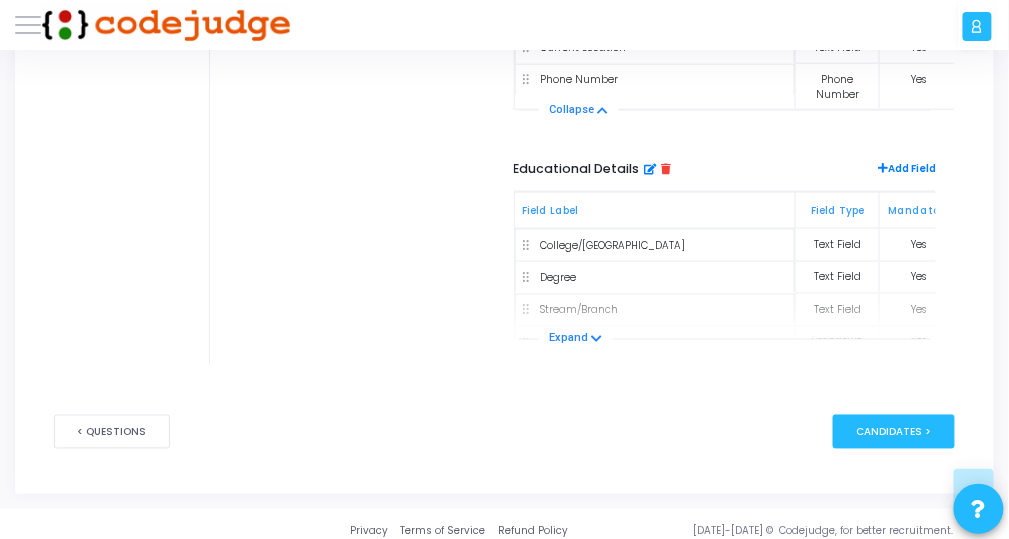 scroll, scrollTop: 525, scrollLeft: 0, axis: vertical 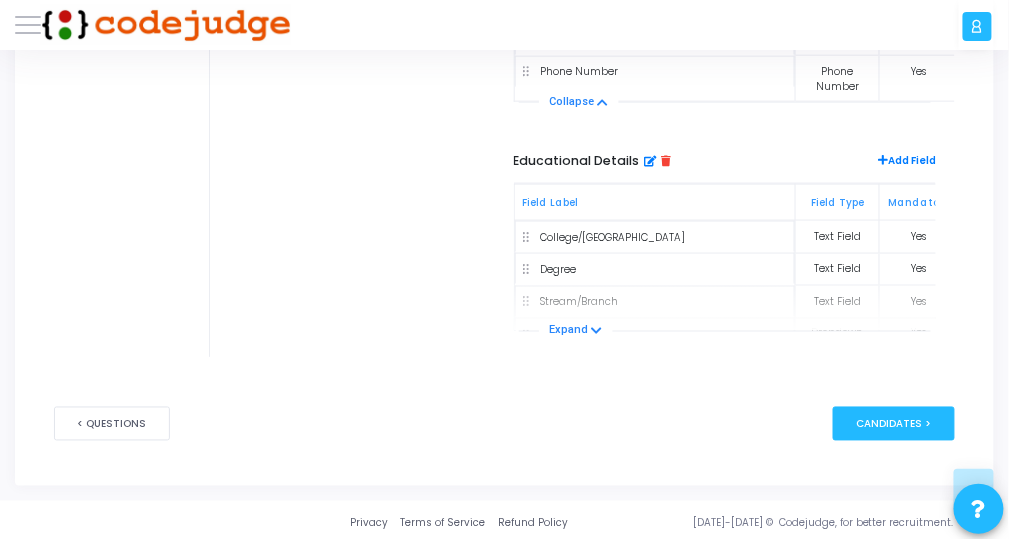 click on "Add Field" at bounding box center [907, 163] 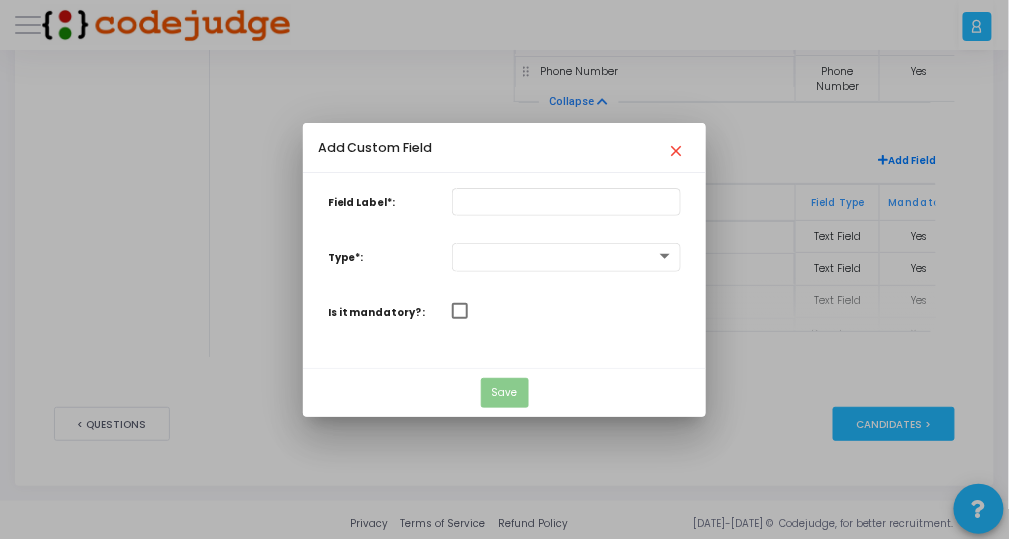 scroll, scrollTop: 0, scrollLeft: 0, axis: both 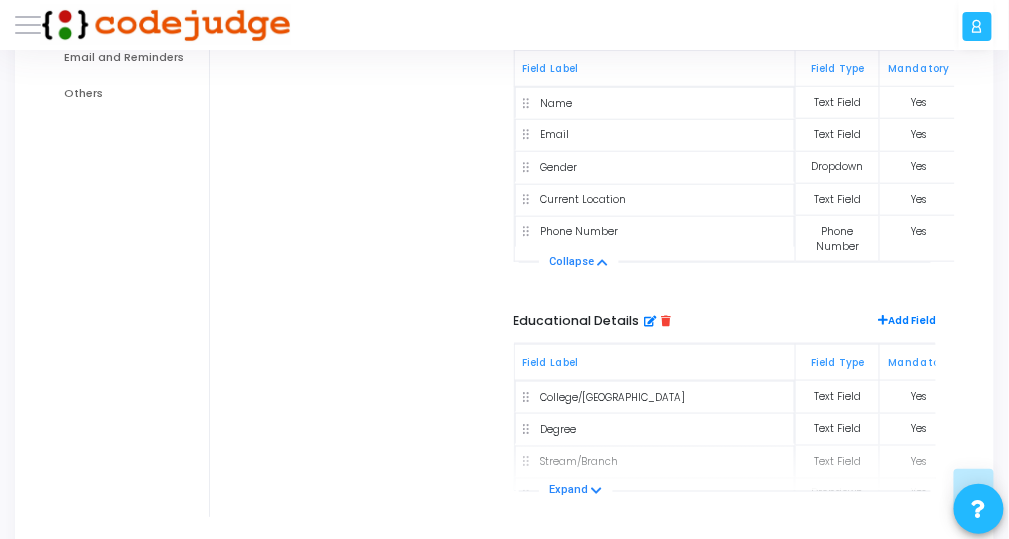 click on "Yes" at bounding box center (919, 396) 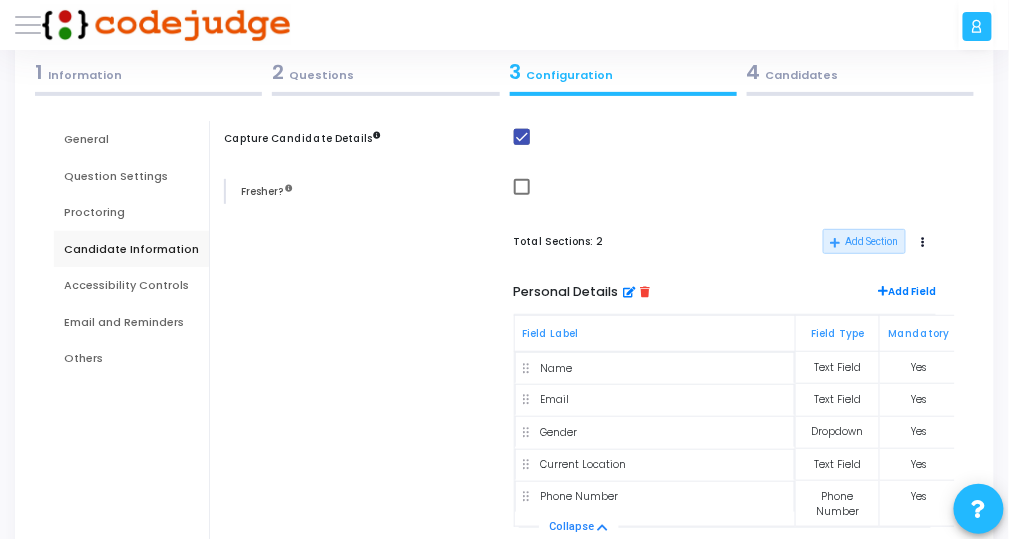 scroll, scrollTop: 125, scrollLeft: 0, axis: vertical 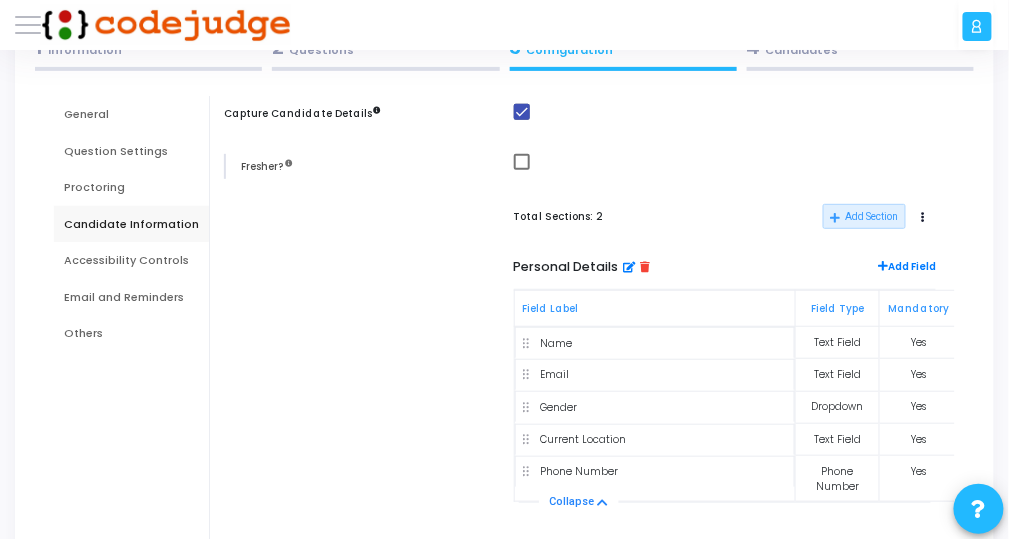 click on "Dropdown" at bounding box center (837, 407) 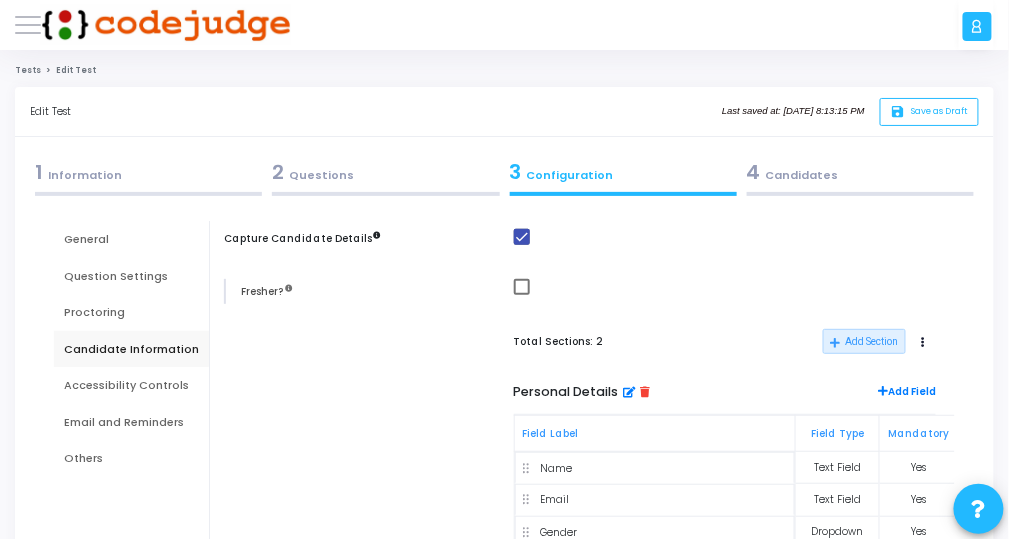 click on "4  Candidates" at bounding box center [860, 172] 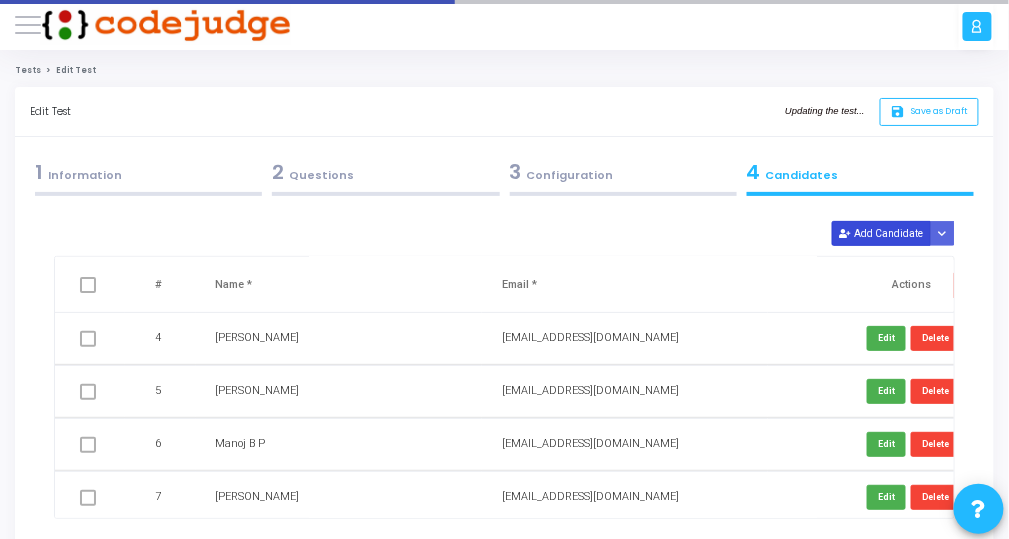 click on "Add Candidate" at bounding box center [881, 233] 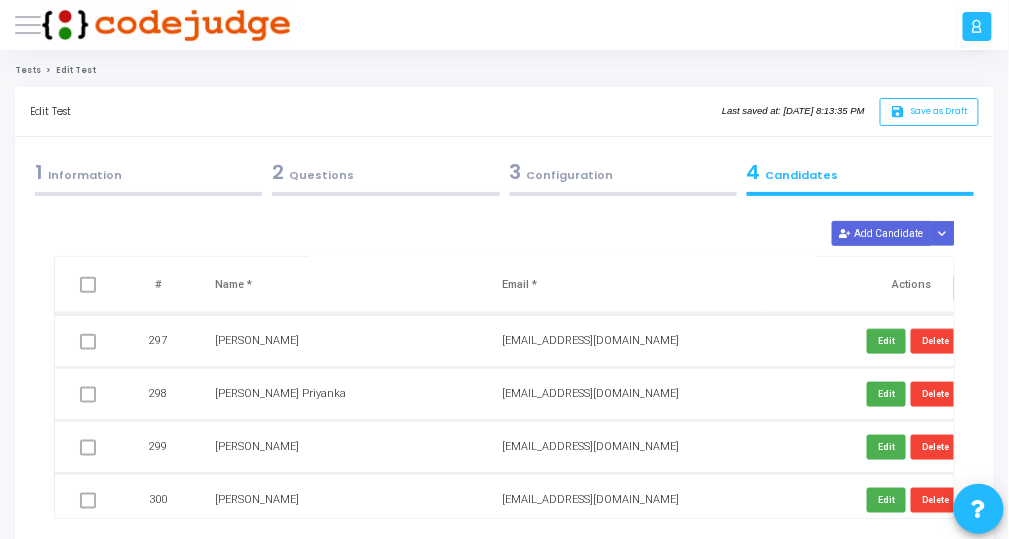 scroll, scrollTop: 15754, scrollLeft: 0, axis: vertical 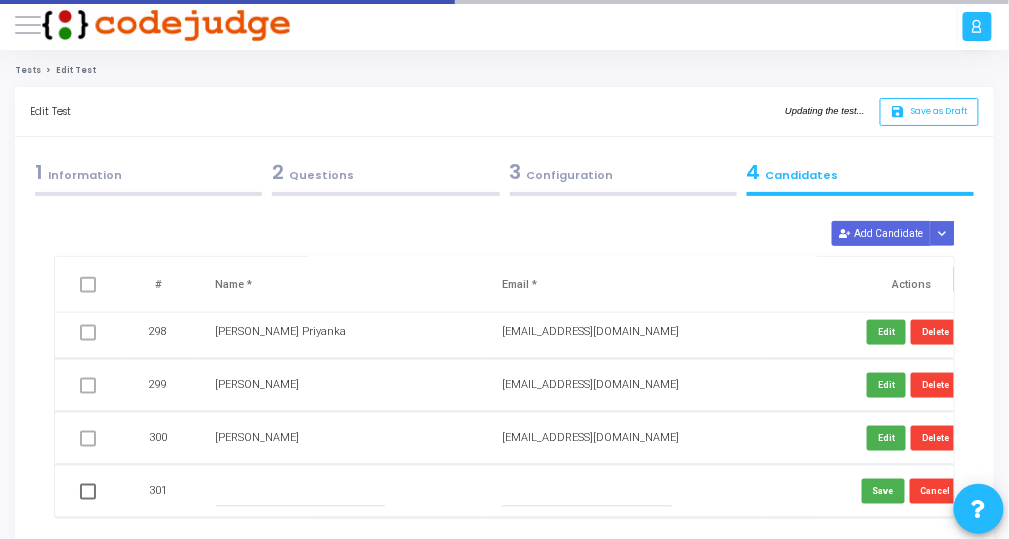 click at bounding box center [587, 492] 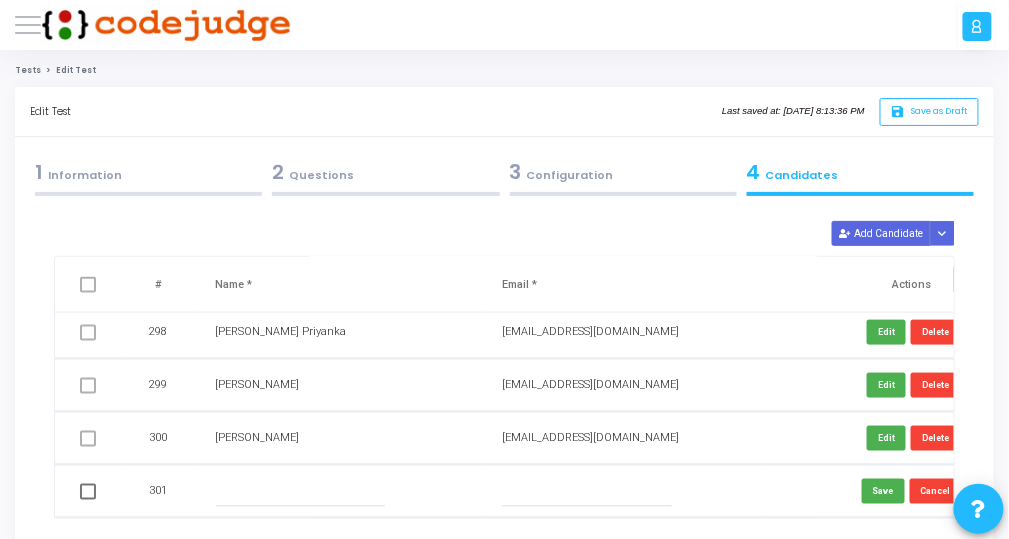 paste on "[EMAIL_ADDRESS][DOMAIN_NAME]" 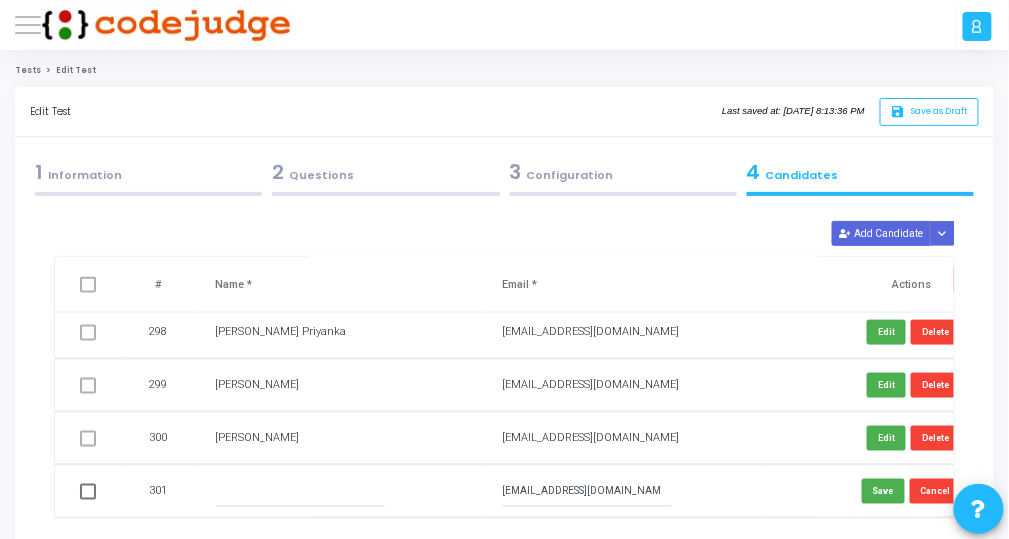 click on "[EMAIL_ADDRESS][DOMAIN_NAME]" at bounding box center [587, 492] 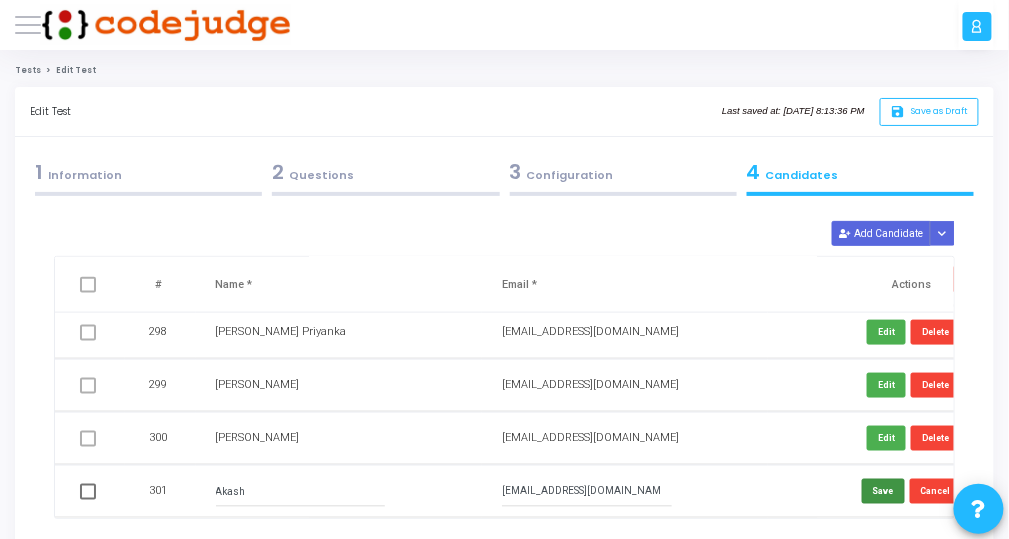 type on "Akash" 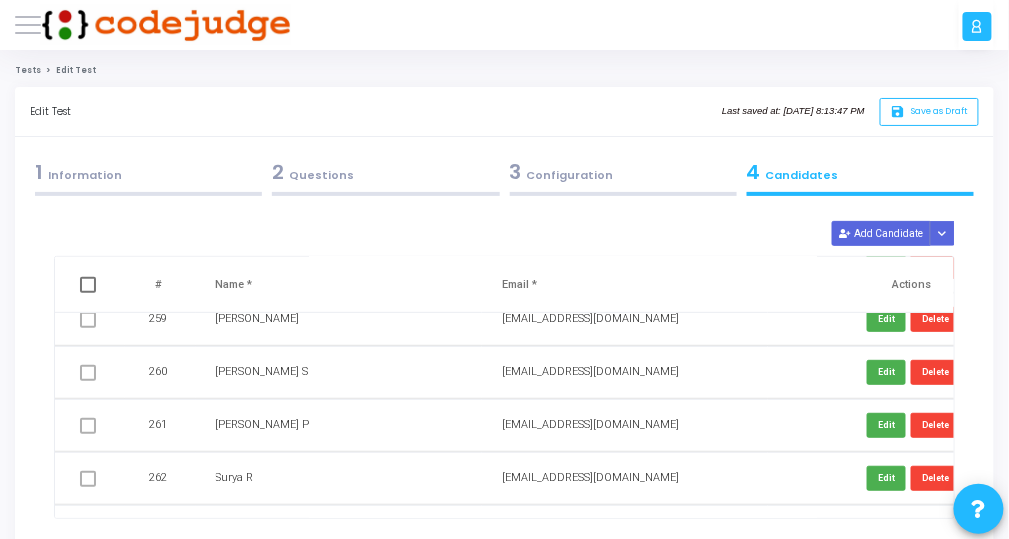 scroll, scrollTop: 13514, scrollLeft: 0, axis: vertical 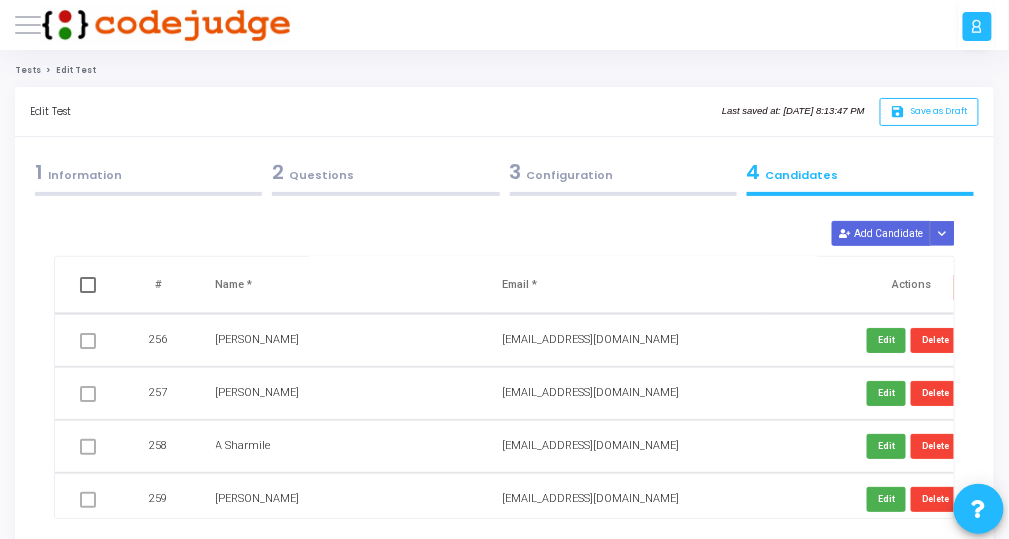 click on "Tests Edit Test Edit Test Last saved at: [DATE] 8:13:47 PM  save   Save as Draft 1  Information  2  Questions  3  Configuration  4  Candidates   Test Name*  Zeta - SRE July/Aug Batch - 7PM Test Test Description Rich Text Editor Paragraph Bold Italic Underline Basic styles Text alignment Bulleted List Bulleted List Numbered List Numbered List To-do List Insert table Insert code block Insert code block Link Show more items Zeta - SRE  Opportunity- Round 1 - Online Test Words: 7 Characters: 46  Important Note  Rich Text Editor Paragraph Bold Italic Underline Basic styles Text alignment Bulleted List Bulleted List Numbered List Numbered List To-do List Insert table Insert code block Insert code block Link Show more items Important information before starting the test: Test duration: 60 minutes. The test link will expire 10 minutes after the scheduled start time, which is 7:00 PM. After 7:15PM, you will lose access to the test and the link. Words: 53 Characters: 296  Programming(3)   MCQs(15)   Medium" at bounding box center [504, 358] 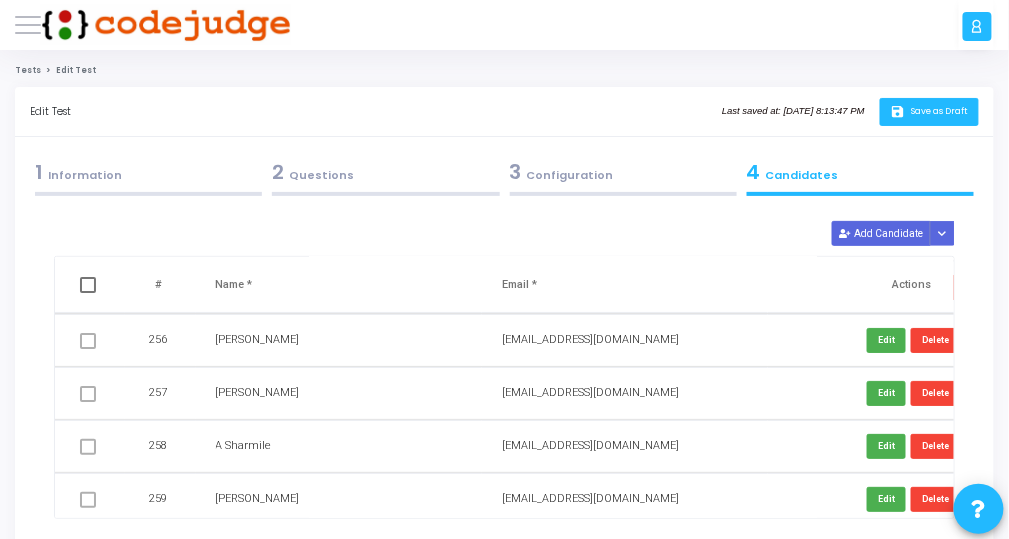 click on "Save as Draft" 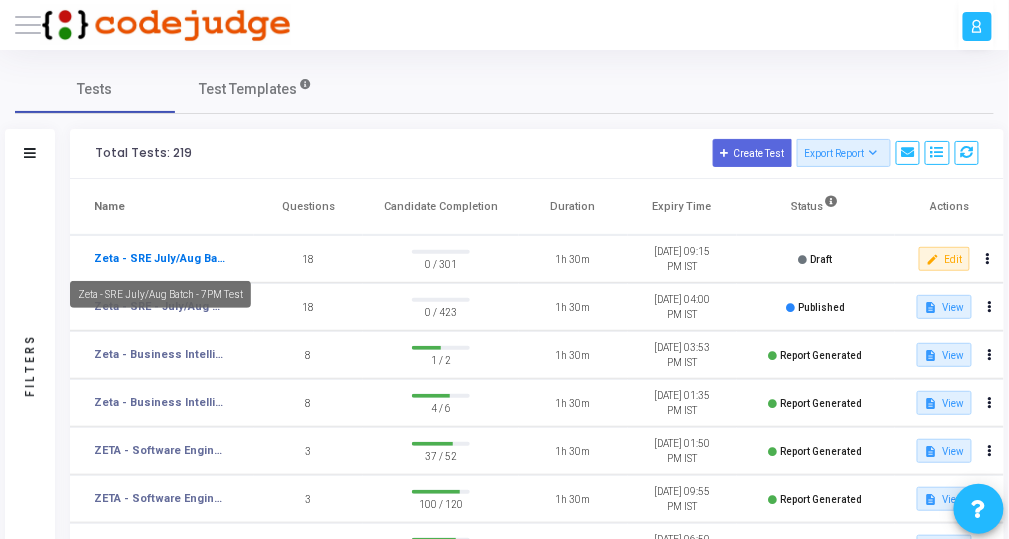 click on "Zeta - SRE July/Aug Batch - 7PM Test" at bounding box center (160, 259) 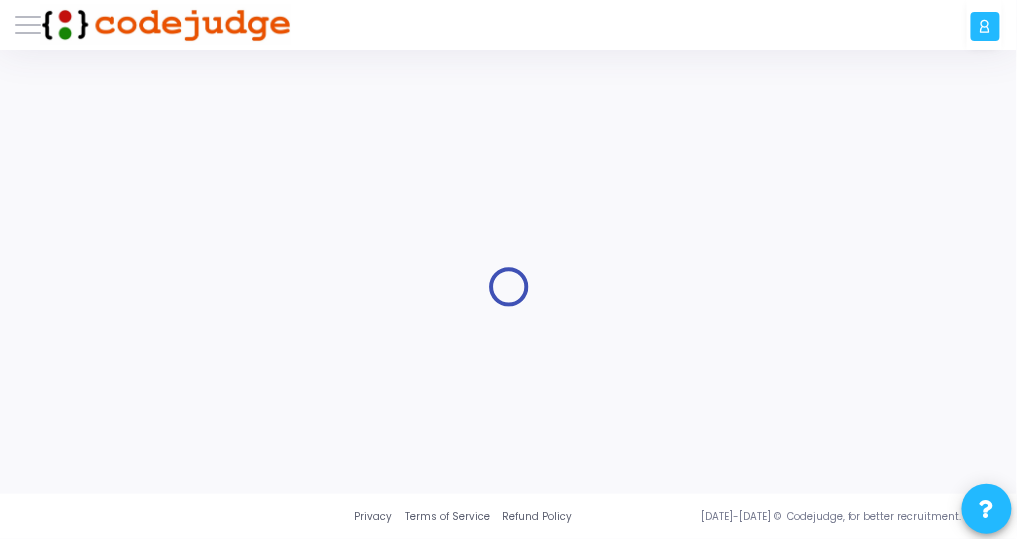 type on "Zeta - SRE July/Aug Batch - 7PM Test" 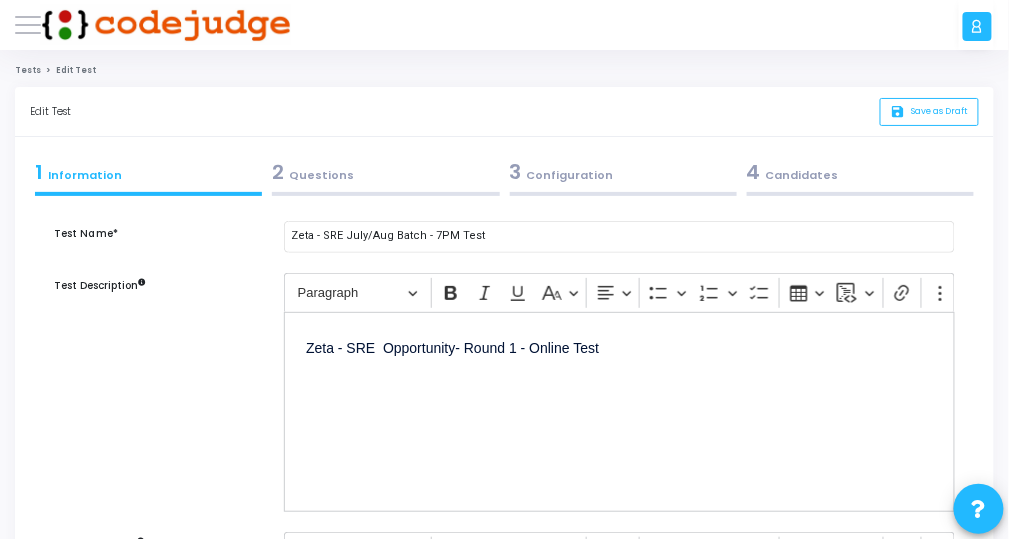scroll, scrollTop: 400, scrollLeft: 0, axis: vertical 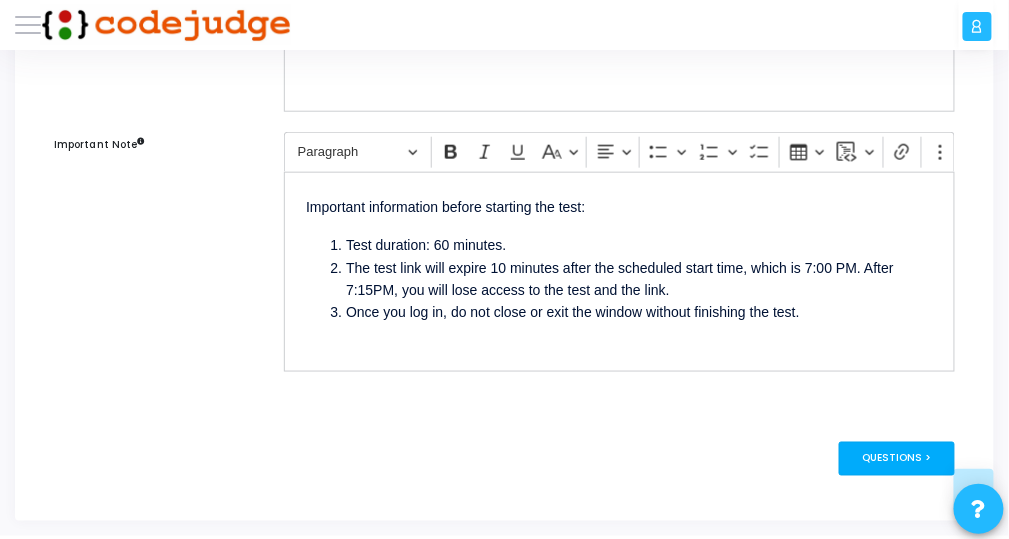 click on "Questions >" at bounding box center [897, 459] 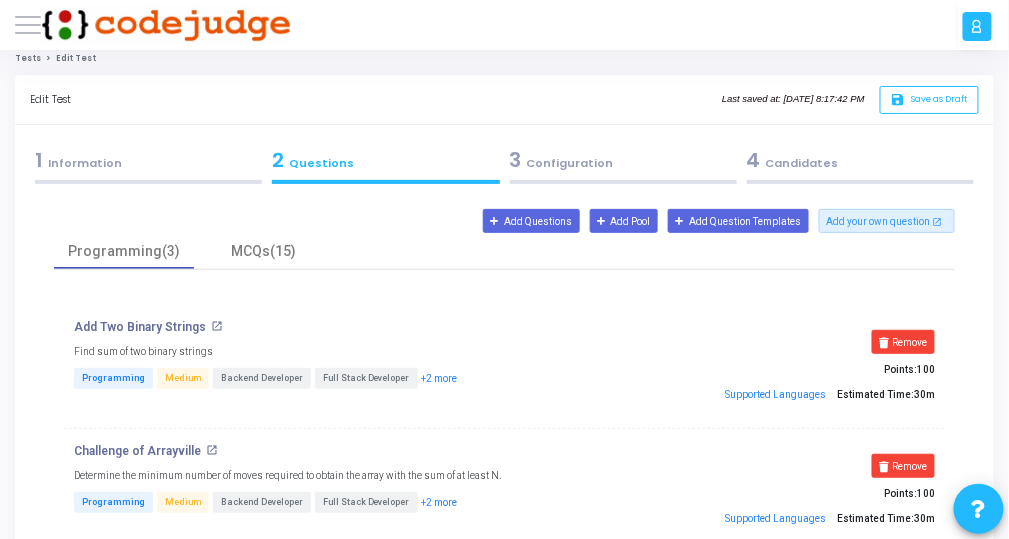 scroll, scrollTop: 0, scrollLeft: 0, axis: both 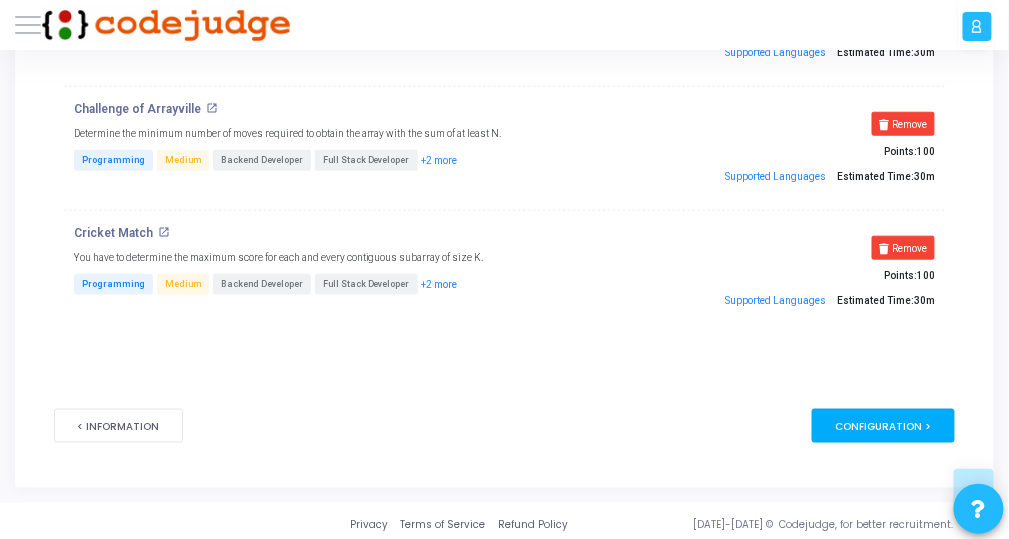 click on "Configuration >" at bounding box center (883, 426) 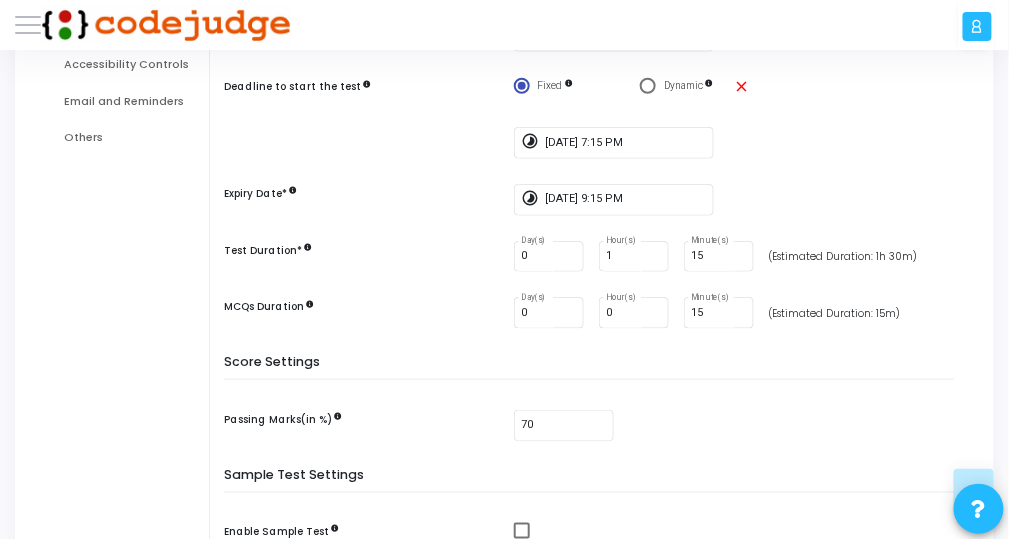 scroll, scrollTop: 480, scrollLeft: 0, axis: vertical 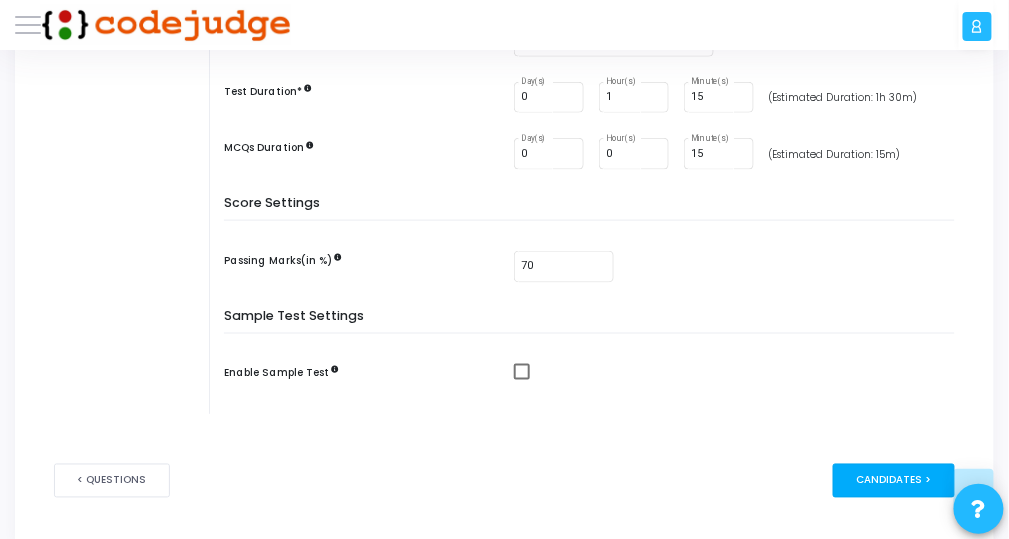 click on "Candidates >" at bounding box center (894, 481) 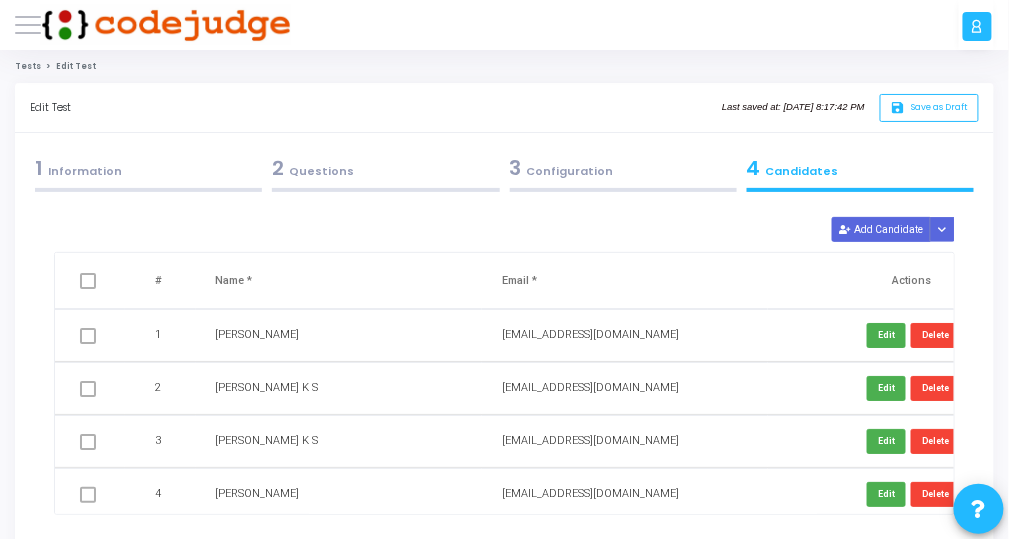 scroll, scrollTop: 0, scrollLeft: 0, axis: both 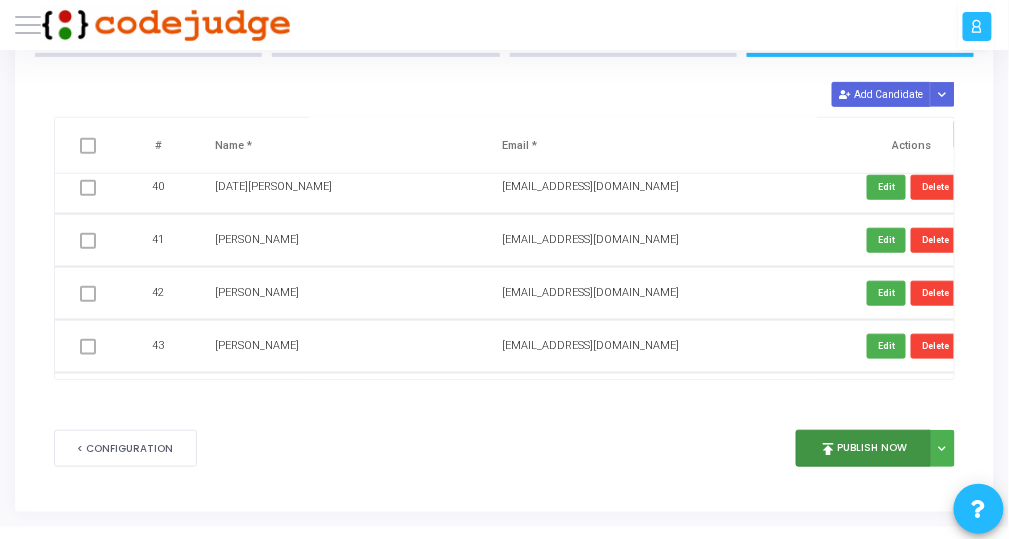 click on "publish  Publish Now" at bounding box center (863, 448) 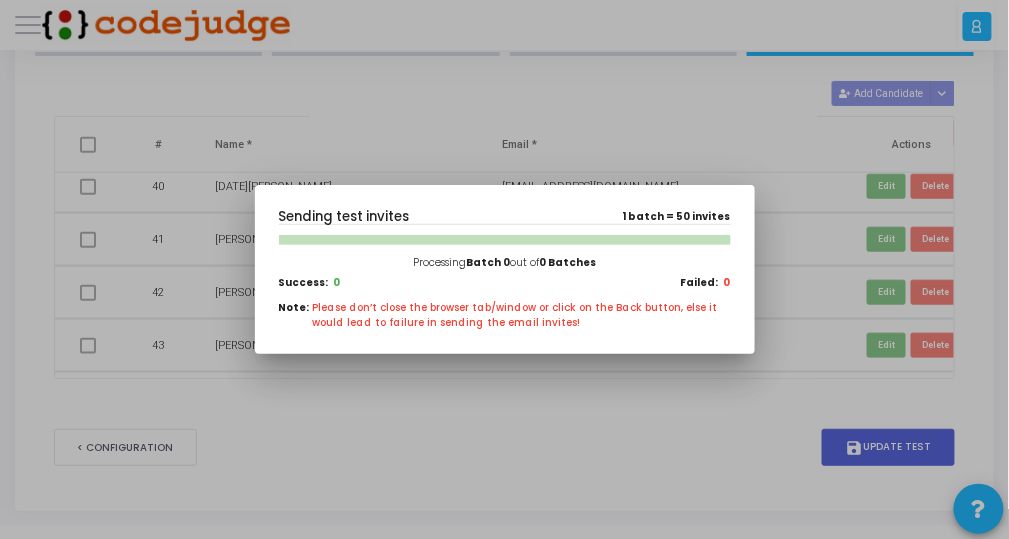 scroll, scrollTop: 0, scrollLeft: 0, axis: both 